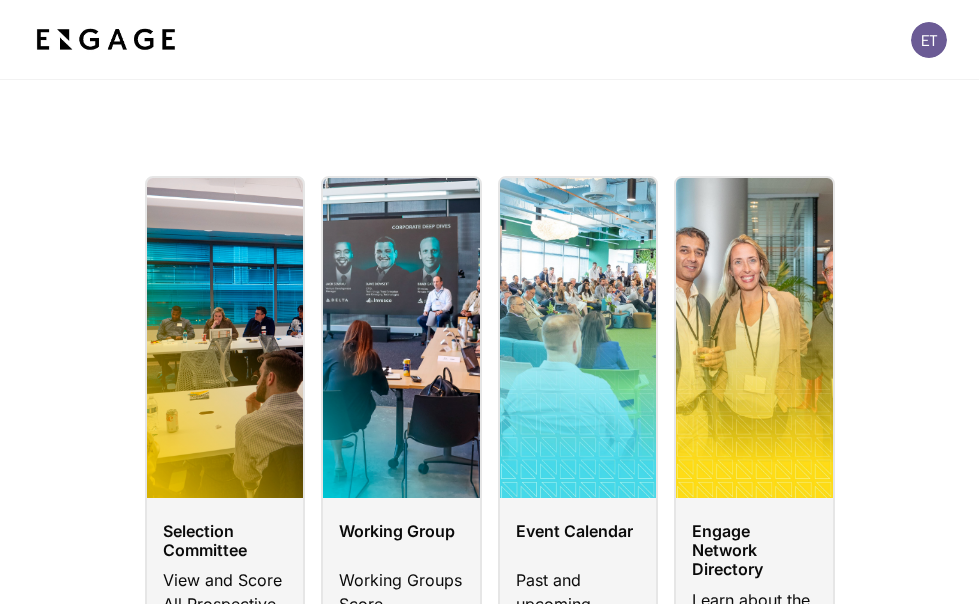 scroll, scrollTop: 0, scrollLeft: 0, axis: both 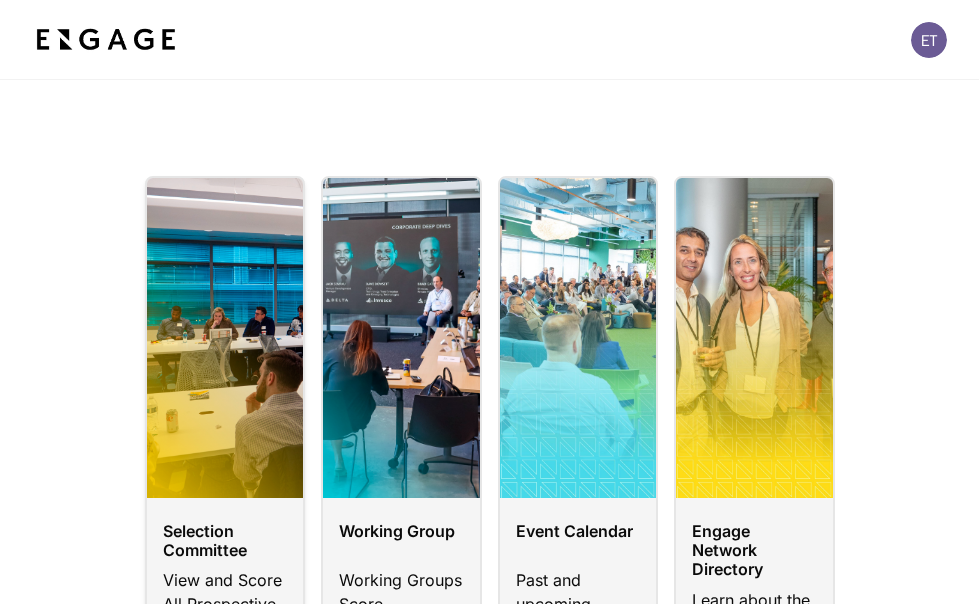 click at bounding box center (225, 461) 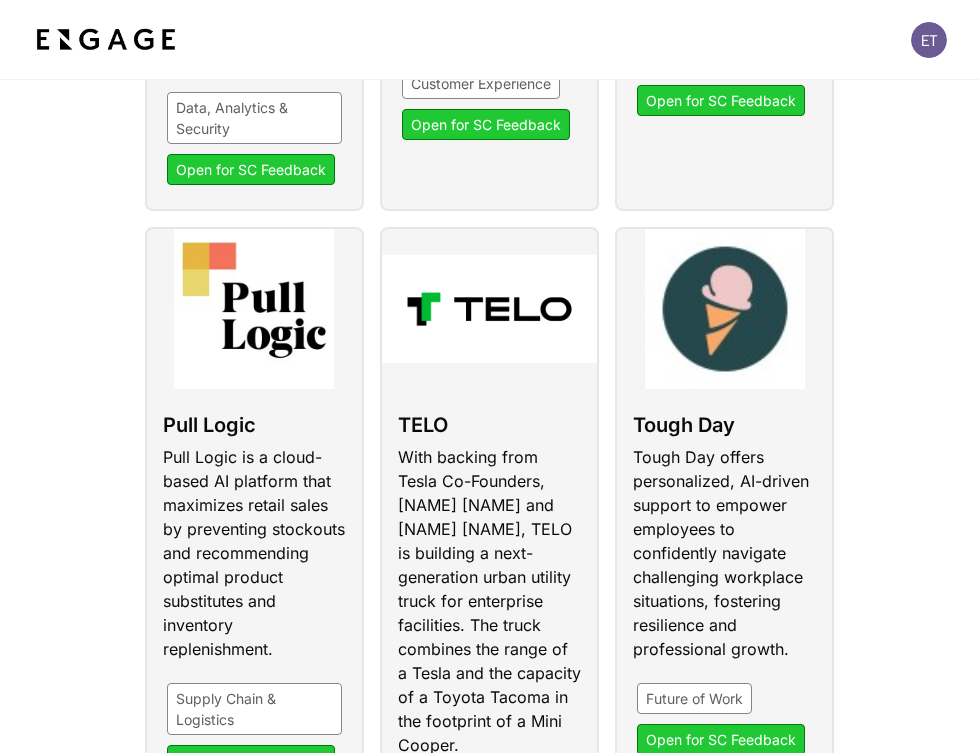 scroll, scrollTop: 1345, scrollLeft: 0, axis: vertical 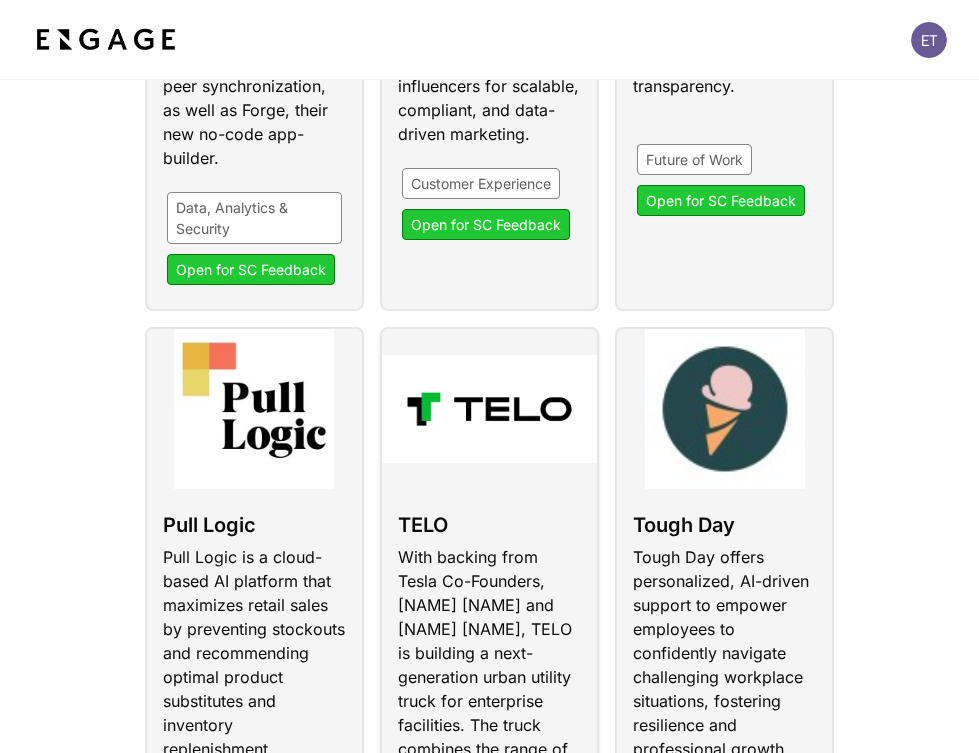 click at bounding box center (489, 662) 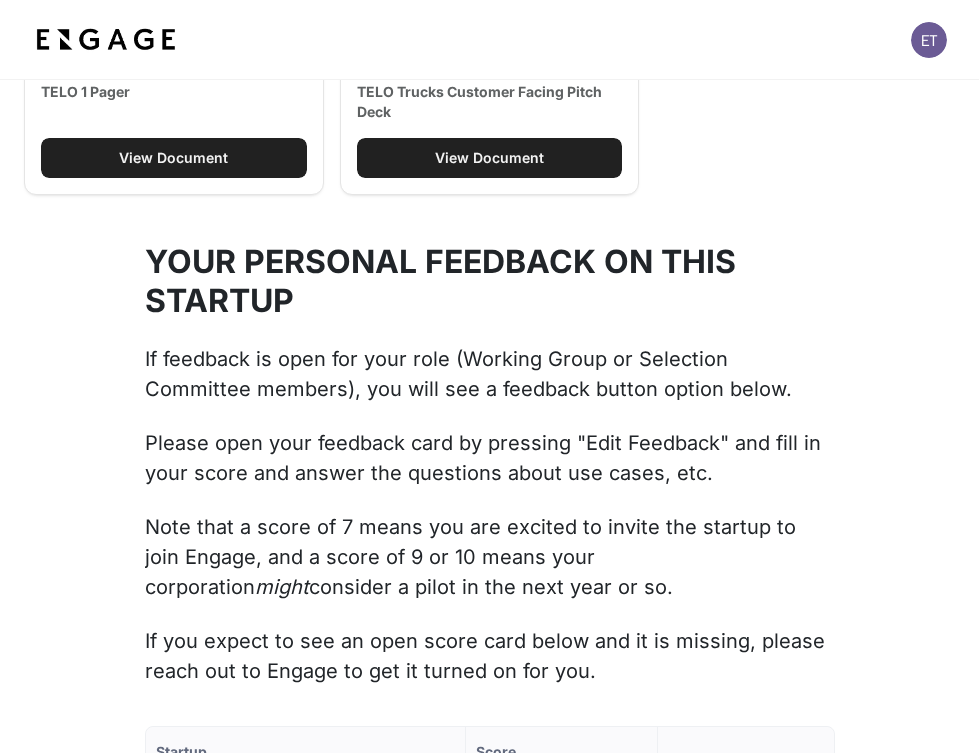 scroll, scrollTop: 2000, scrollLeft: 0, axis: vertical 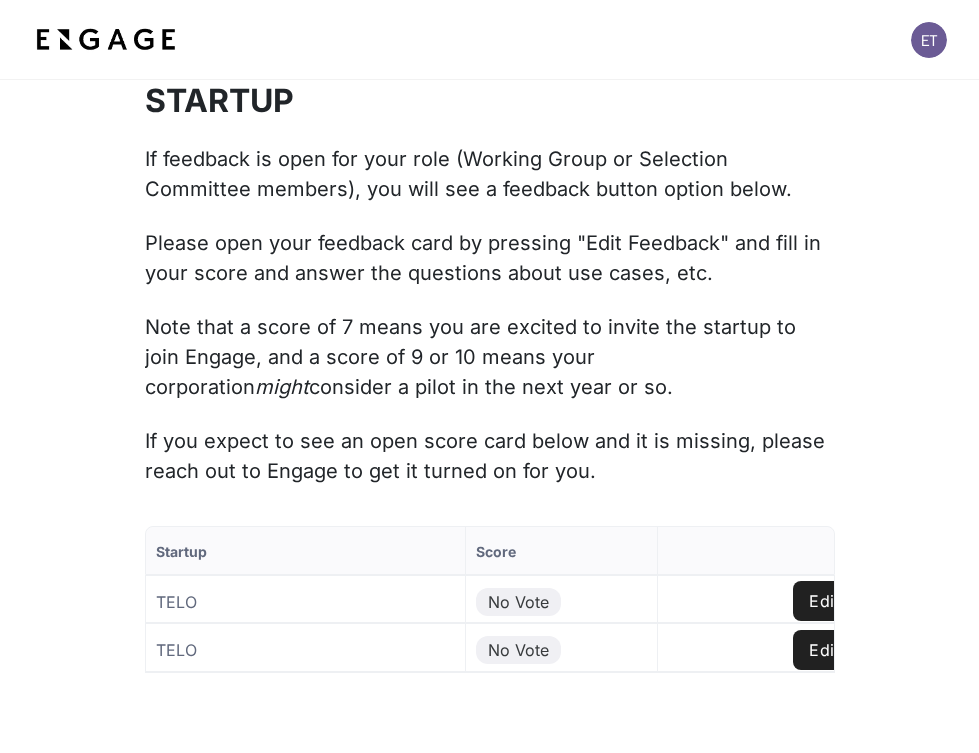 click on "Edit Feedback" at bounding box center (865, 601) 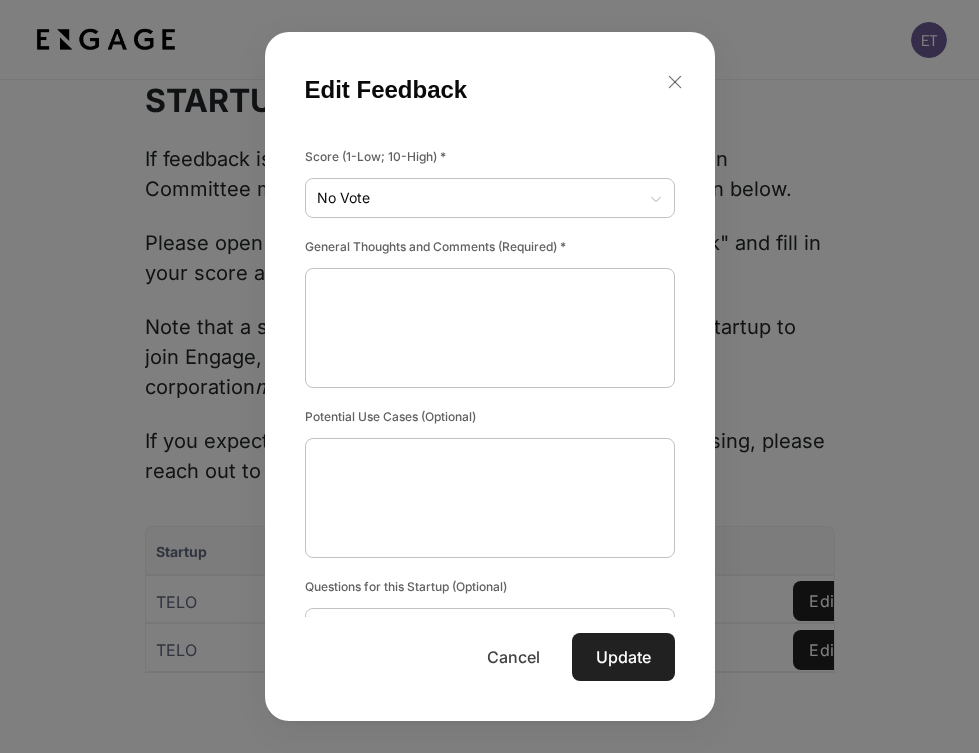 click 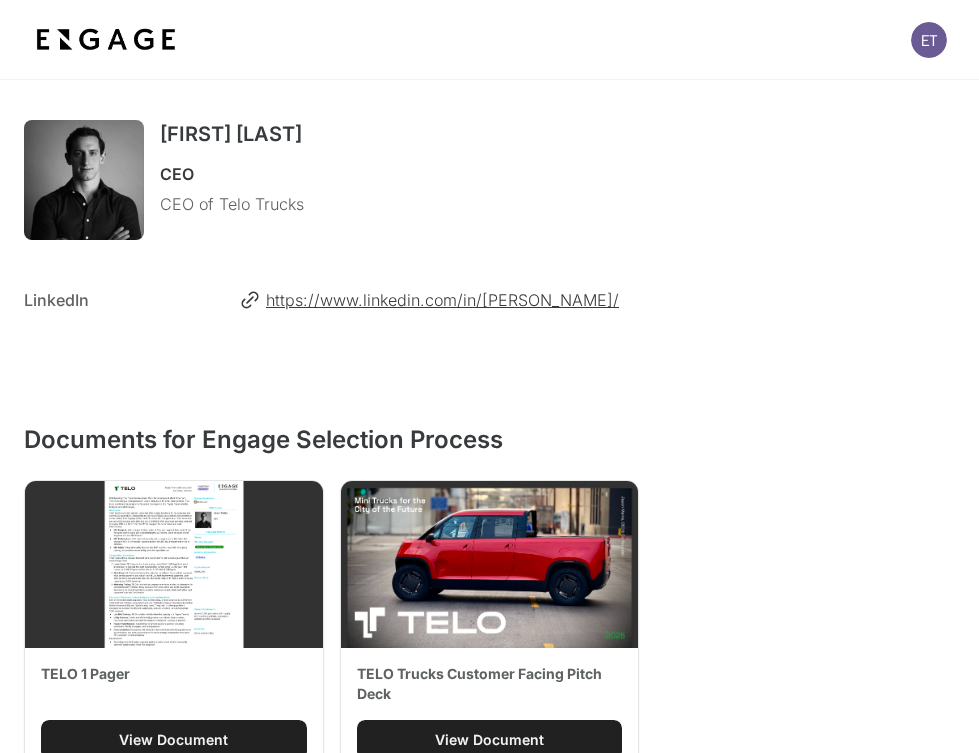 scroll, scrollTop: 1300, scrollLeft: 0, axis: vertical 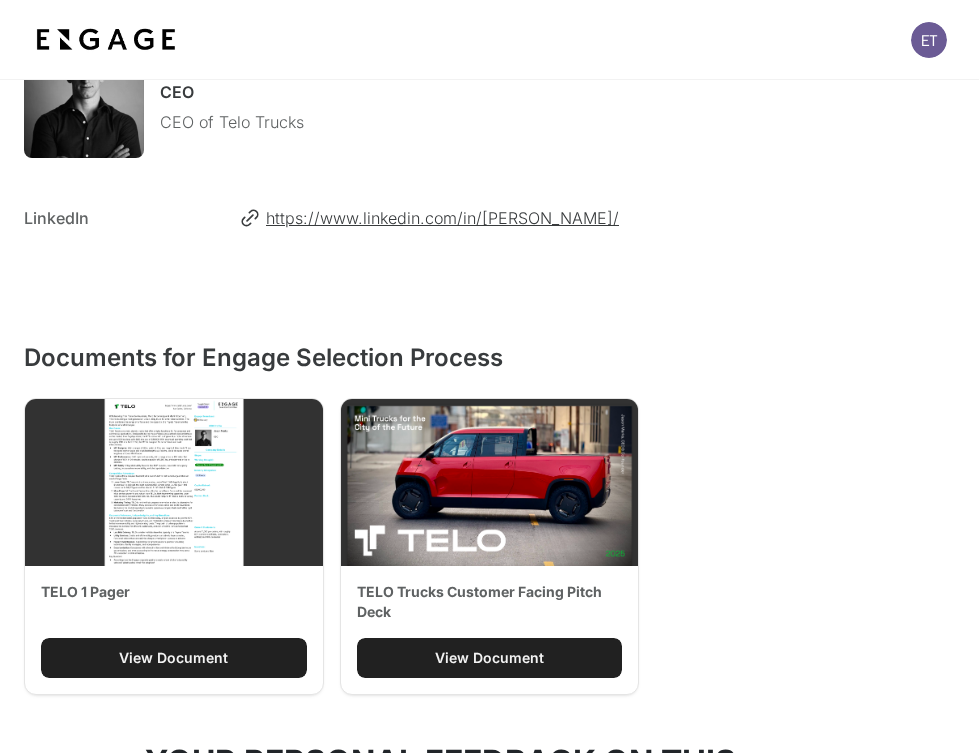 click on "View Document" at bounding box center (173, 658) 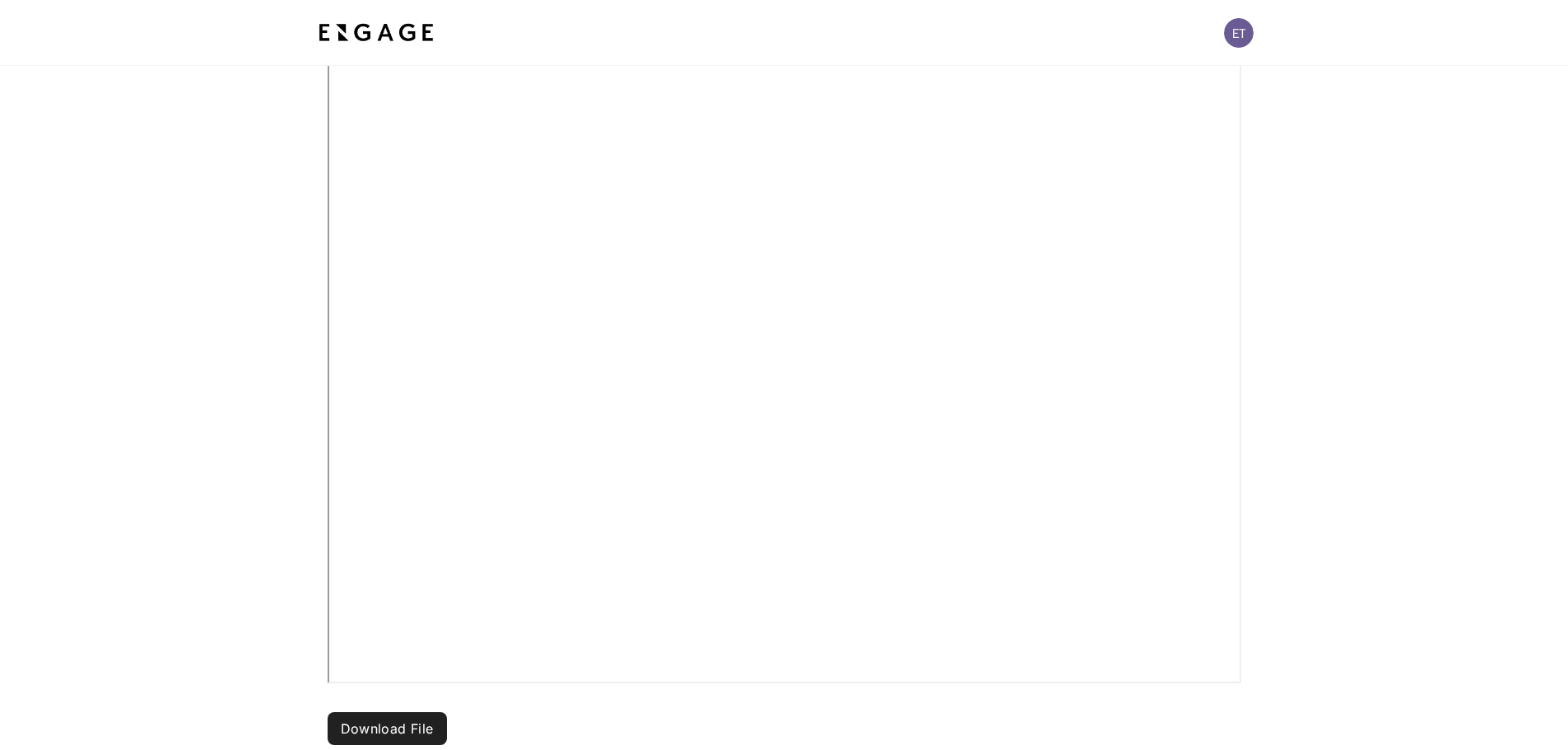 scroll, scrollTop: 576, scrollLeft: 0, axis: vertical 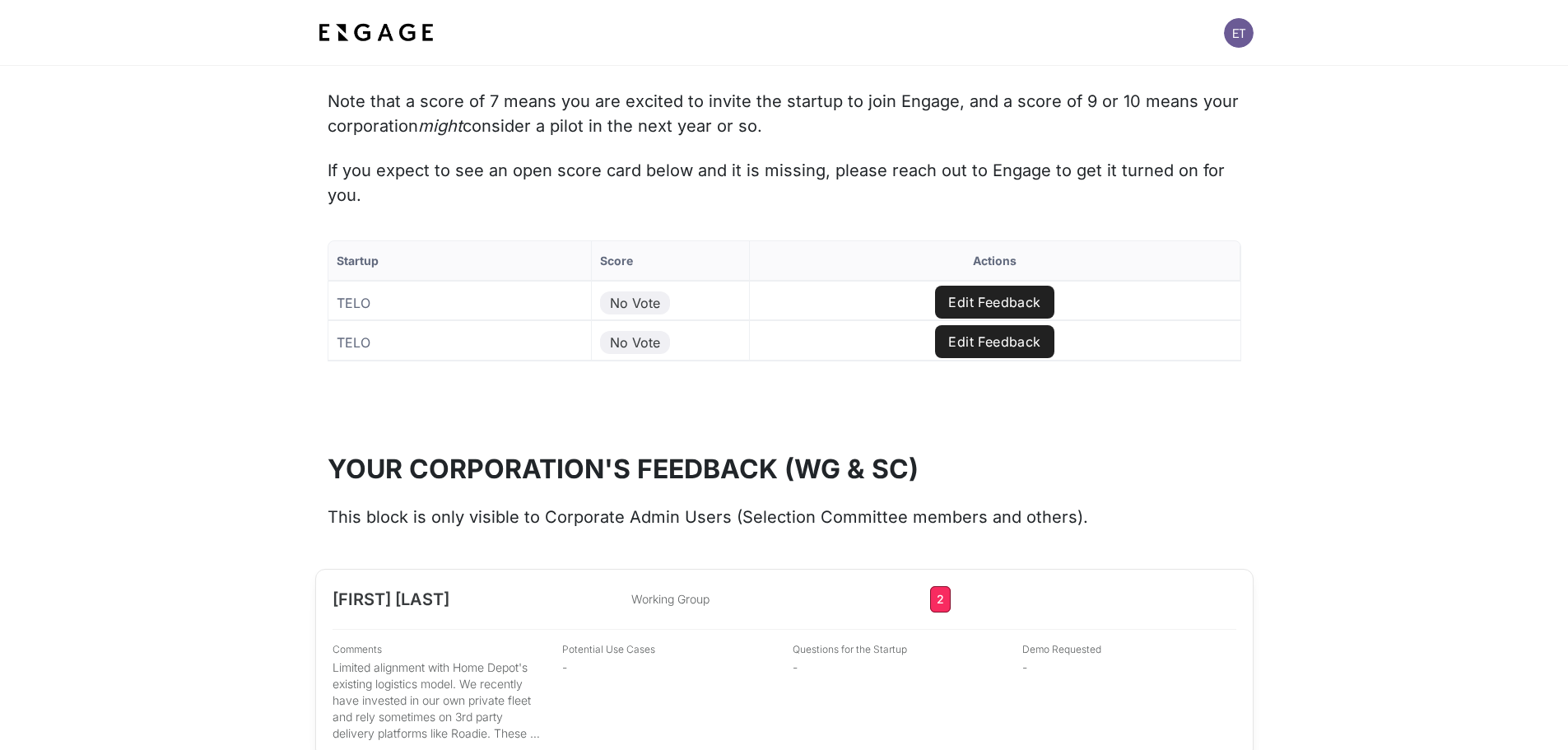 click on "Edit Feedback" at bounding box center [994, 302] 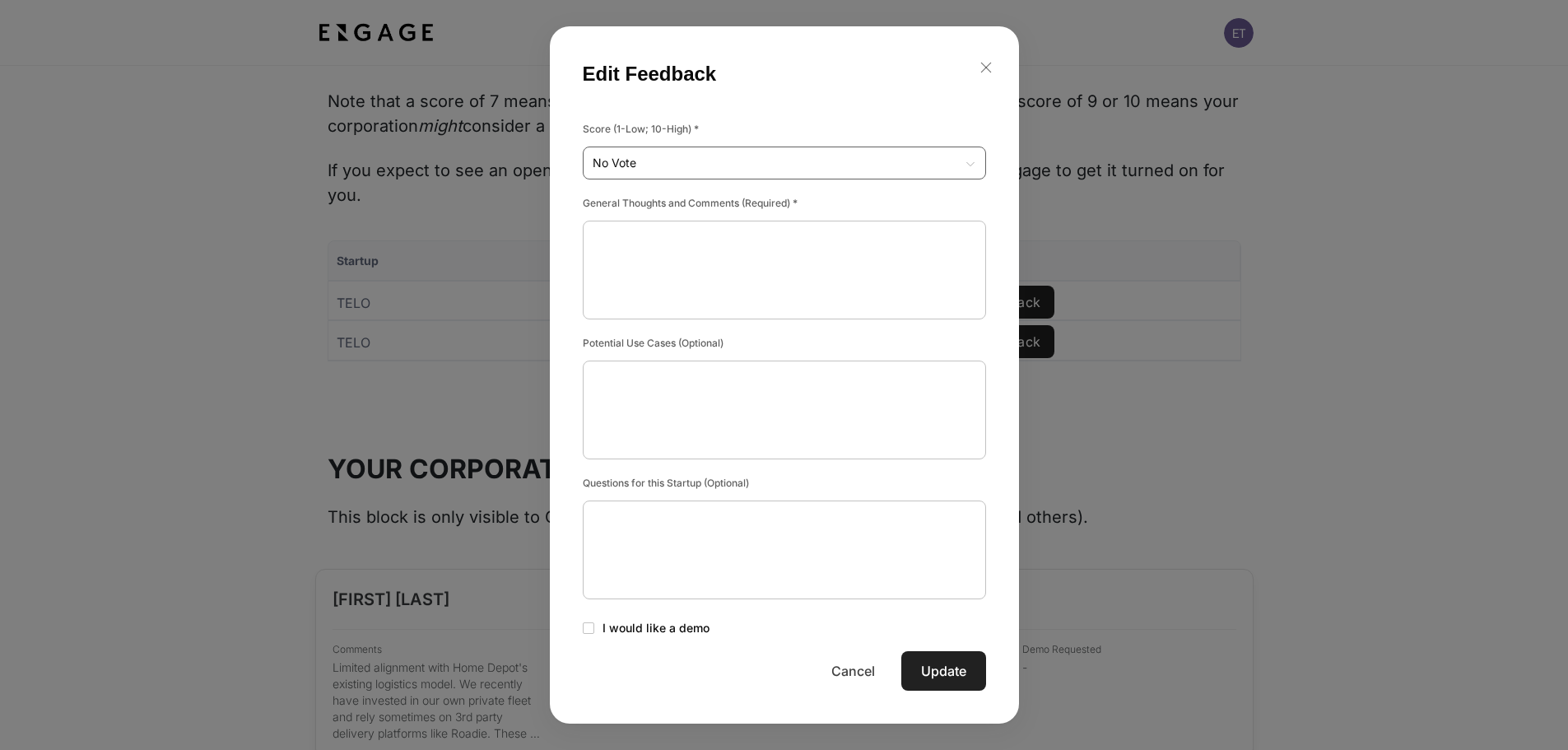 click on "Startup
Score
Actions TELO No Vote Edit Feedback TELO No Vote Edit Feedback
to
of
Page
of
Edit Feedback Score (1-Low; 10-High) *  No Vote No Vote ​ x ​ x ​ x ​ Cancel Update" at bounding box center [784, 330] 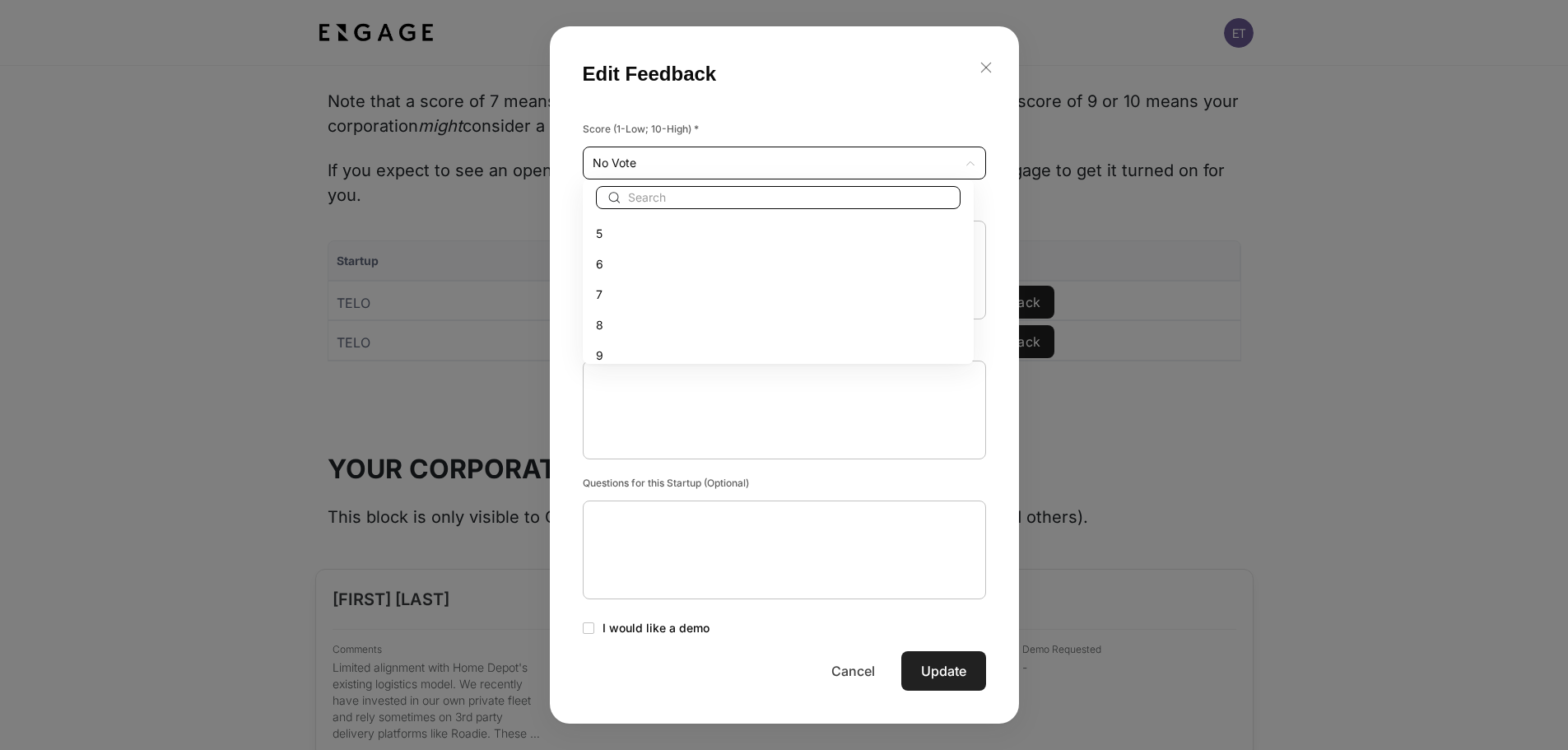 scroll, scrollTop: 165, scrollLeft: 0, axis: vertical 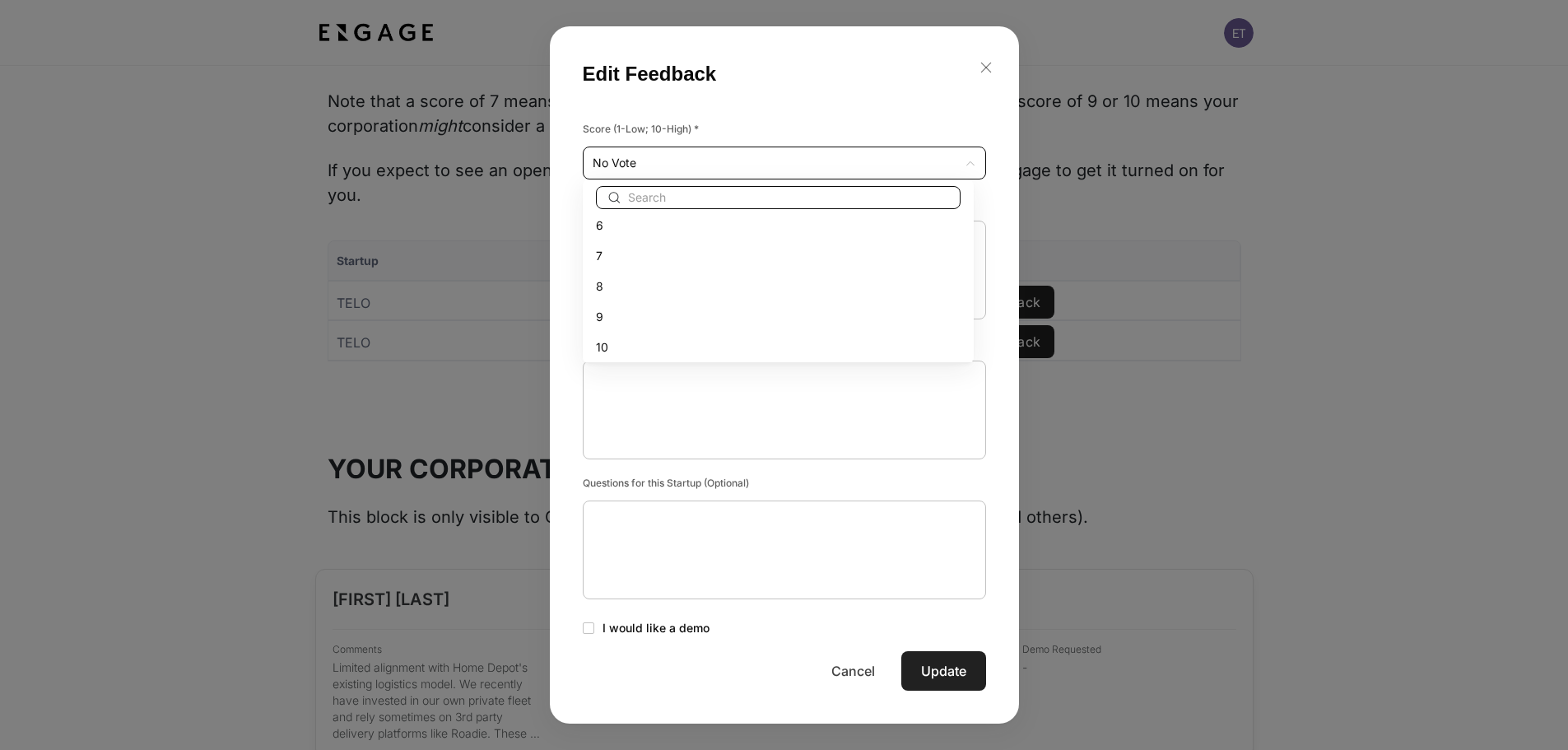 click on "8" at bounding box center [778, 286] 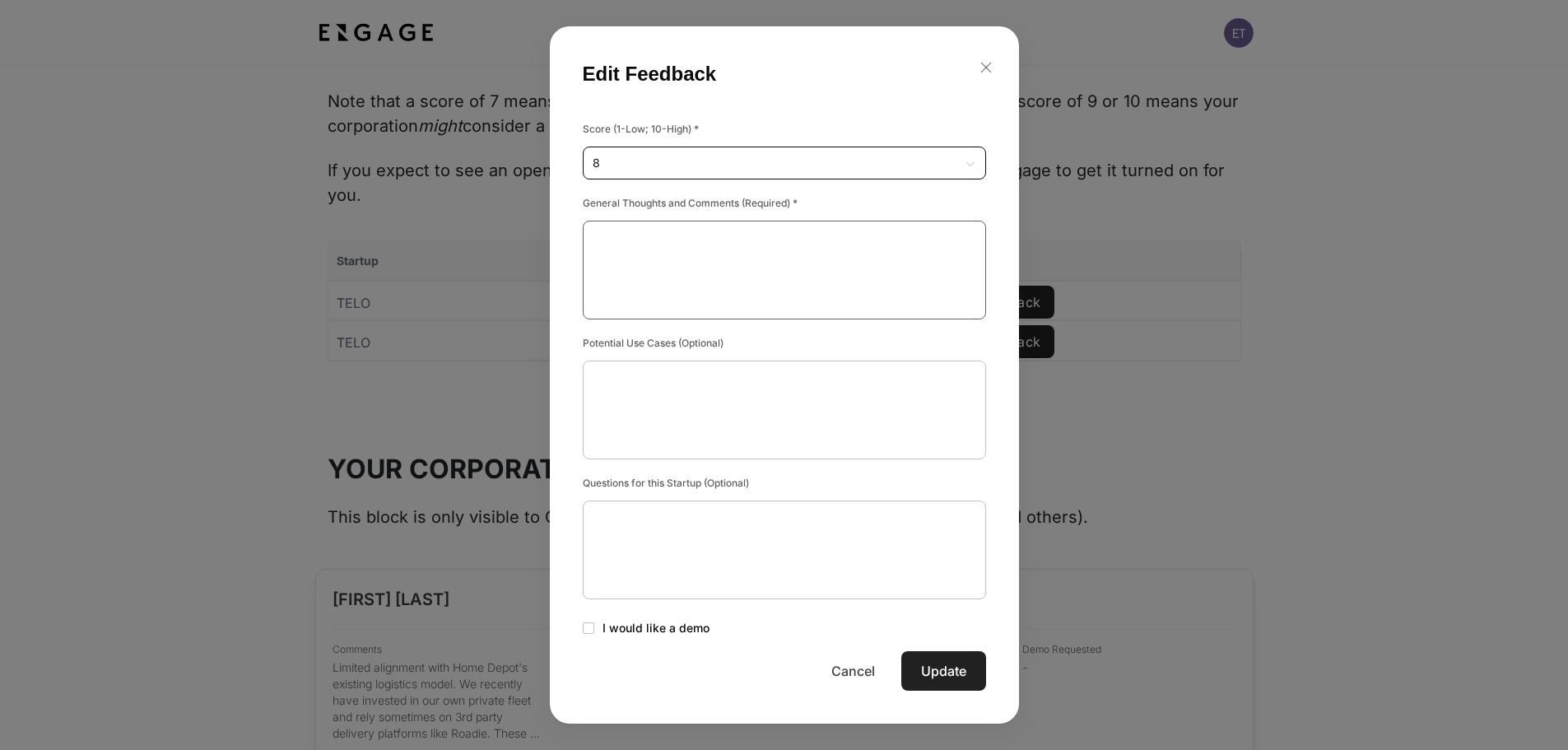 click at bounding box center [784, 270] 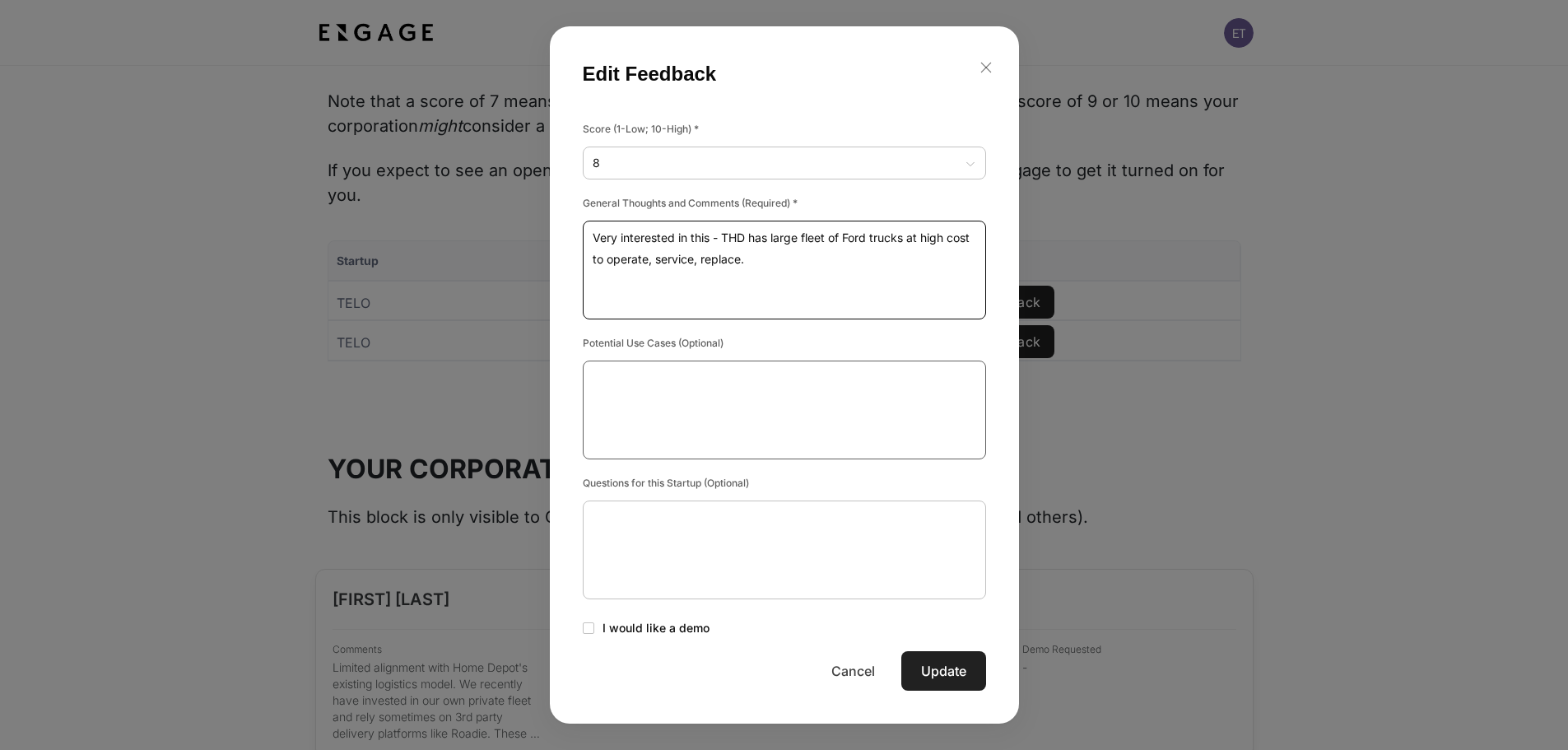 type on "Very interested in this - THD has large fleet of Ford trucks at high cost to operate, service, replace." 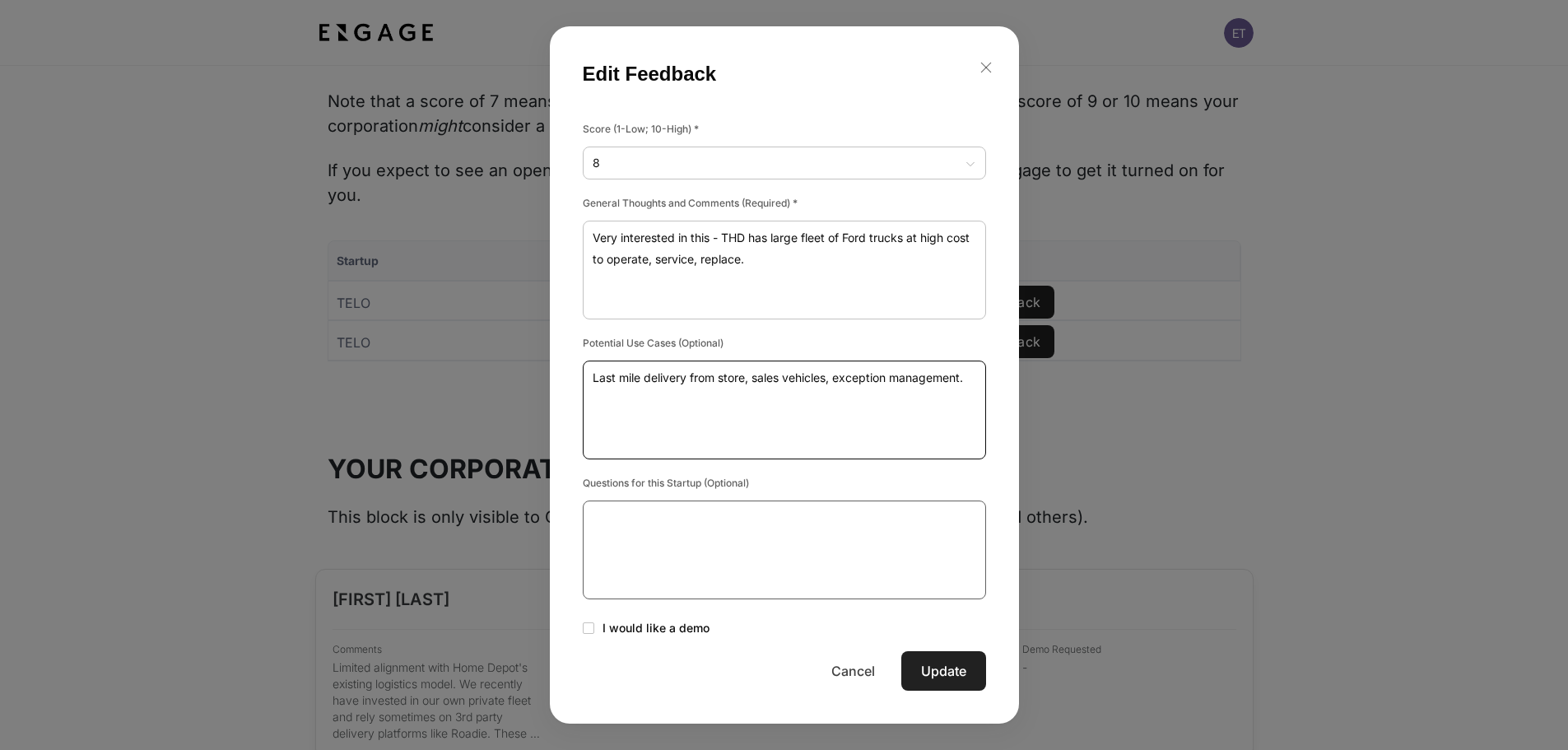 type on "Last mile delivery from store, sales vehicles, exception management." 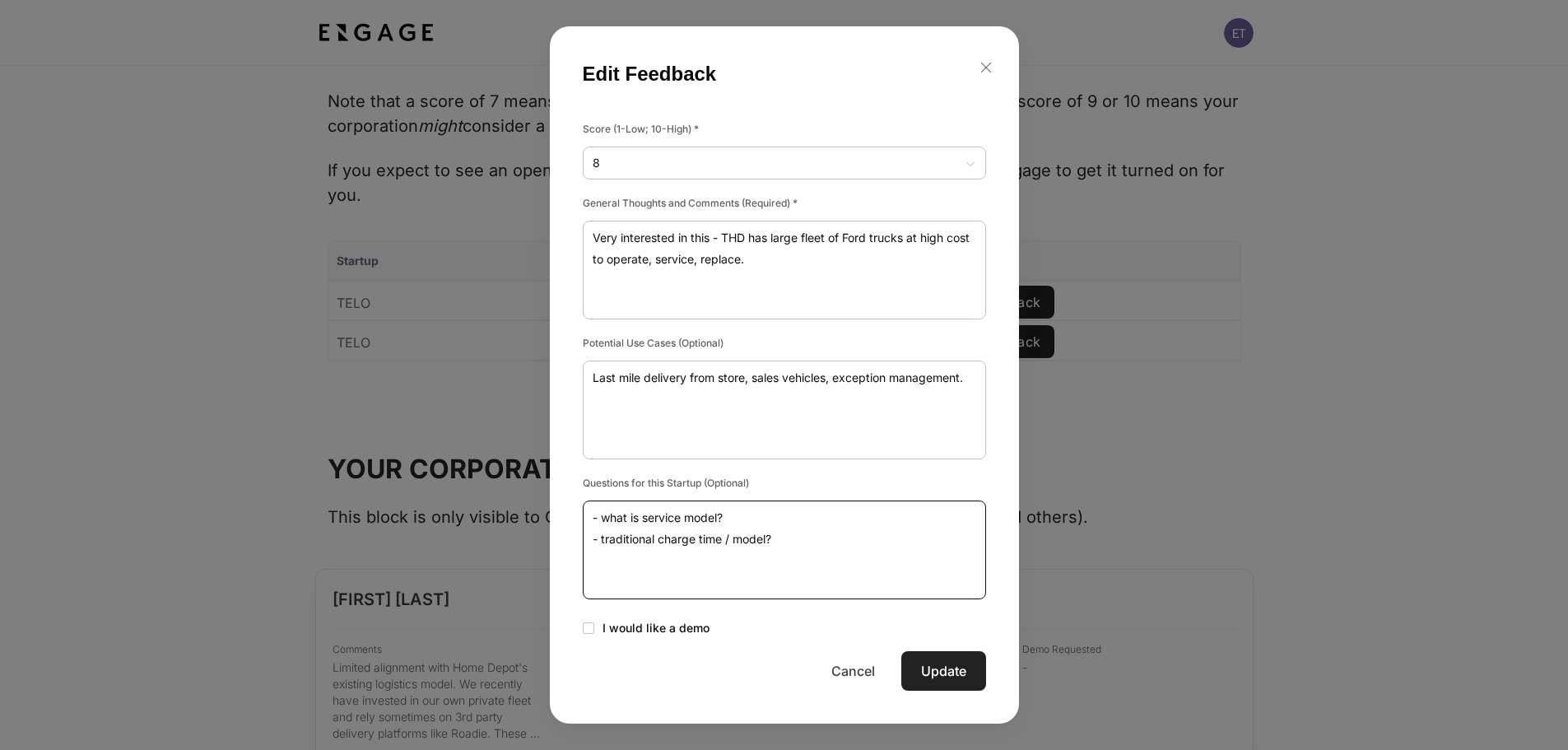 type on "- what is service model?
- traditional charge time / model?" 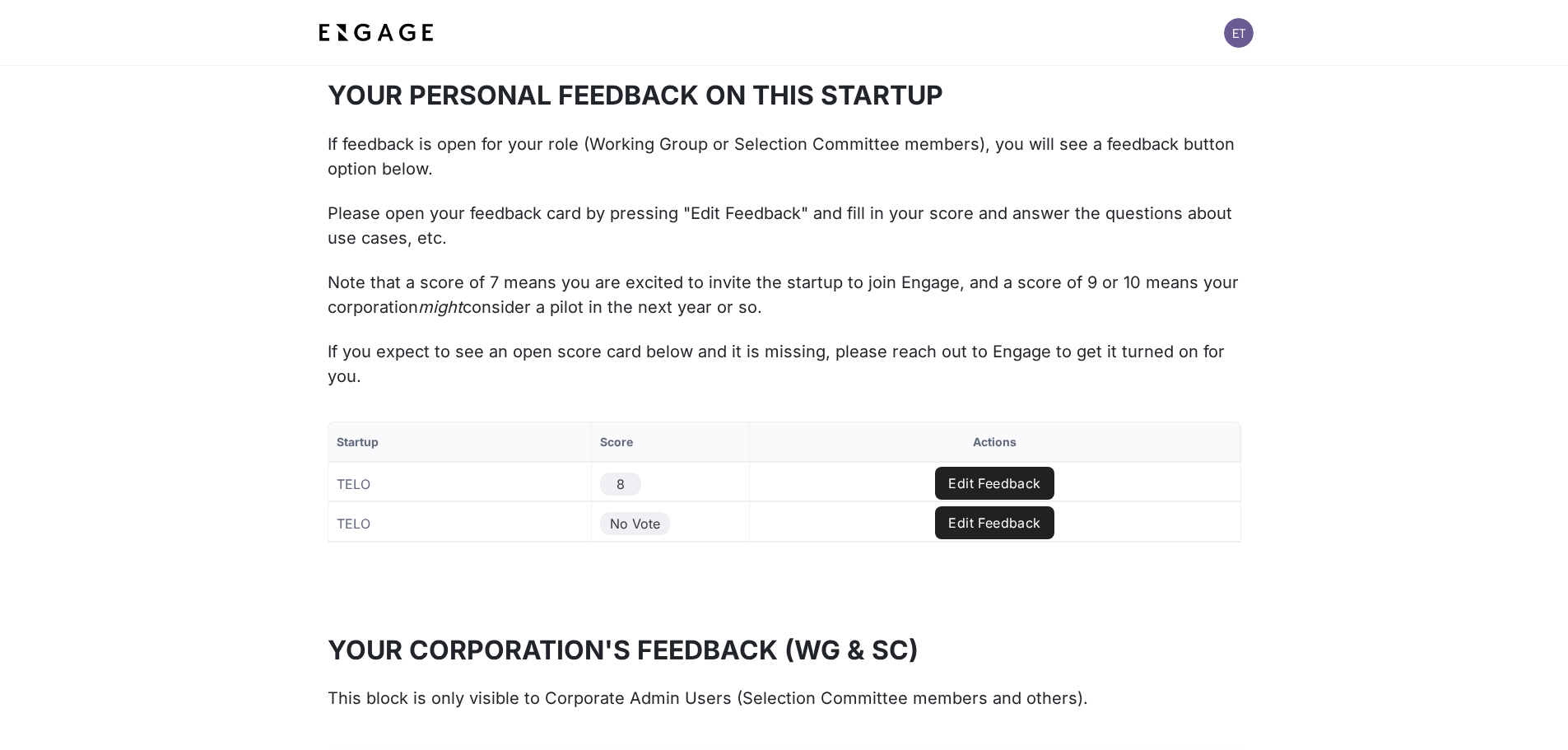 scroll, scrollTop: 1542, scrollLeft: 0, axis: vertical 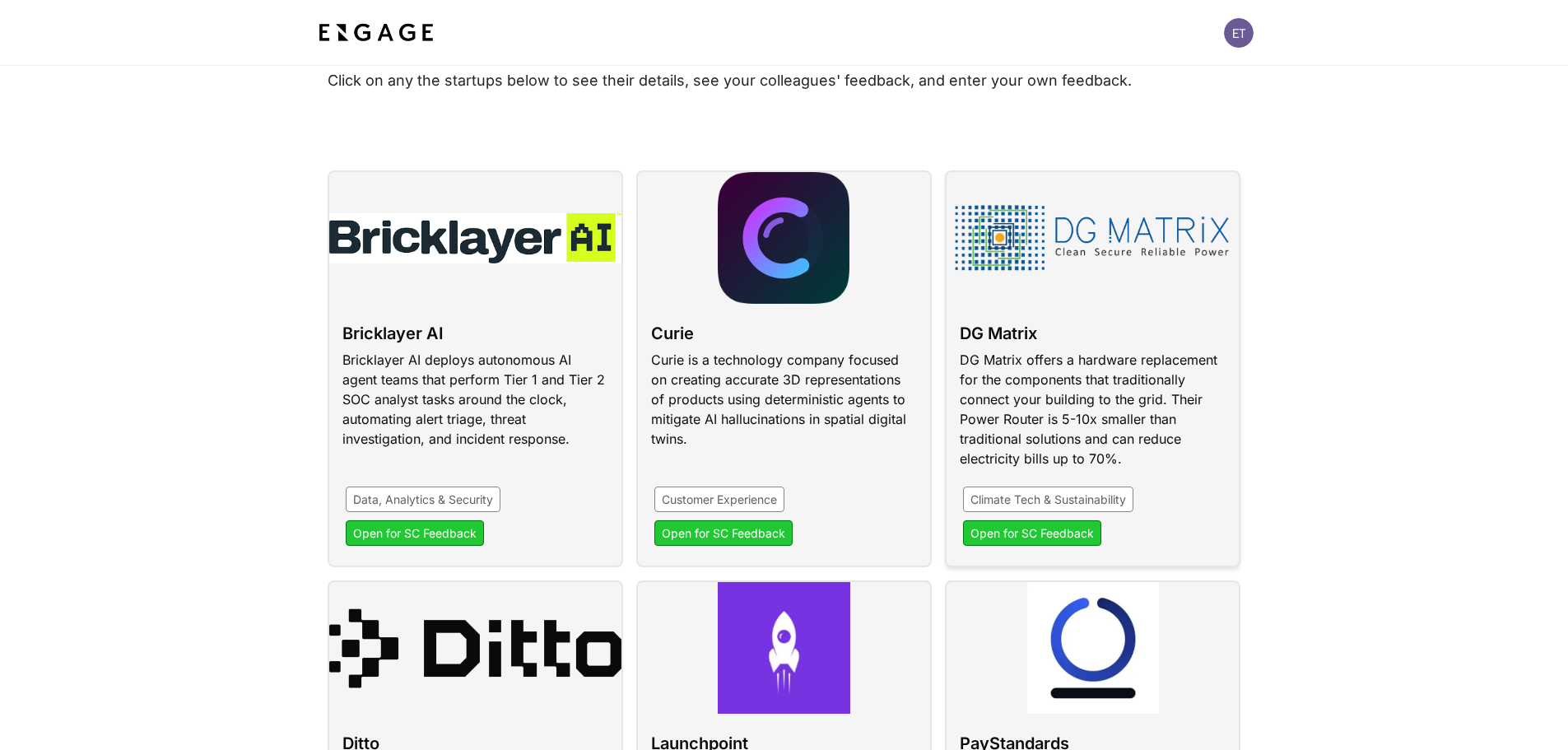click at bounding box center [1092, 369] 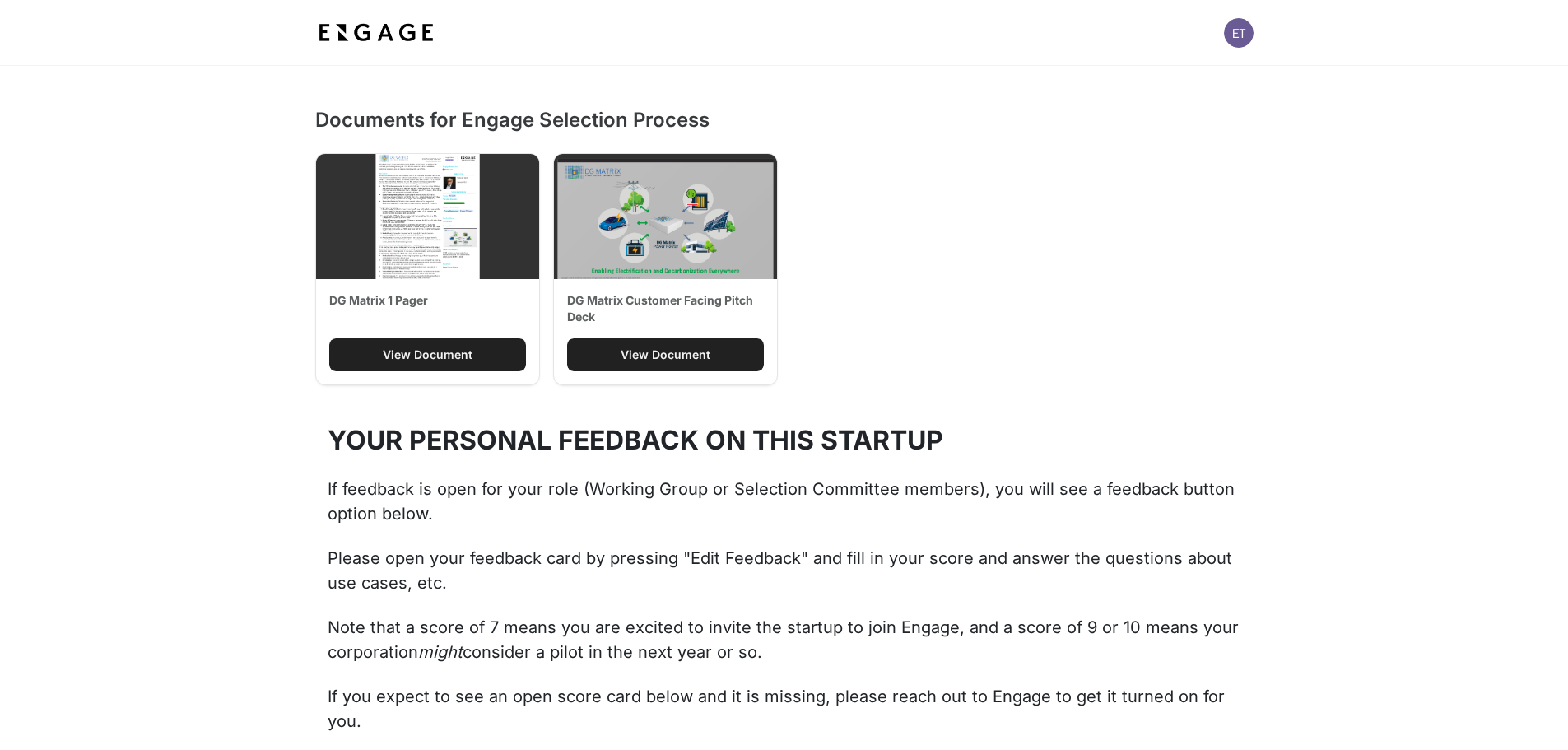 scroll, scrollTop: 1270, scrollLeft: 0, axis: vertical 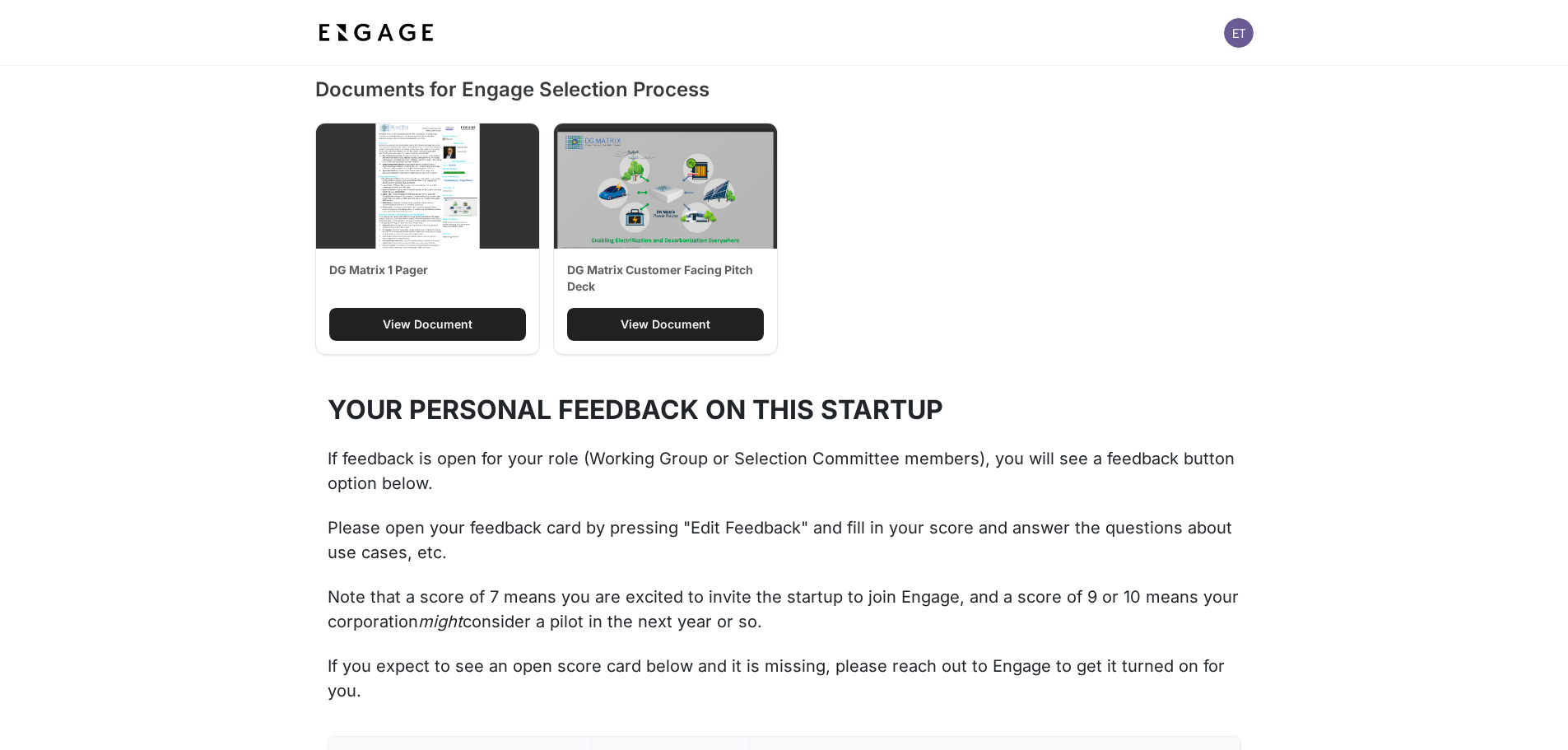 click on "View Document" at bounding box center (427, 324) 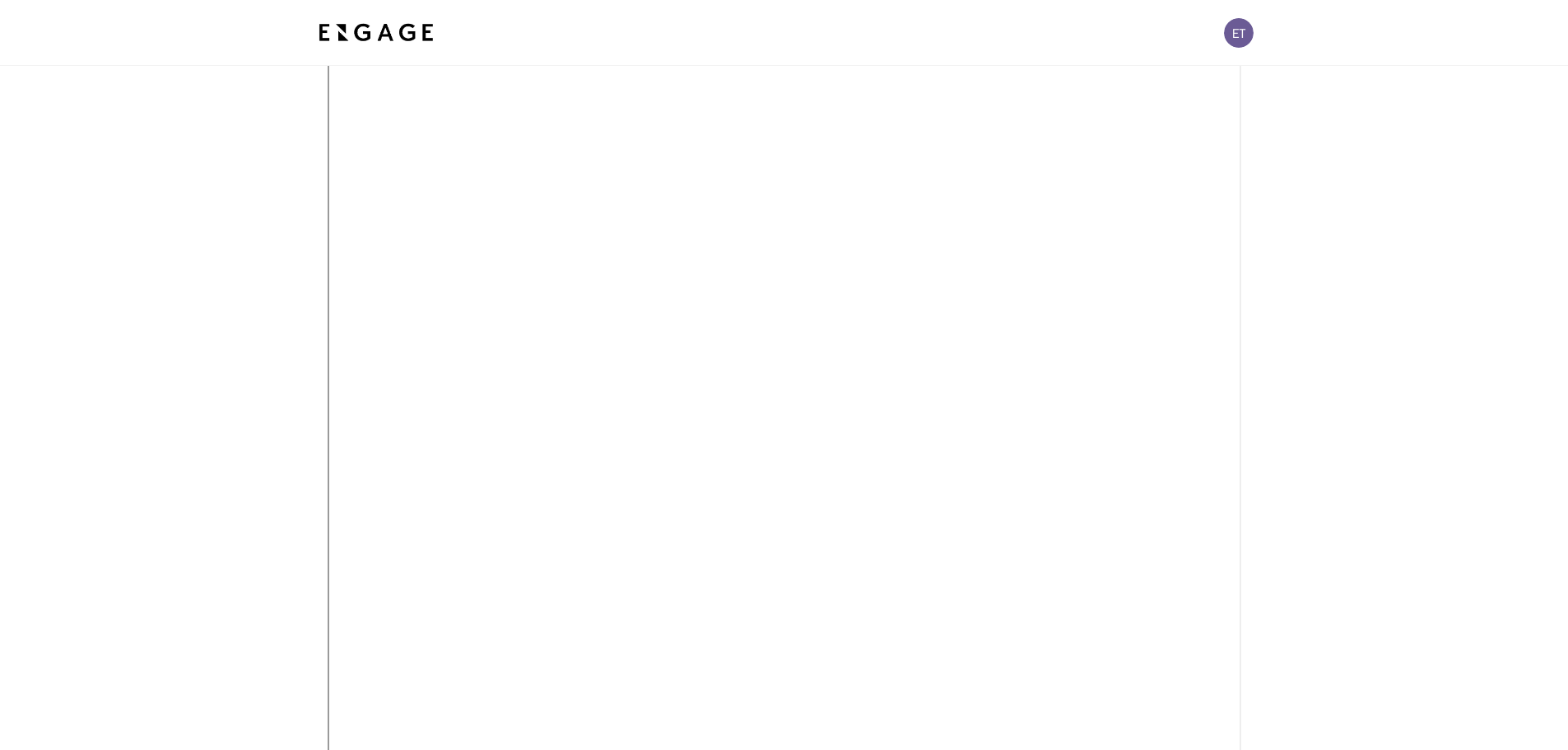 scroll, scrollTop: 272, scrollLeft: 0, axis: vertical 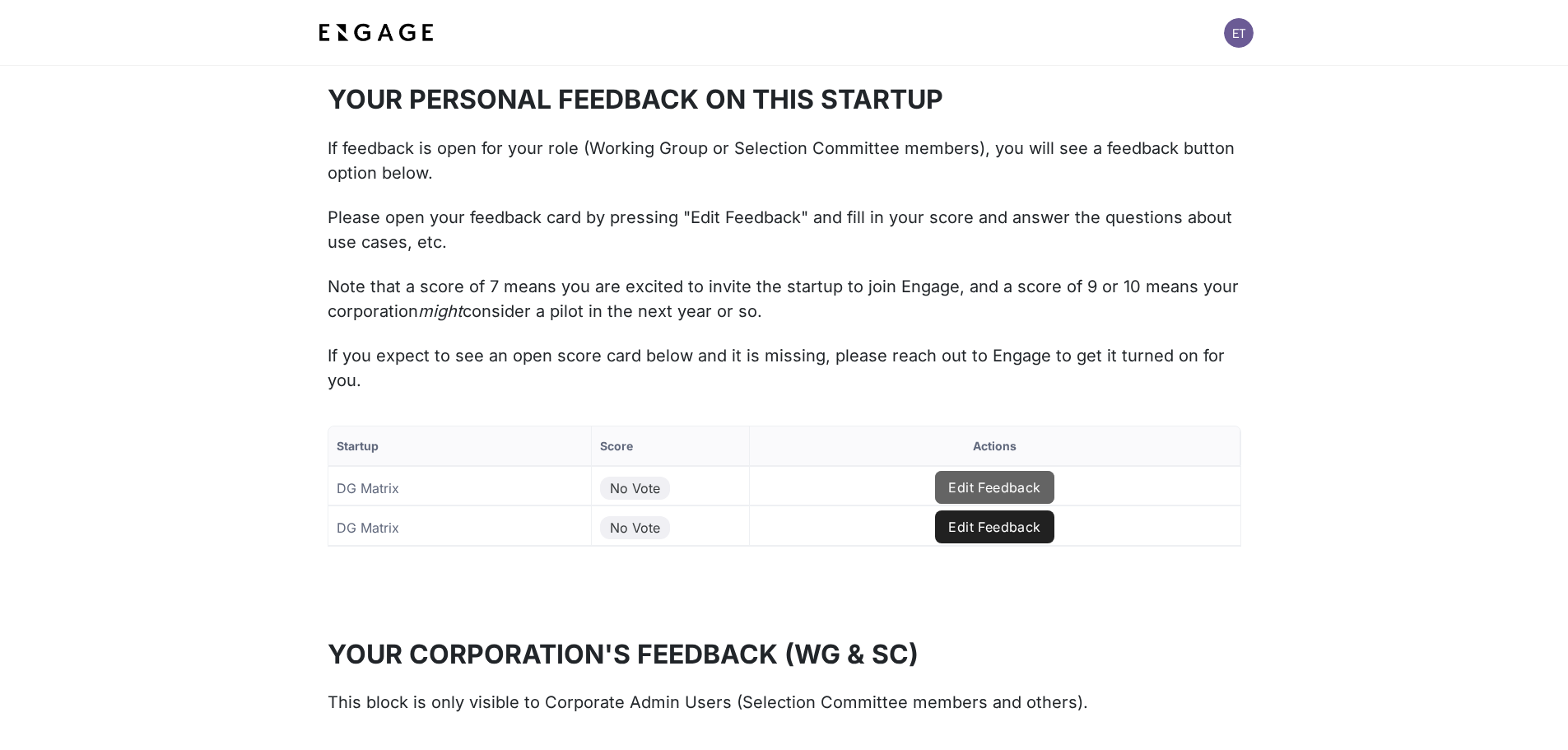 click on "Edit Feedback" at bounding box center (994, 487) 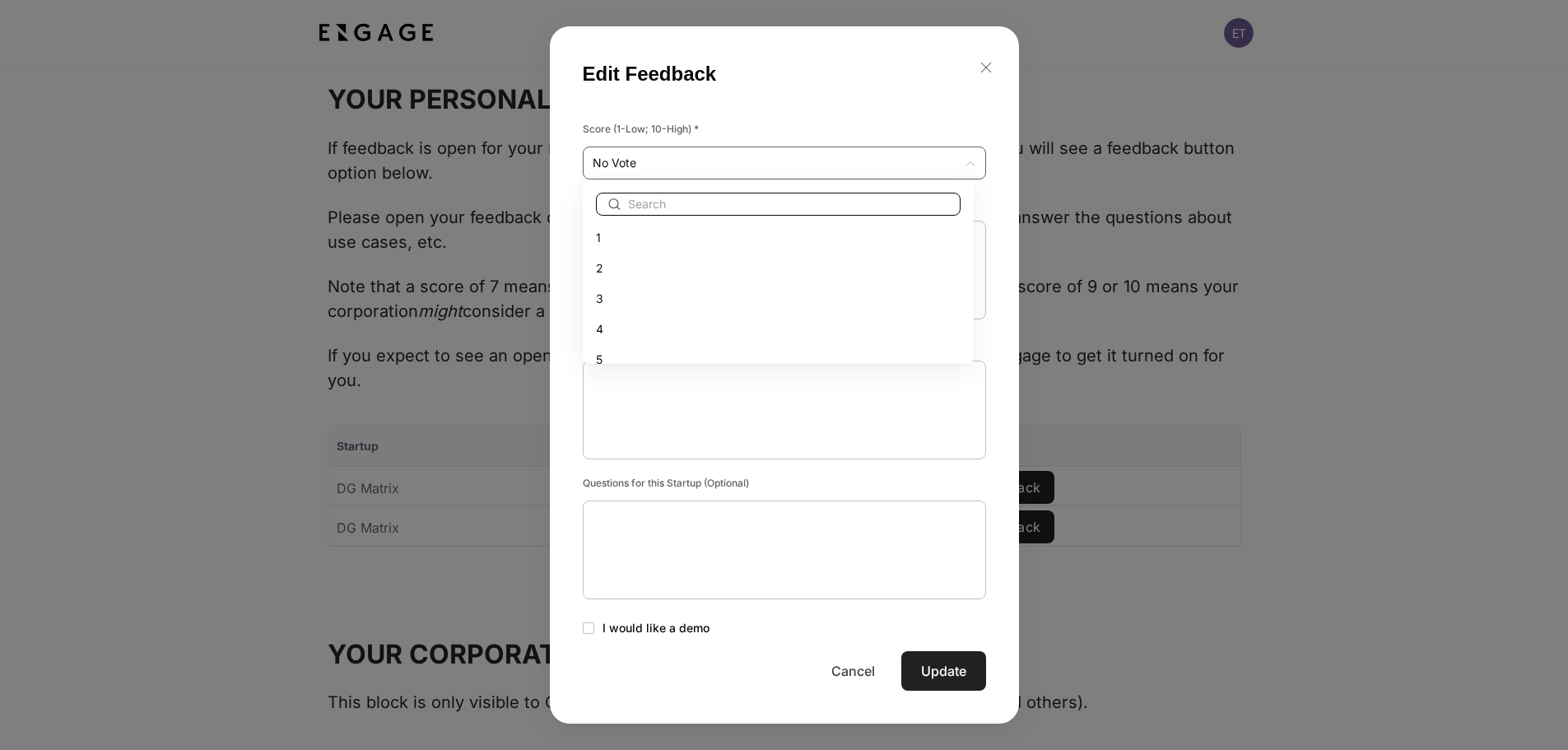 click on "Startup
Score
Actions DG Matrix No Vote Edit Feedback DG Matrix No Vote Edit Feedback
to
of
Page
of
Edit Feedback Score (1-Low; 10-High) *  No Vote No Vote ​ x ​ x ​ x ​ ​" at bounding box center (784, 515) 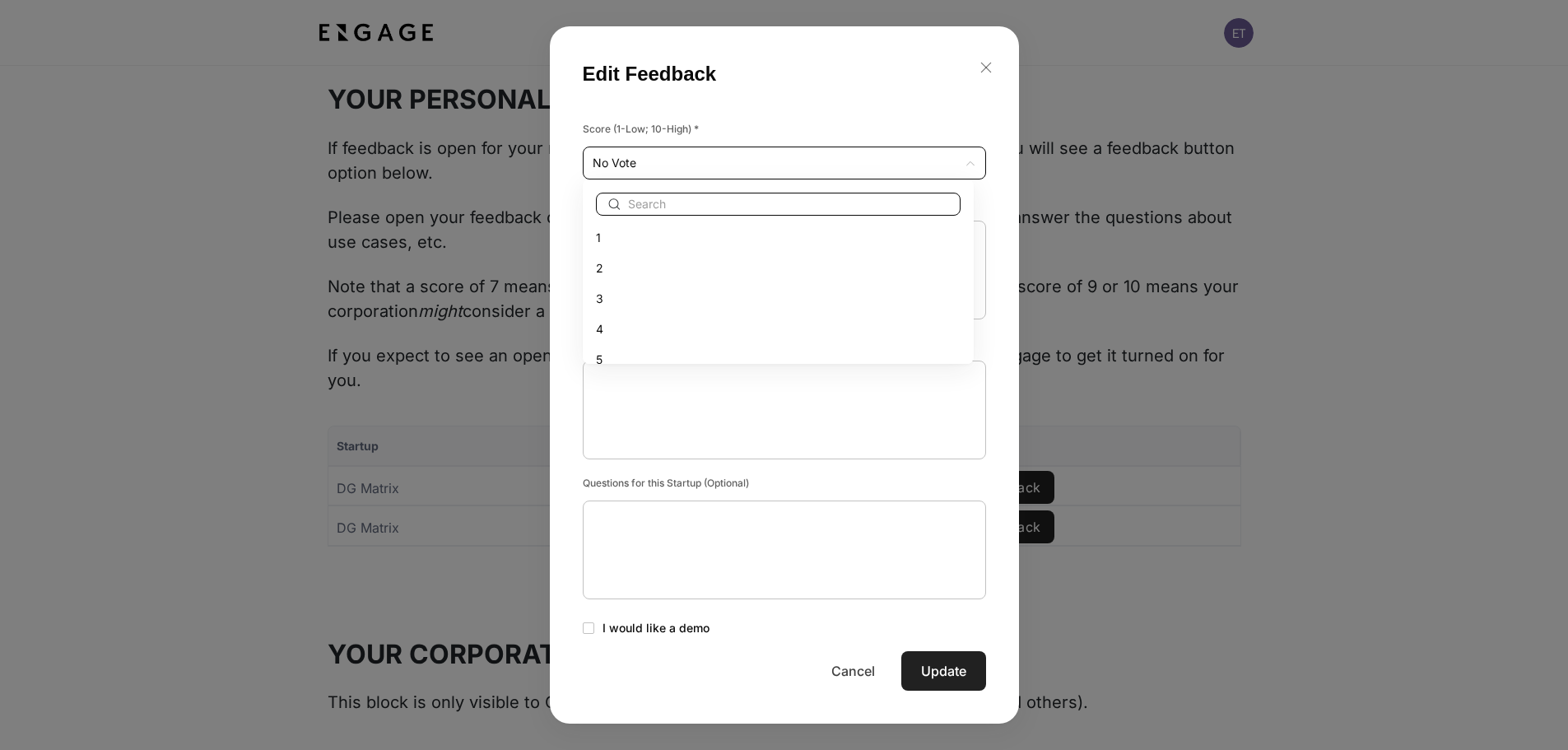 click on "4" at bounding box center [778, 328] 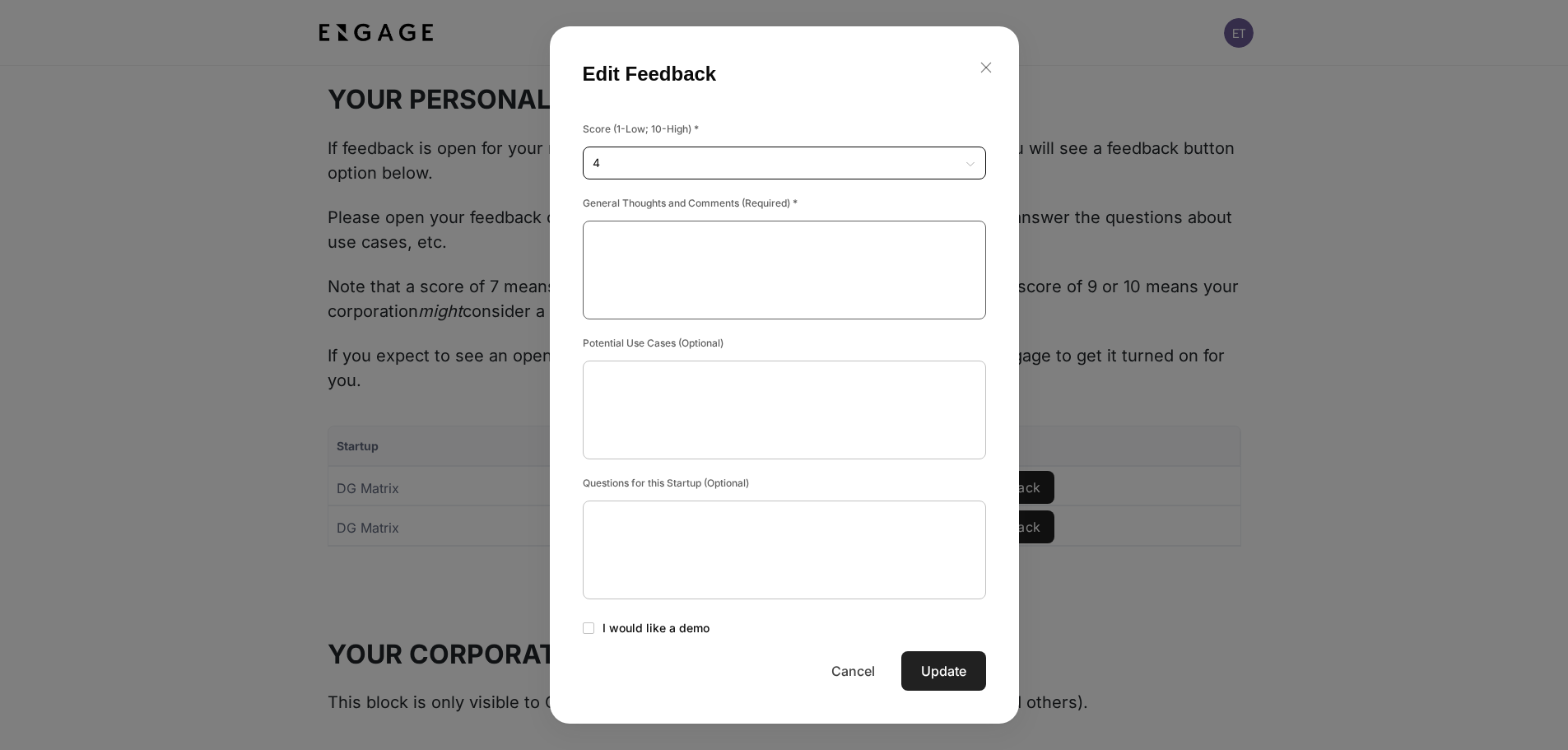 click at bounding box center (784, 270) 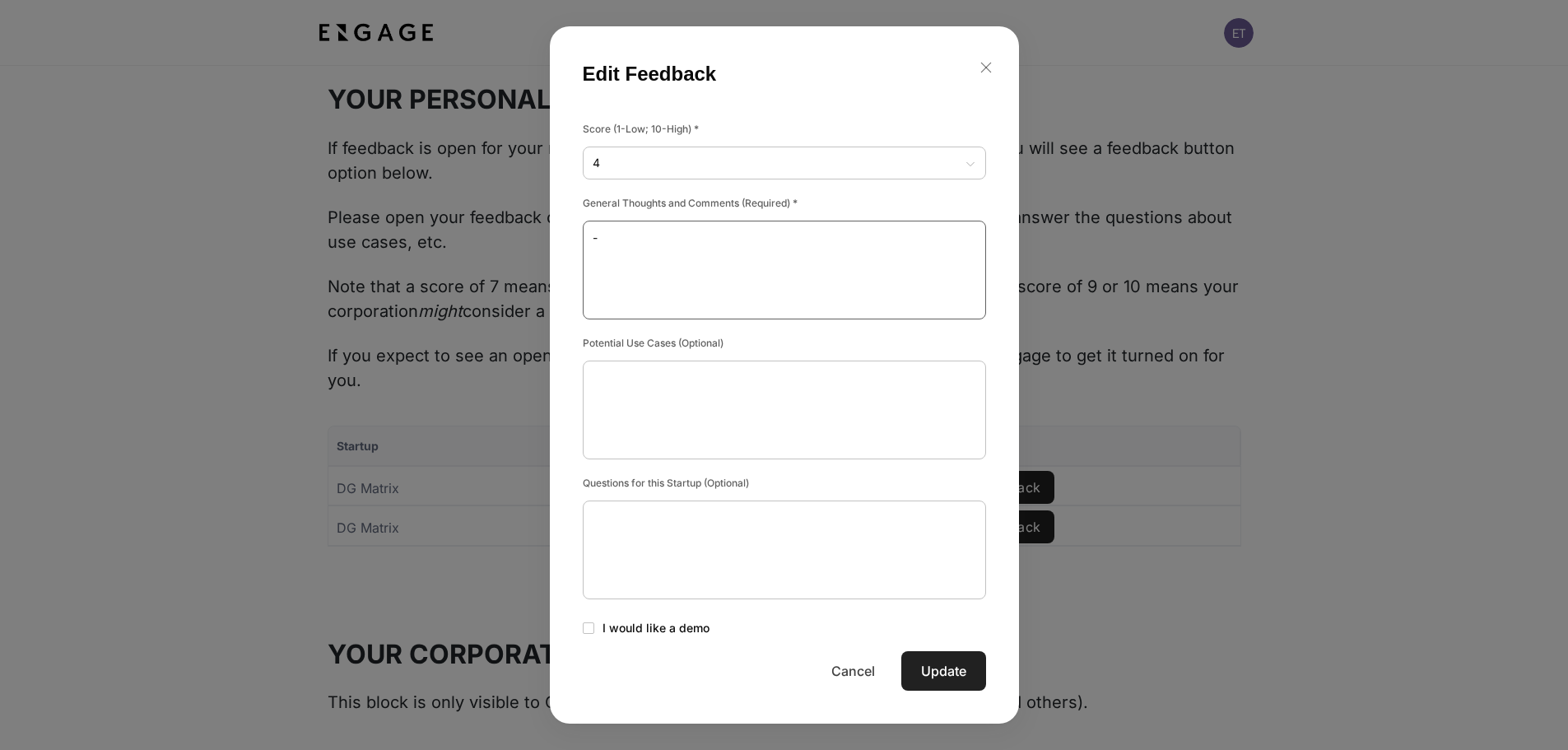 type on "-" 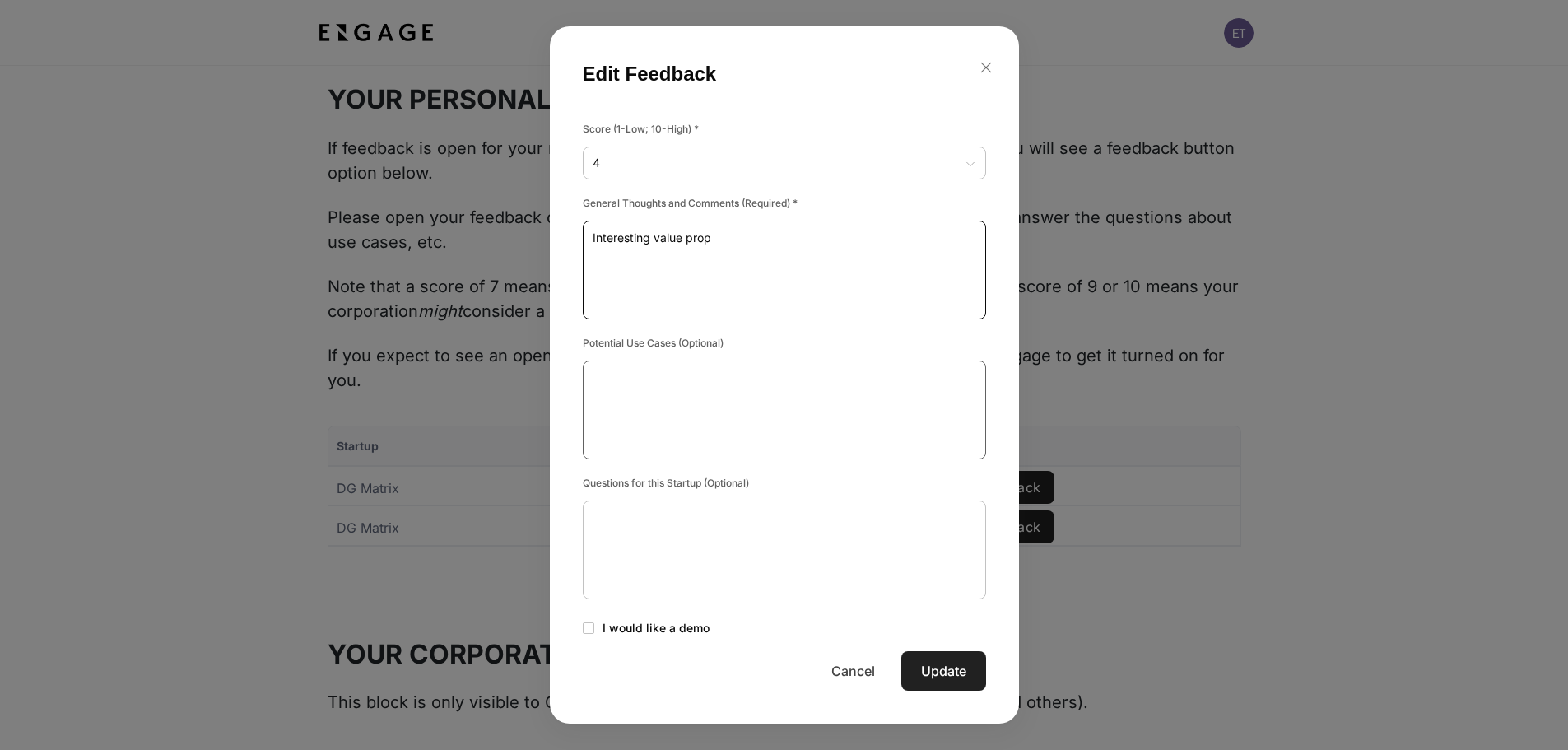 type on "Interesting value prop" 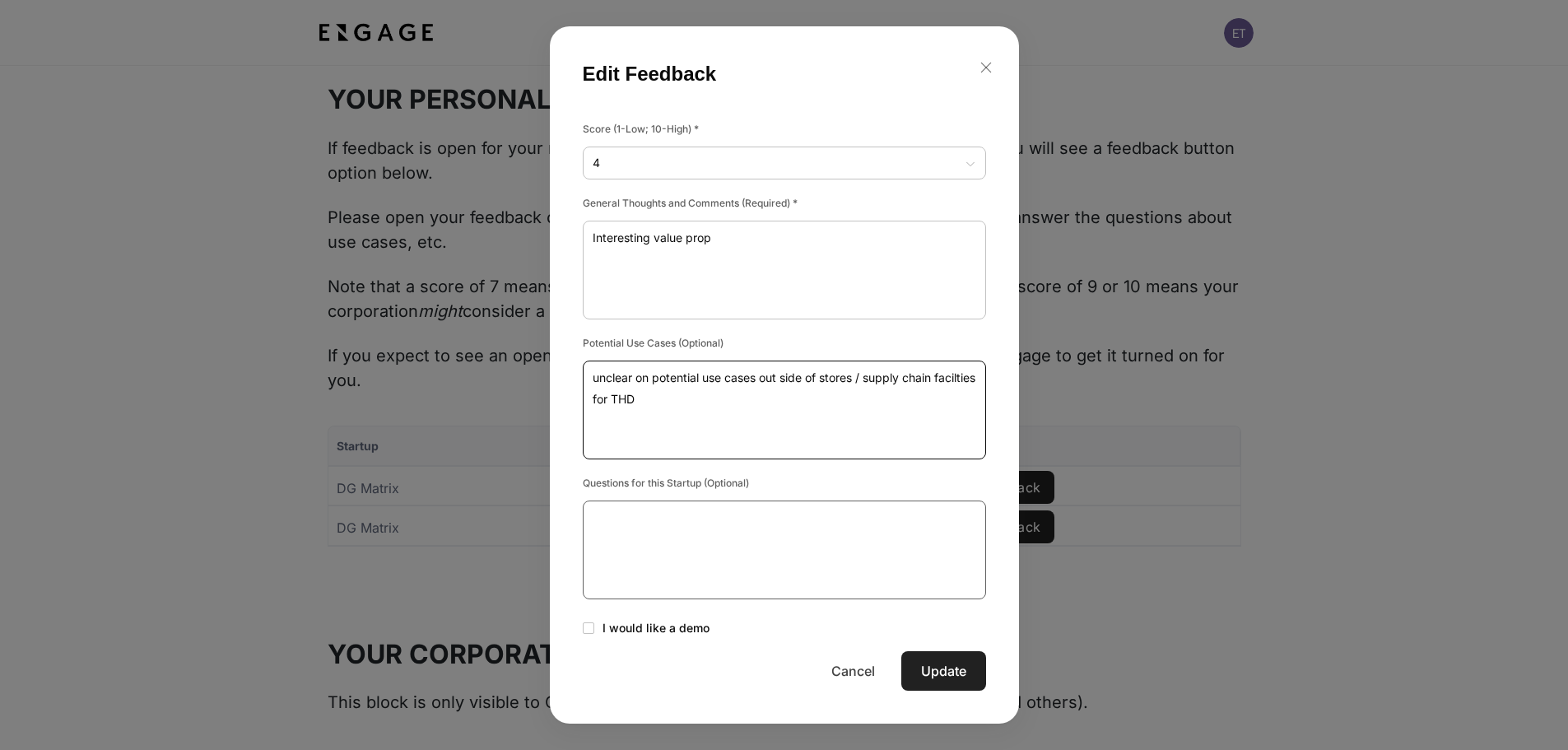 type on "unclear on potential use cases out side of stores / supply chain facilties for THD" 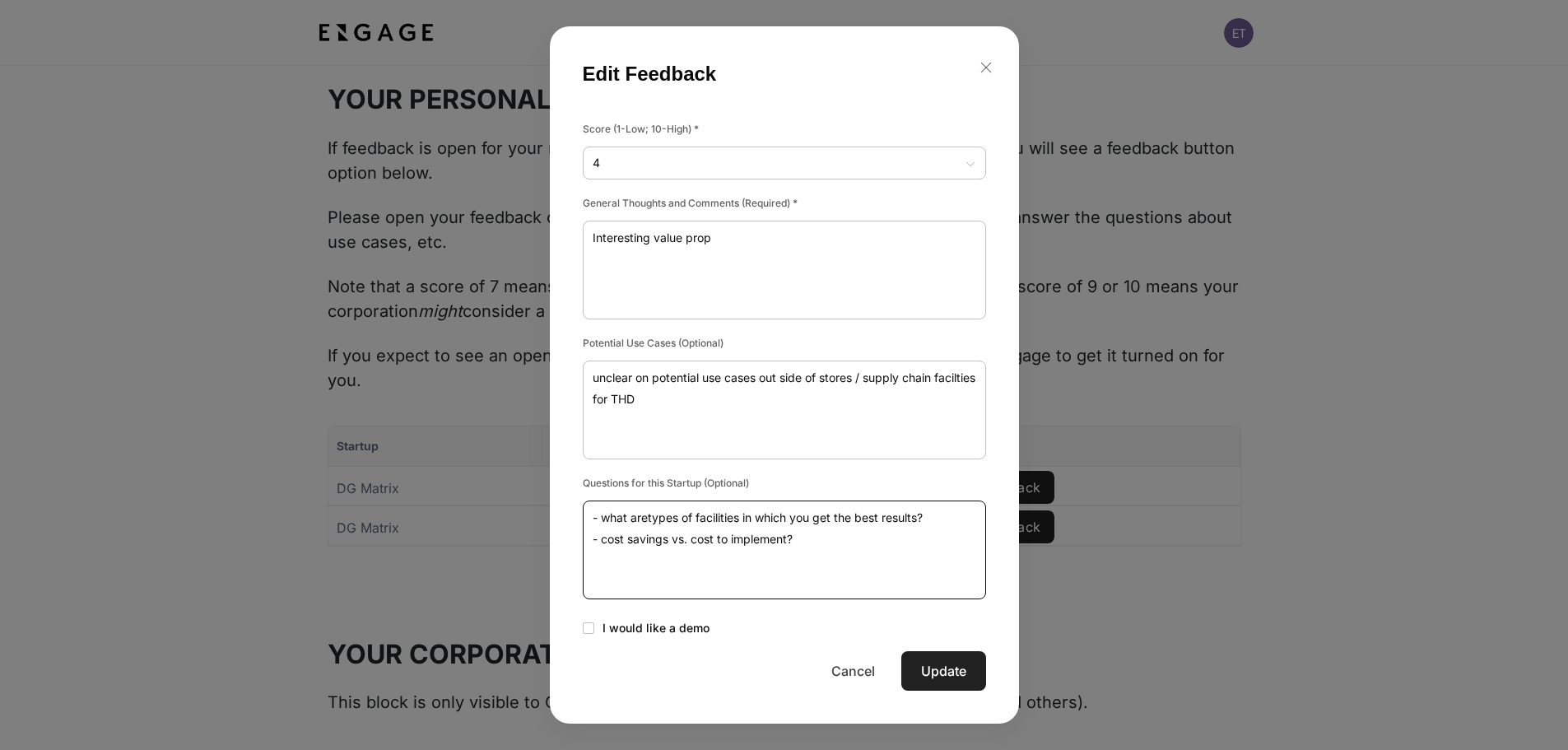 type on "- what aretypes of facilities in which you get the best results?
- cost savings vs. cost to implement?" 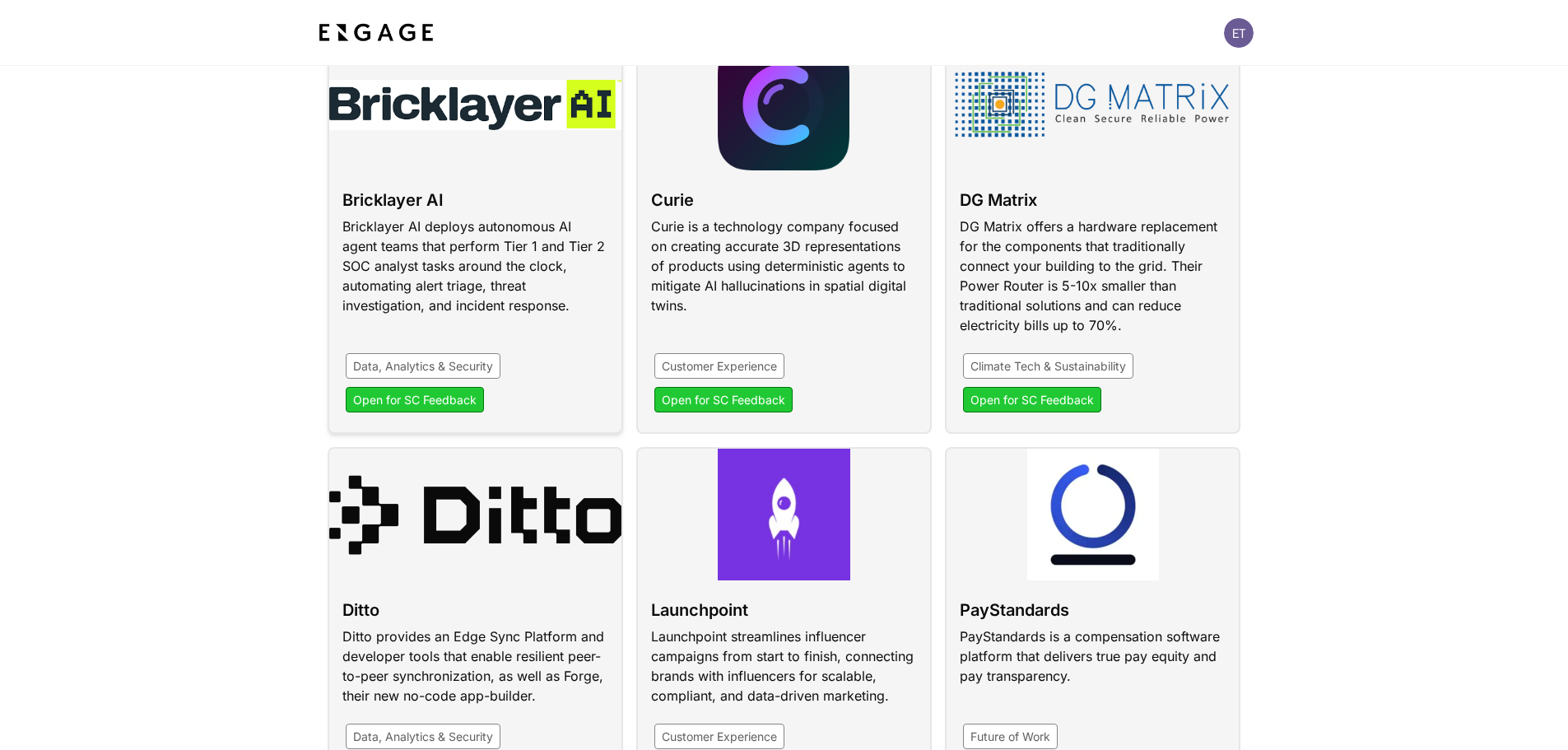 scroll, scrollTop: 303, scrollLeft: 0, axis: vertical 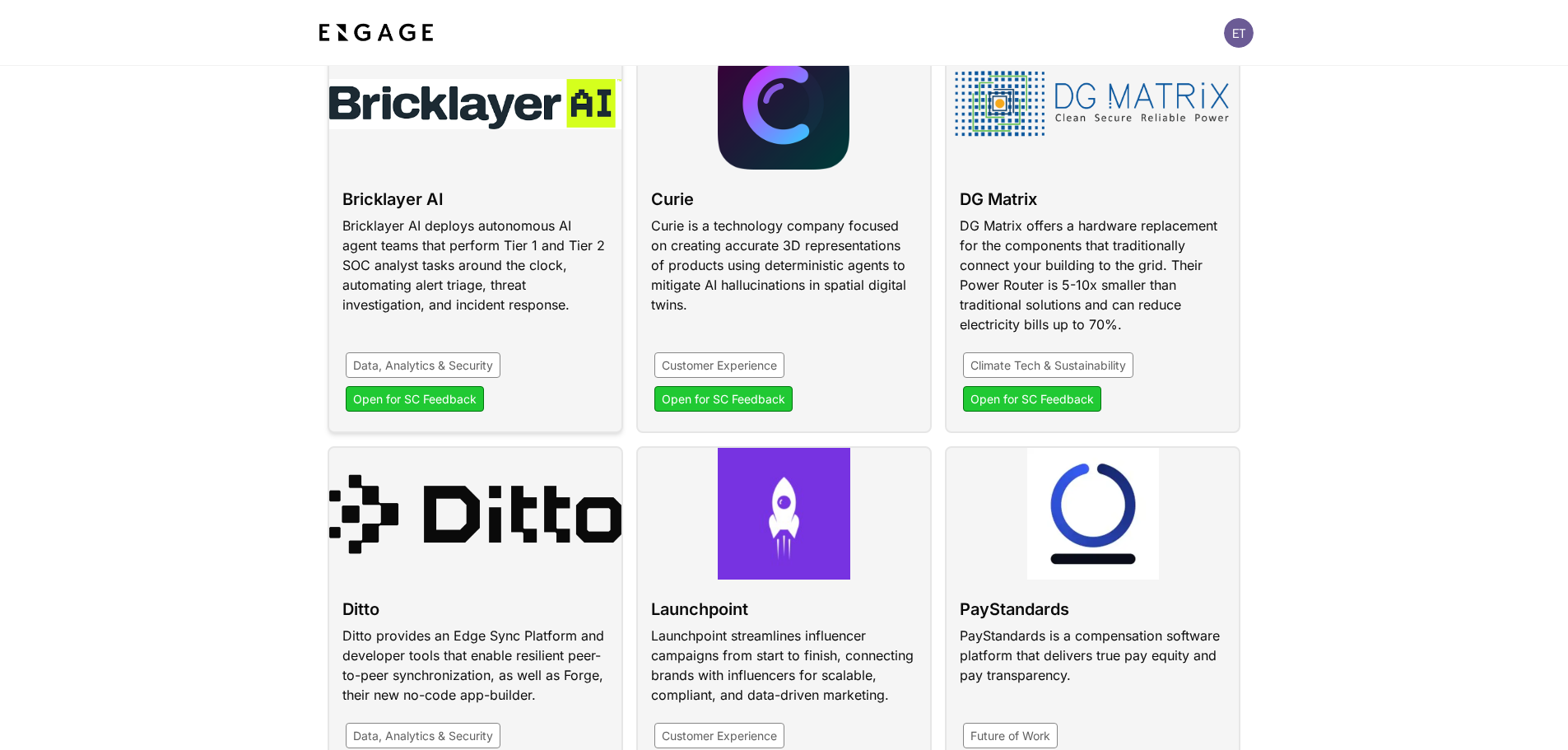 click at bounding box center [475, 235] 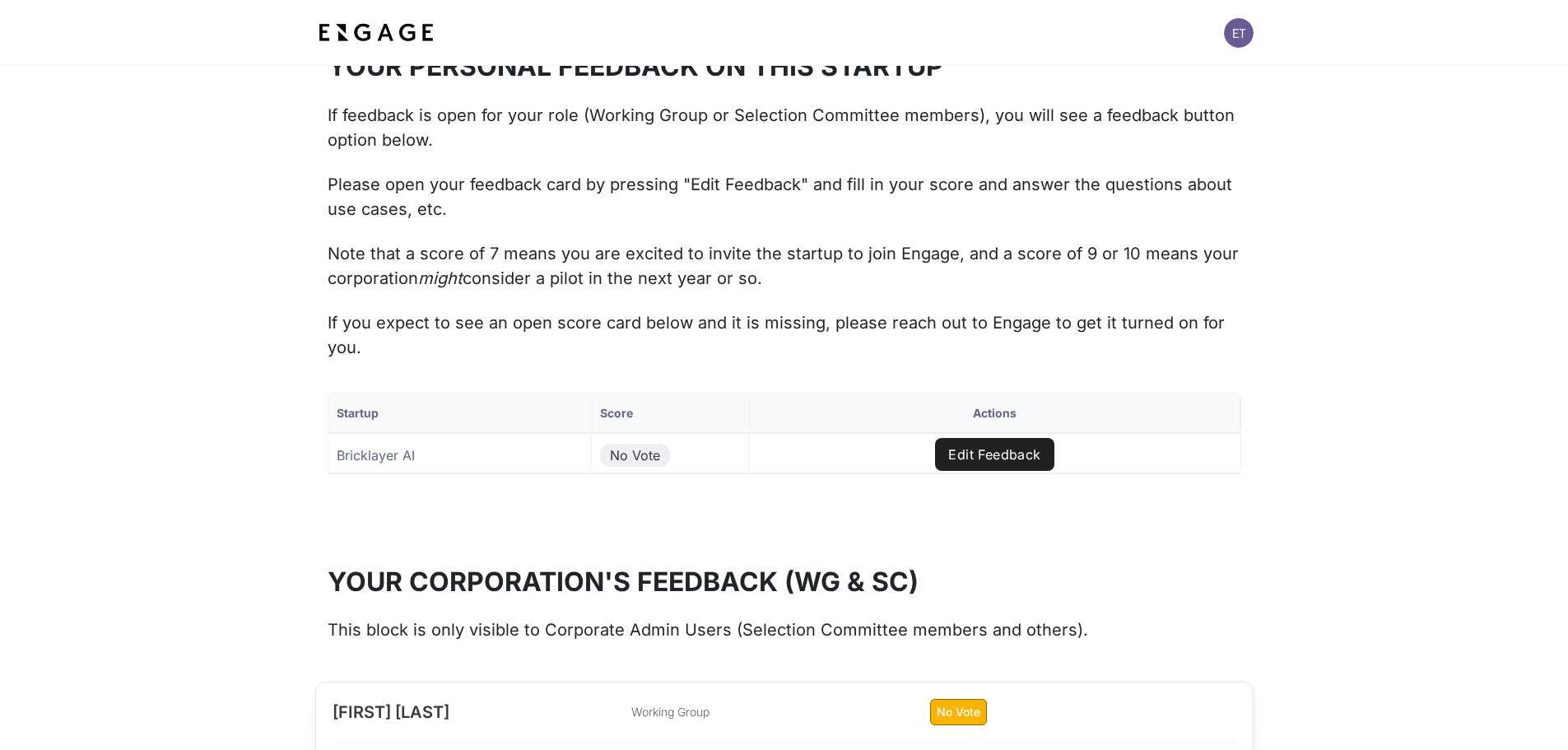 scroll, scrollTop: 1578, scrollLeft: 0, axis: vertical 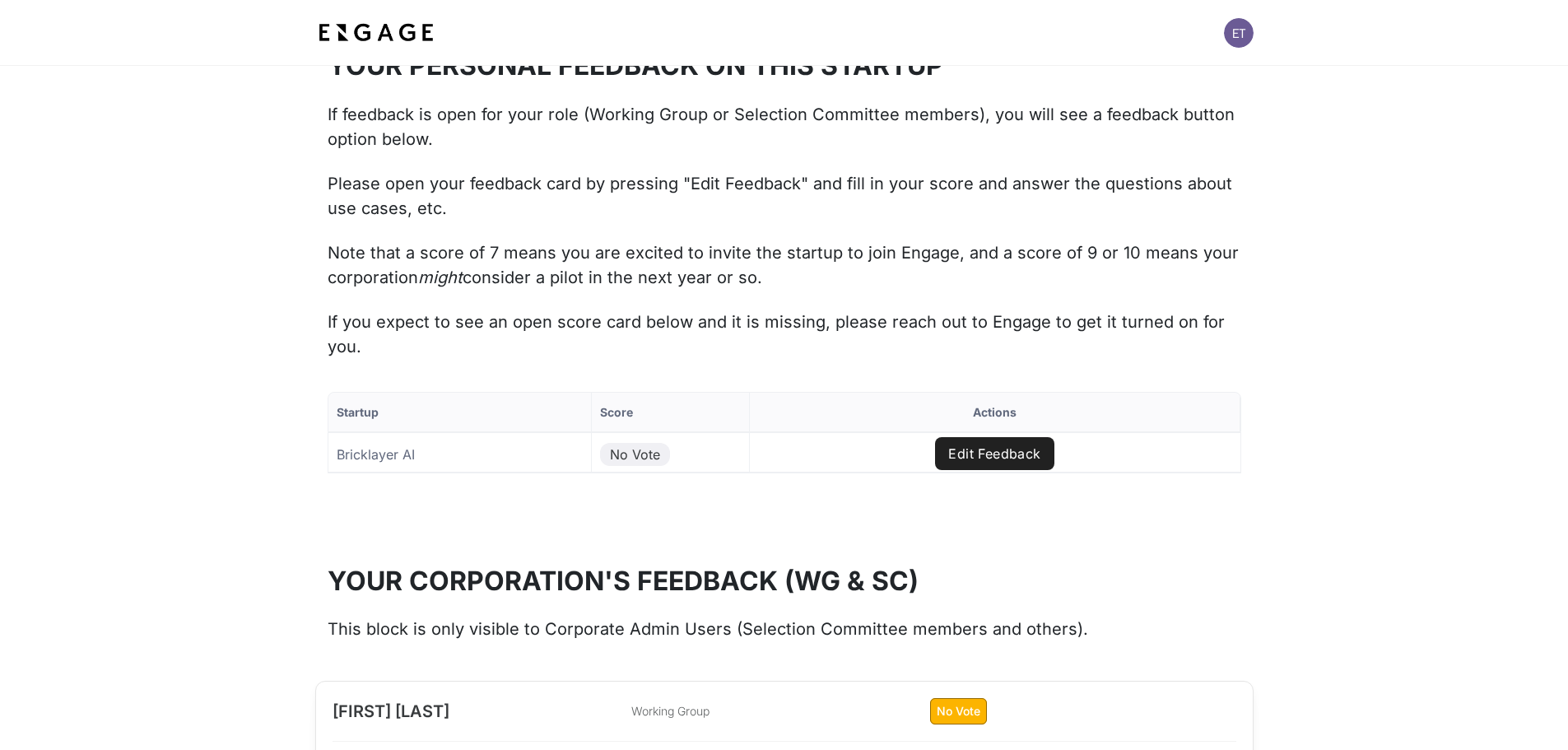 click on "Edit Feedback" at bounding box center (994, 454) 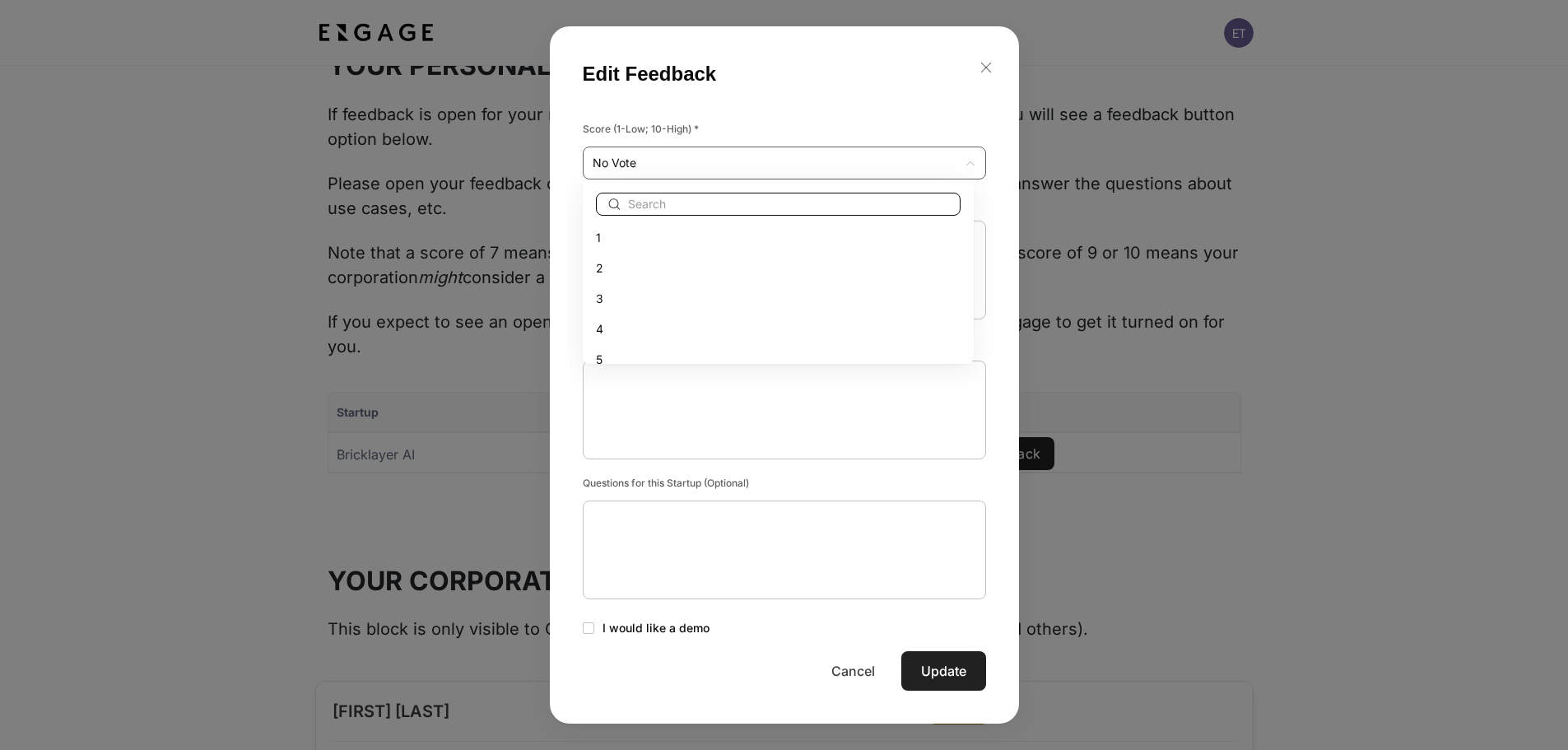 click on "Startup
Score
Actions Bricklayer AI No Vote Edit Feedback
to
of
Page
of
Edit Feedback Score (1-Low; 10-High) *  No Vote No Vote ​ General Thoughts and Comments (Required) *  x ​" at bounding box center (784, 462) 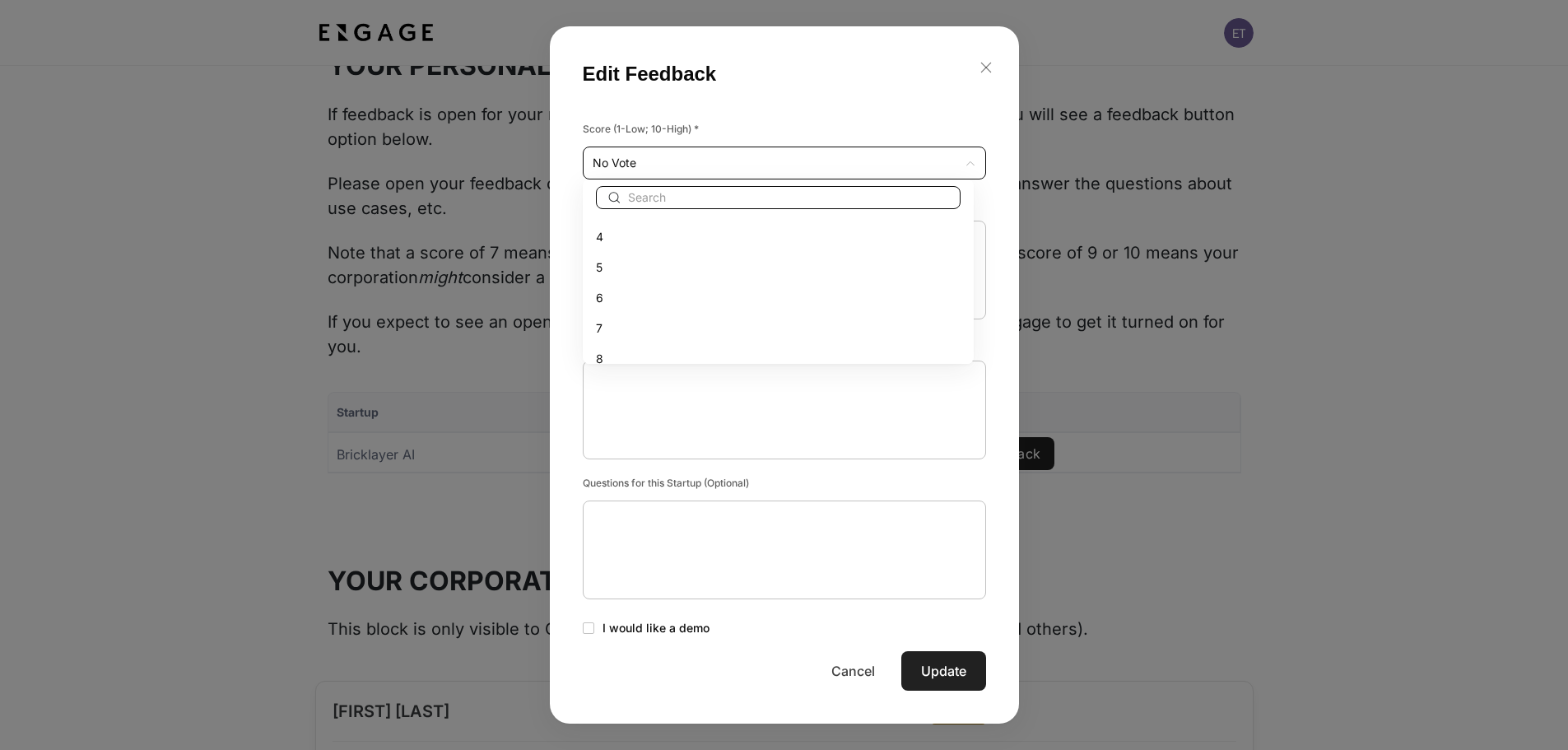 scroll, scrollTop: 93, scrollLeft: 0, axis: vertical 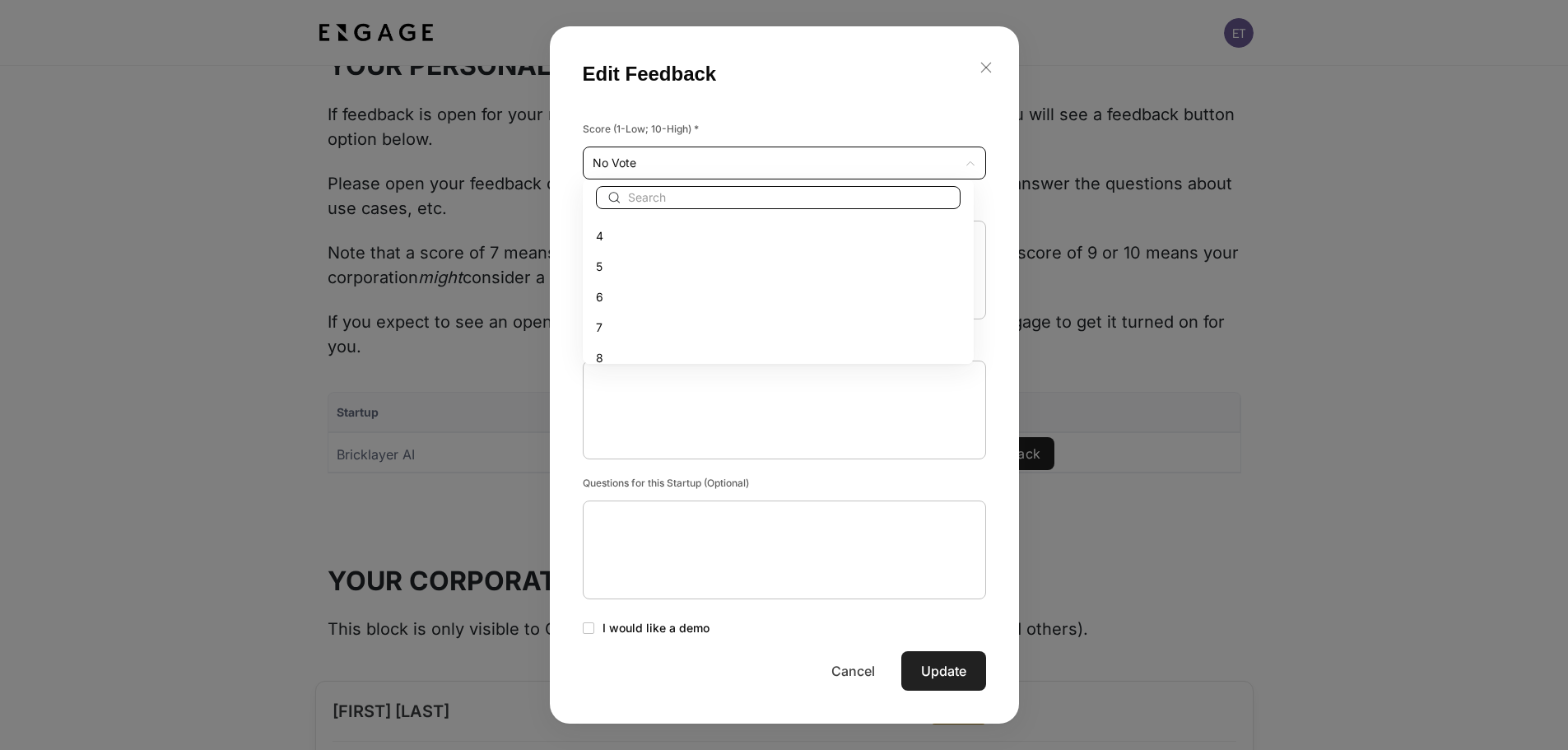 click on "6" at bounding box center (778, 296) 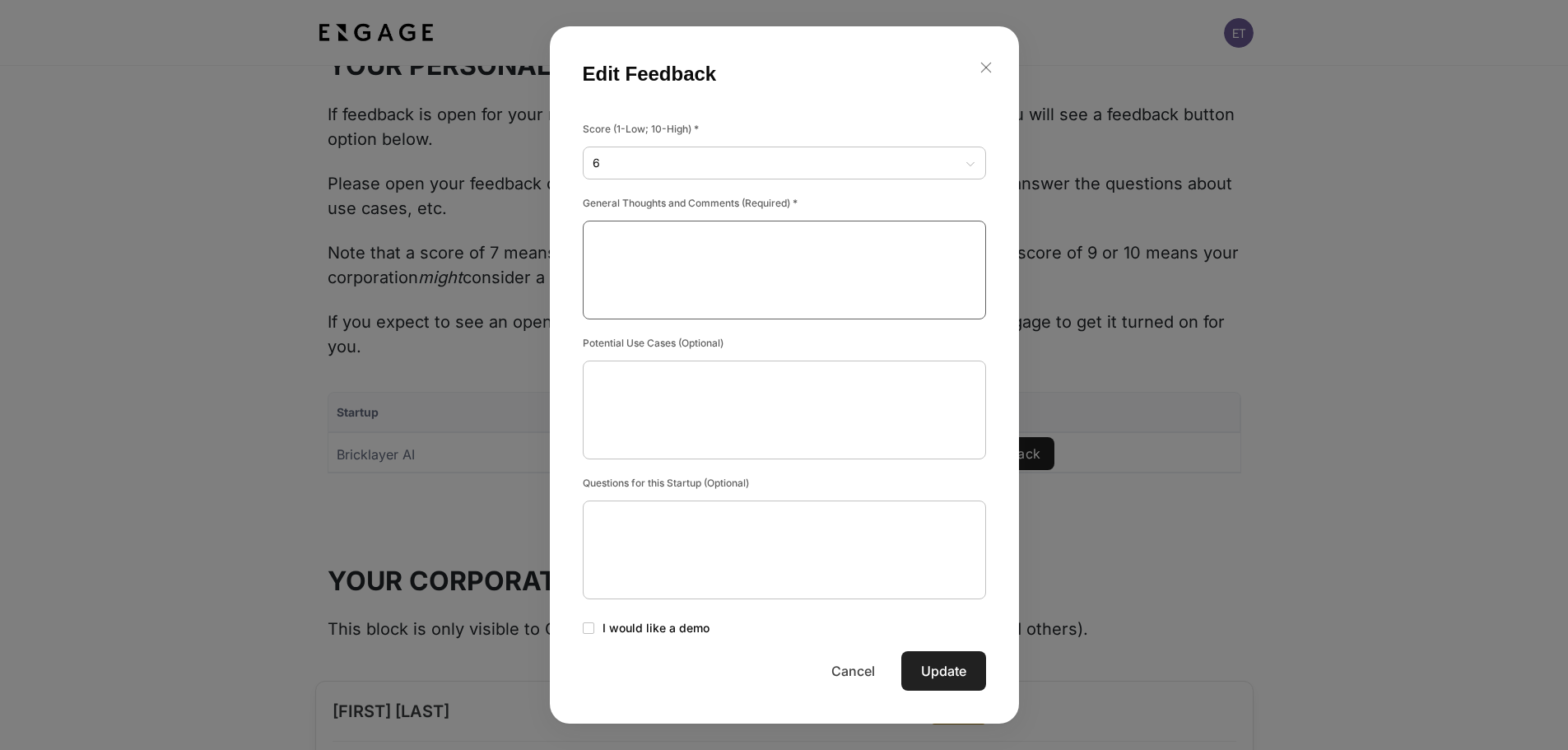 click at bounding box center [784, 270] 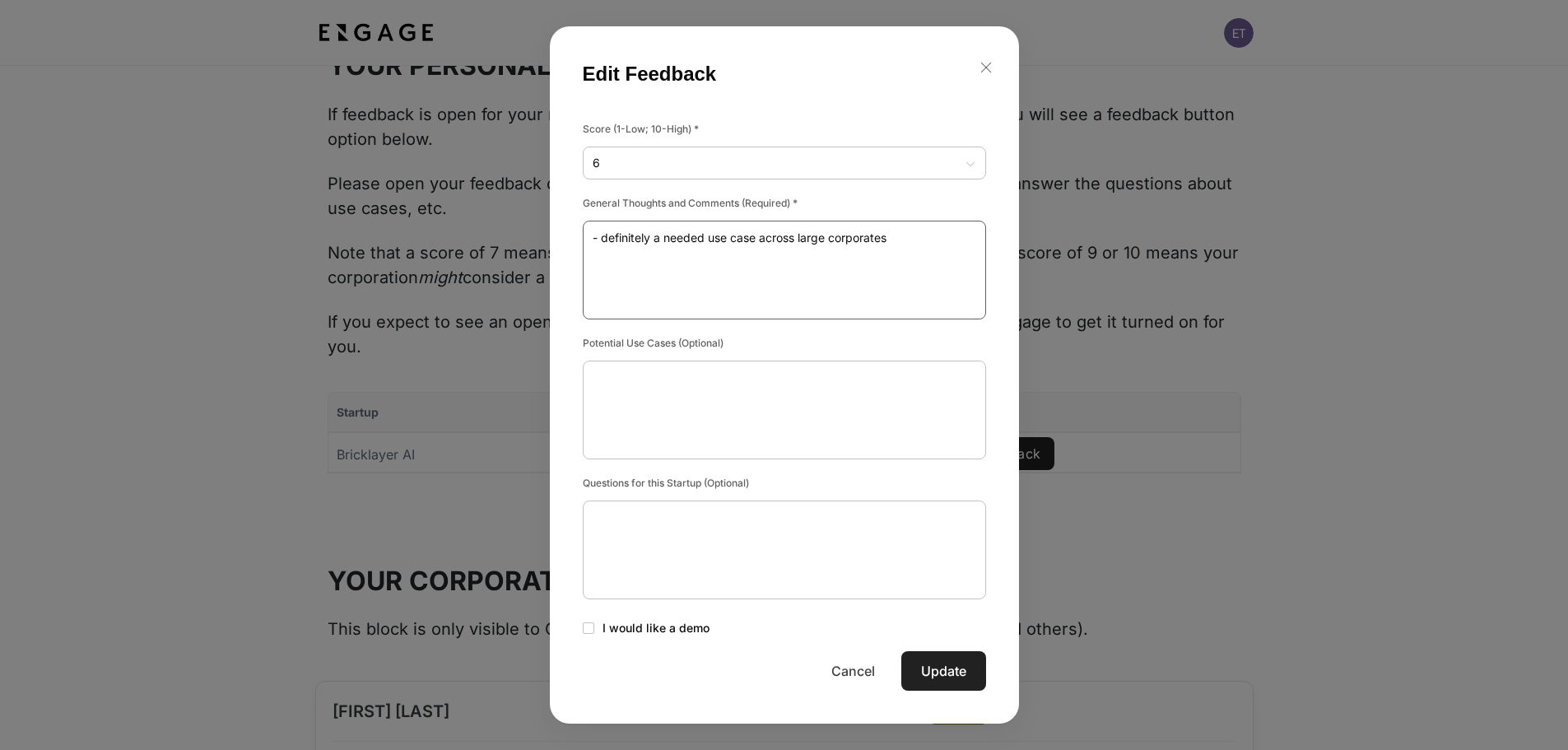 click on "- definitely a needed use case across large corporates" at bounding box center [784, 270] 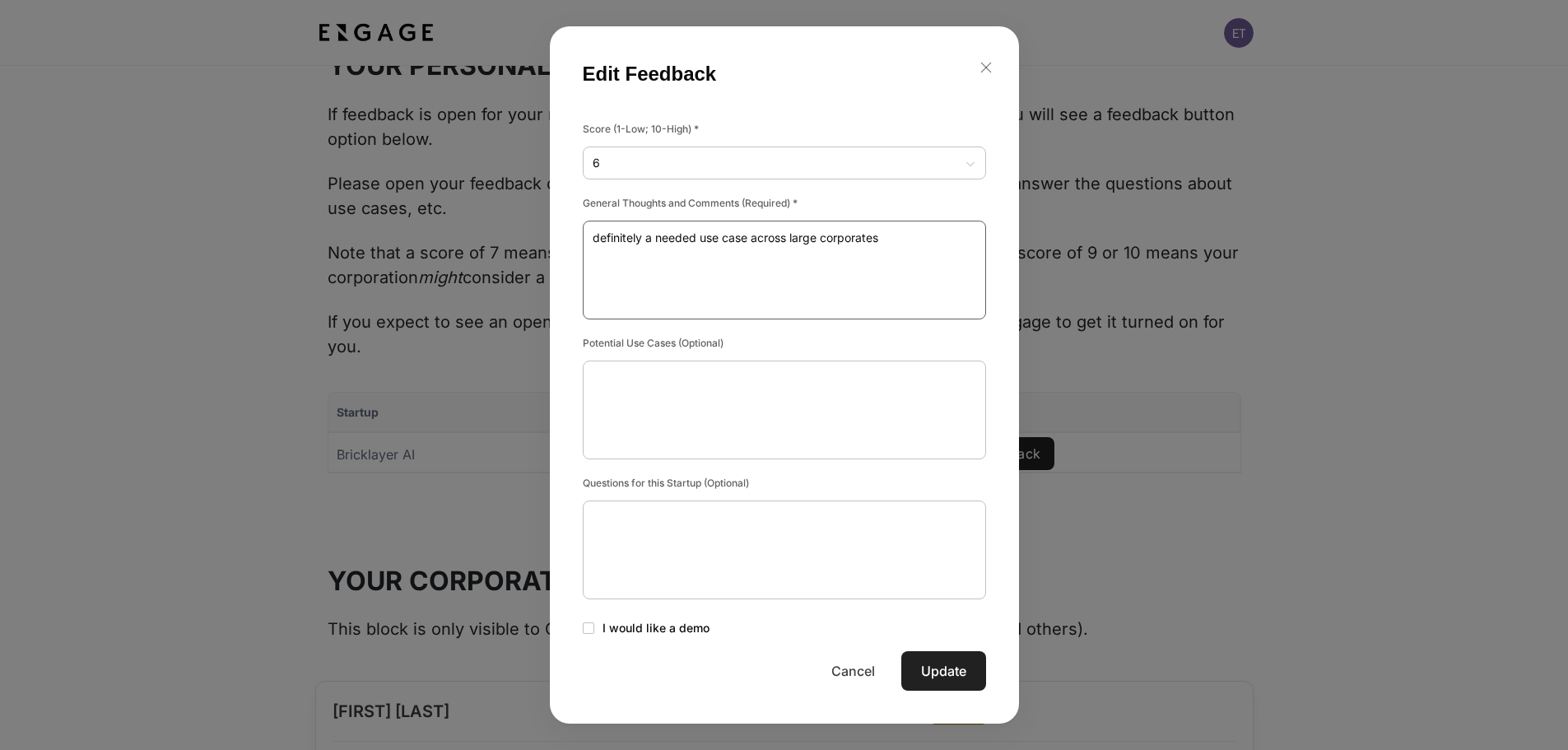 click on "definitely a needed use case across large corporates" at bounding box center [784, 270] 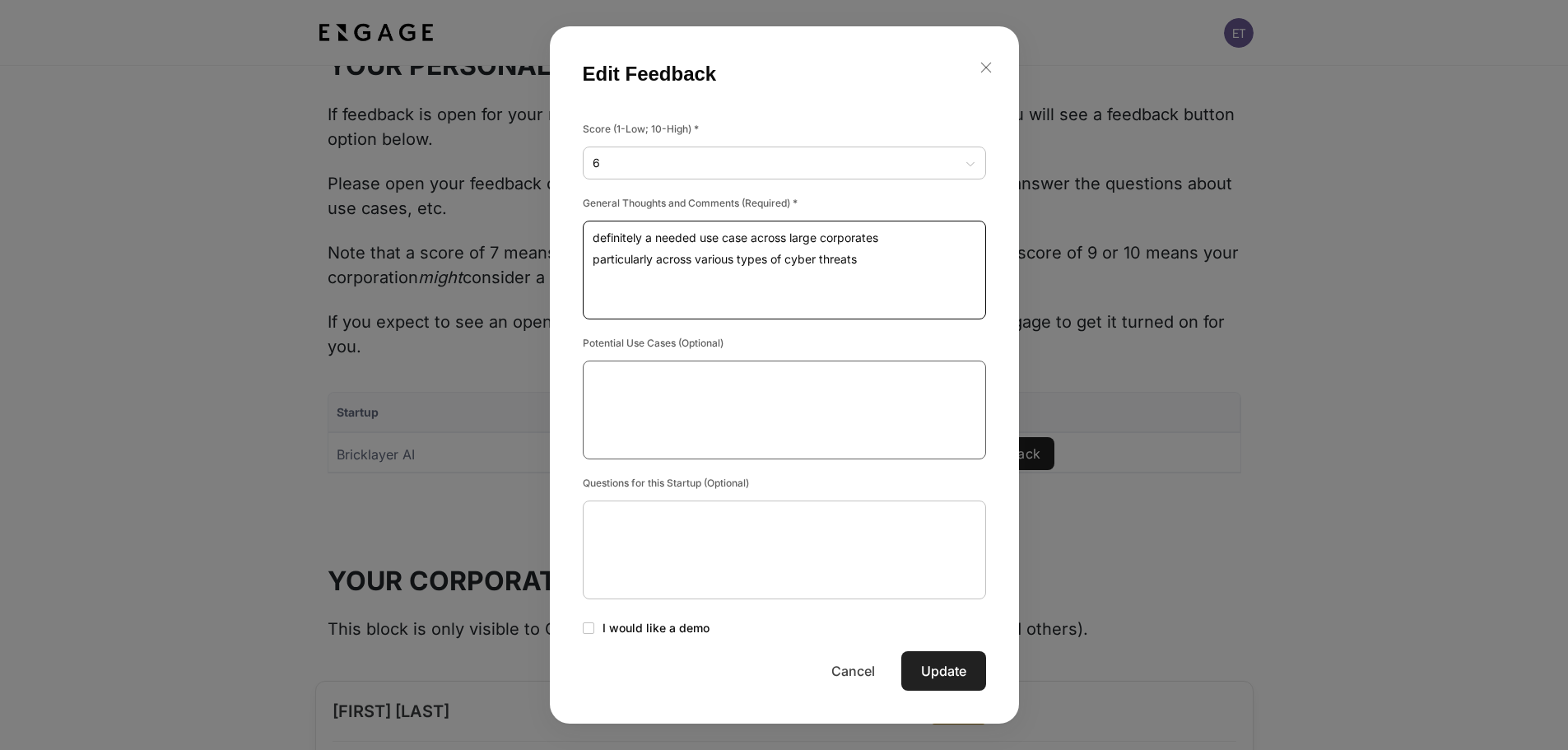 type on "definitely a needed use case across large corporates
particularly across various types of cyber threats" 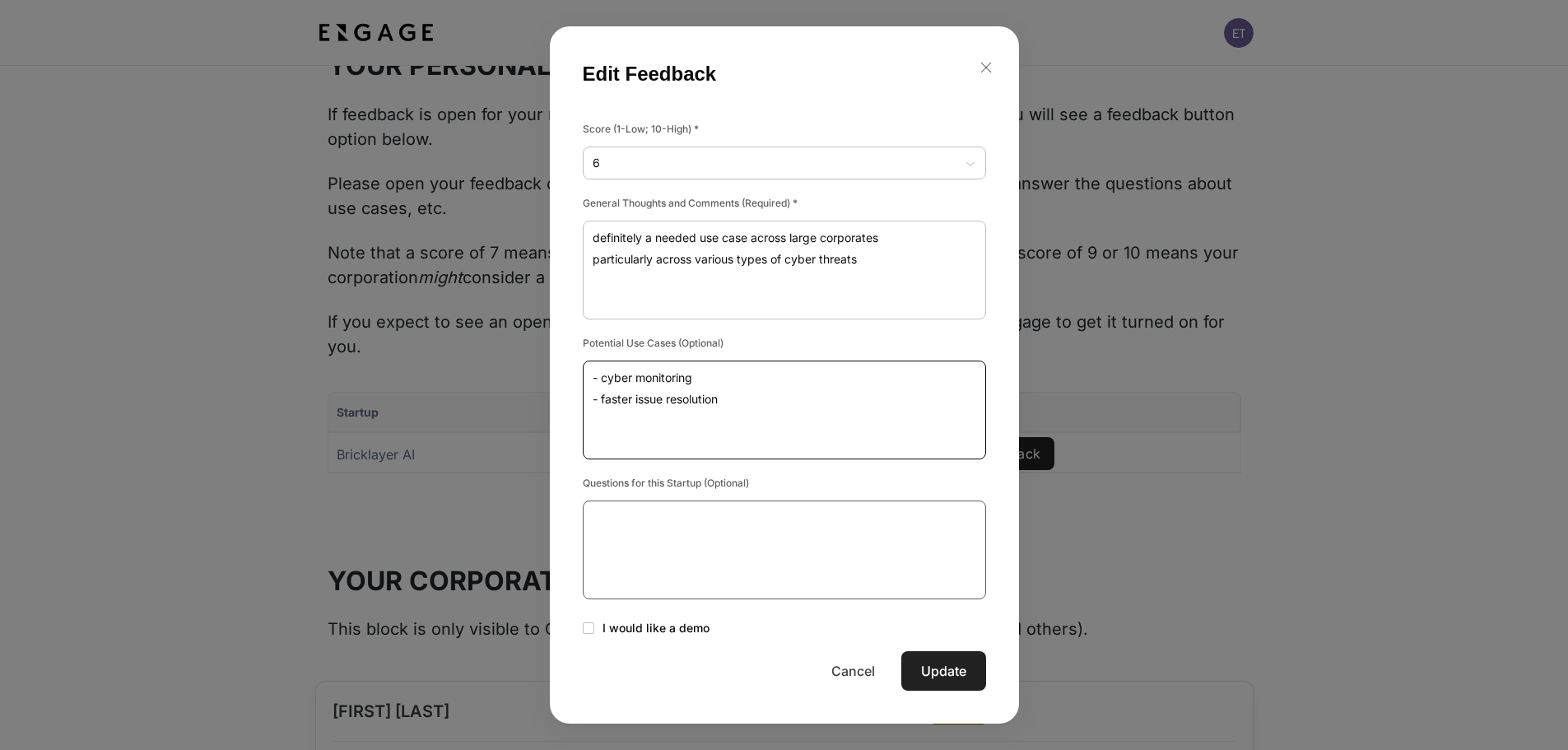 type on "- cyber monitoring
- faster issue resolution" 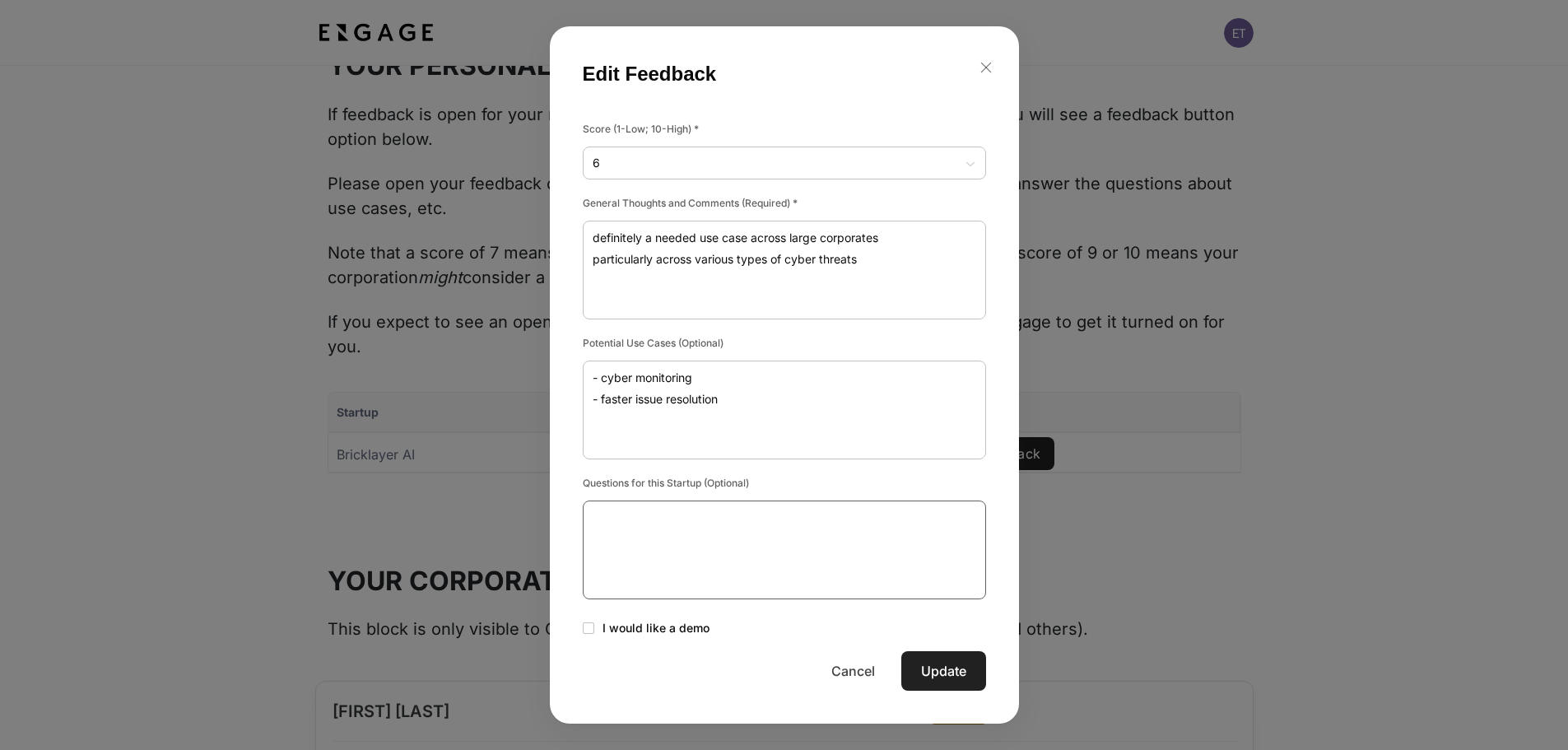click at bounding box center (784, 550) 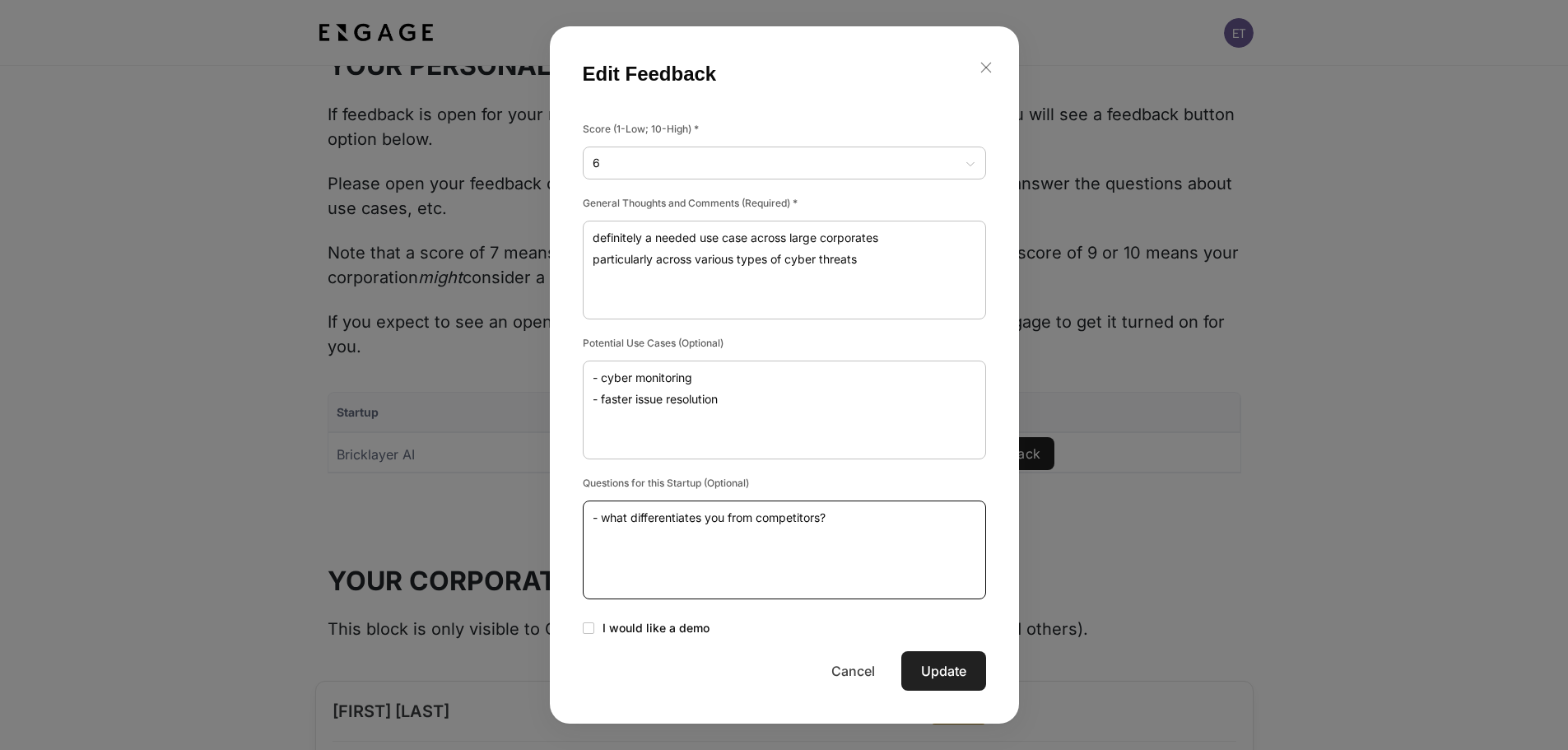 type on "- what differentiates you from competitors?" 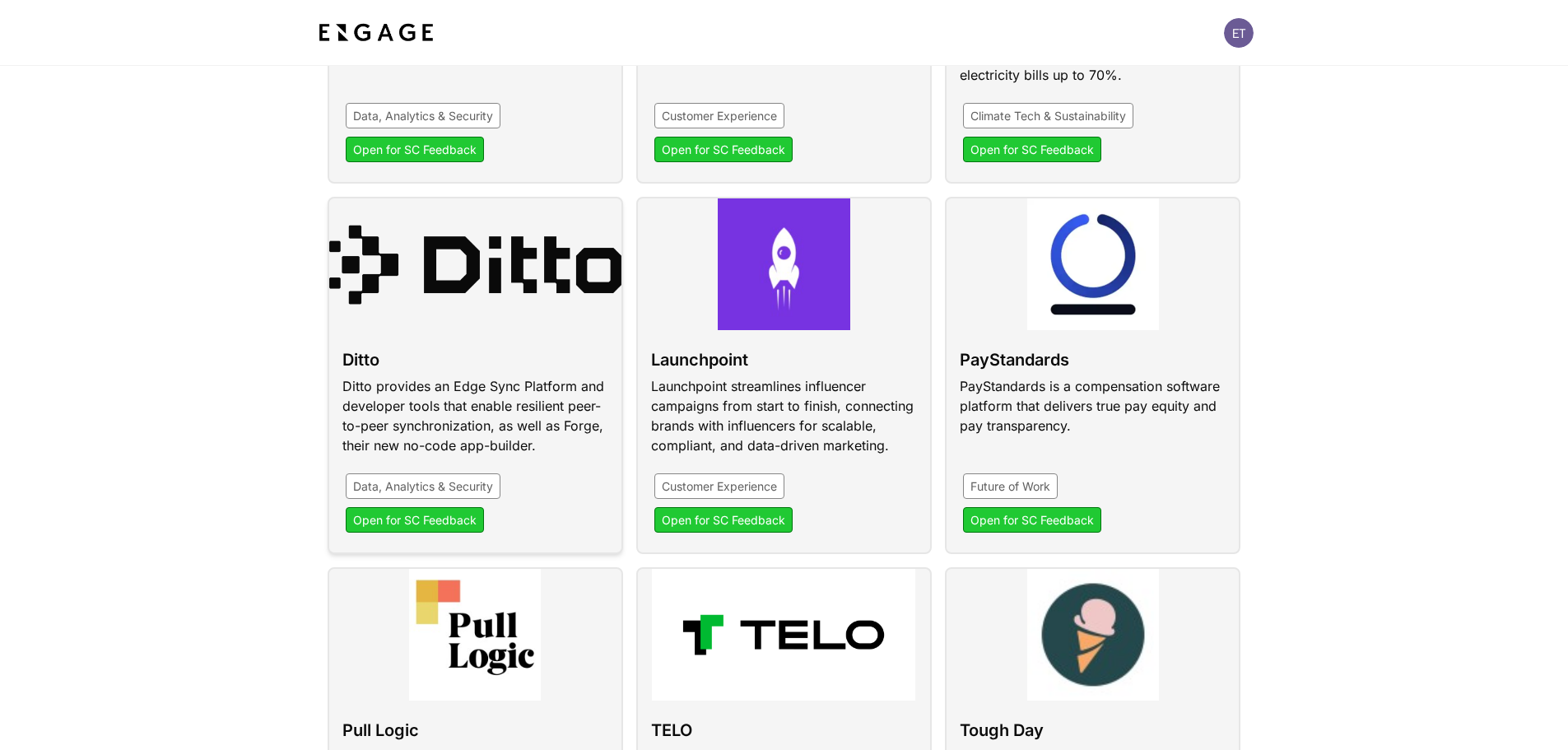 scroll, scrollTop: 553, scrollLeft: 0, axis: vertical 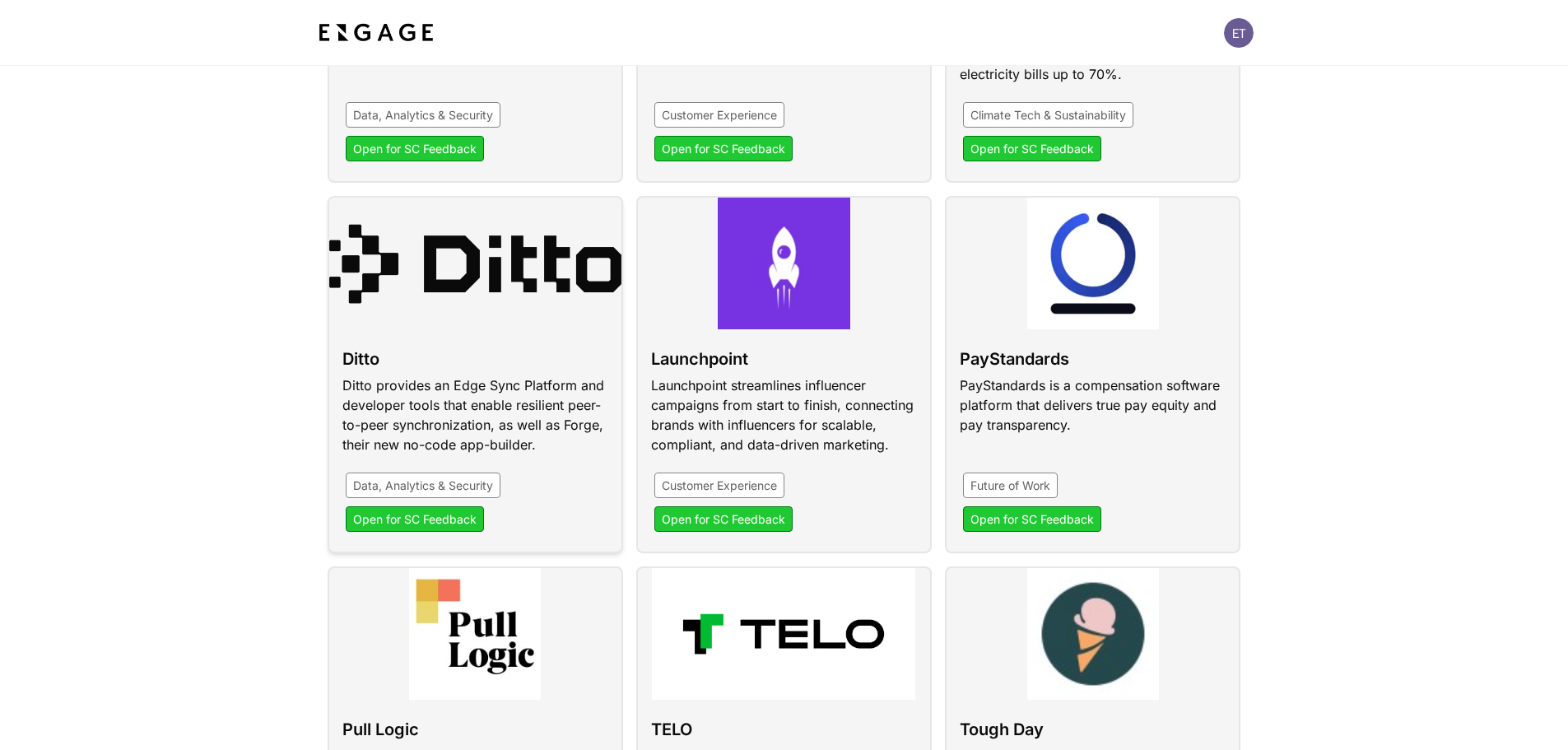 click at bounding box center [475, 375] 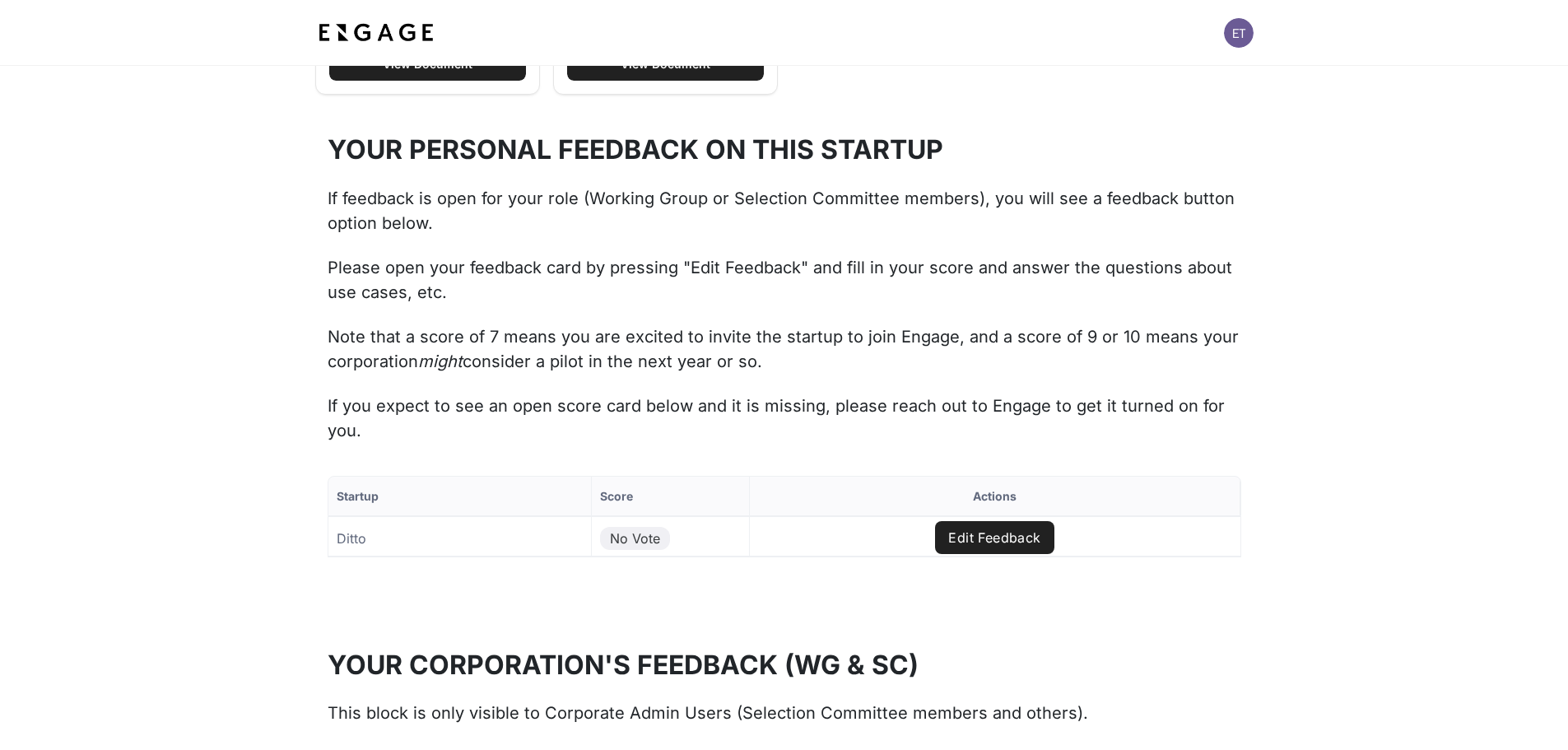 scroll, scrollTop: 1495, scrollLeft: 0, axis: vertical 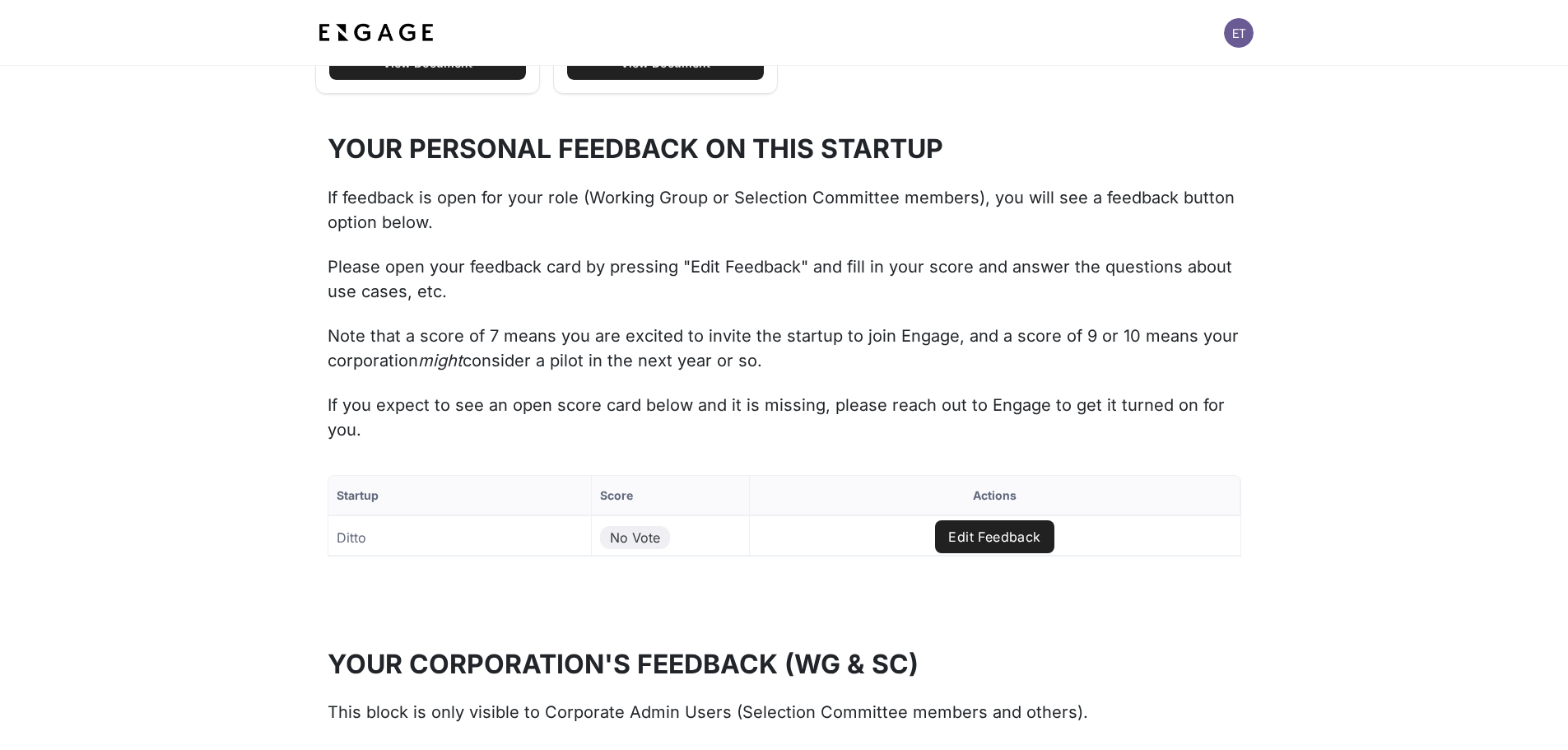 click on "Edit Feedback" at bounding box center [994, 537] 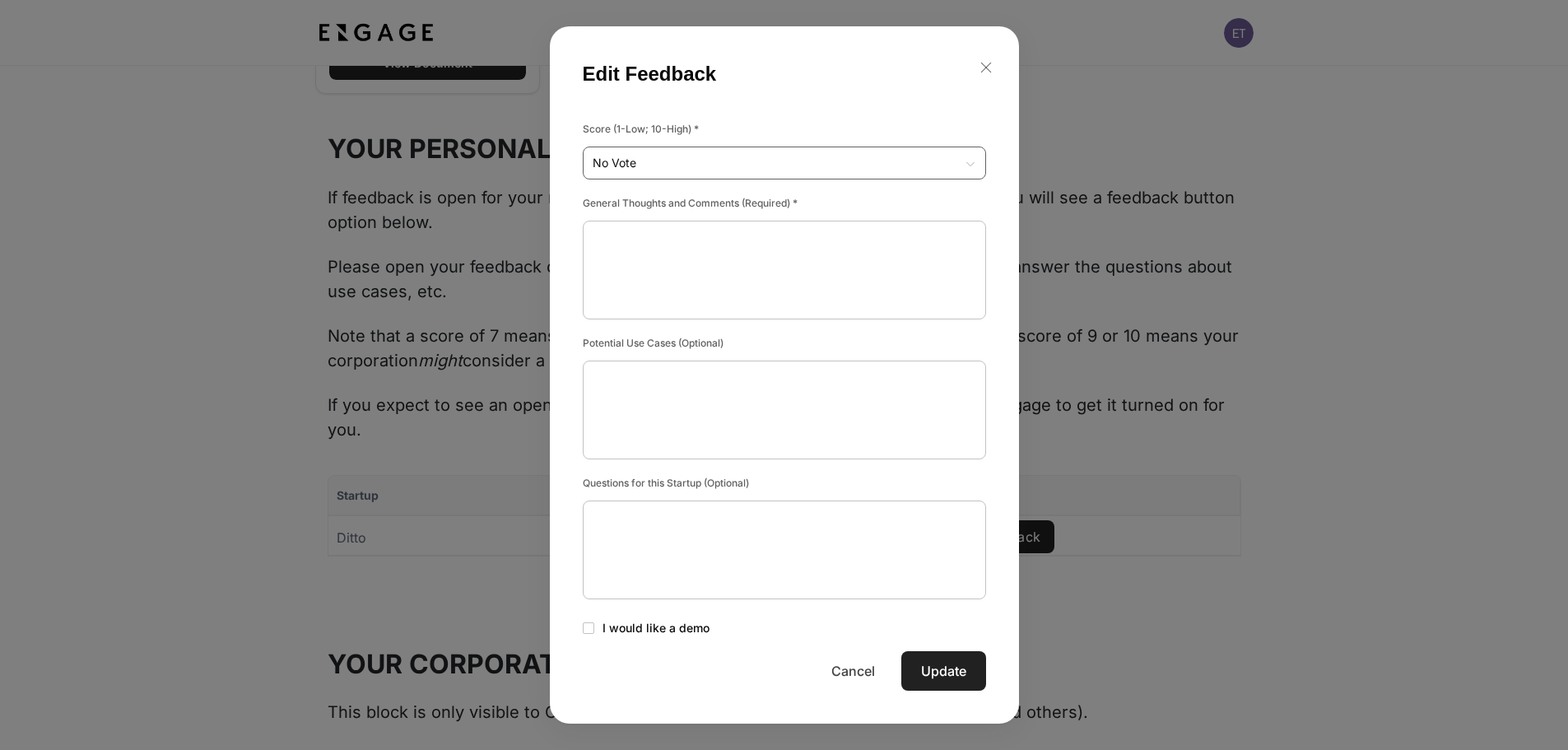 click on "Startup
Score
Actions Ditto No Vote Edit Feedback
to
of
Page
of
Edit Feedback Score (1-Low; 10-High) *  No Vote No Vote ​ General Thoughts and Comments (Required) *  x ​ x ​ x" at bounding box center [784, 545] 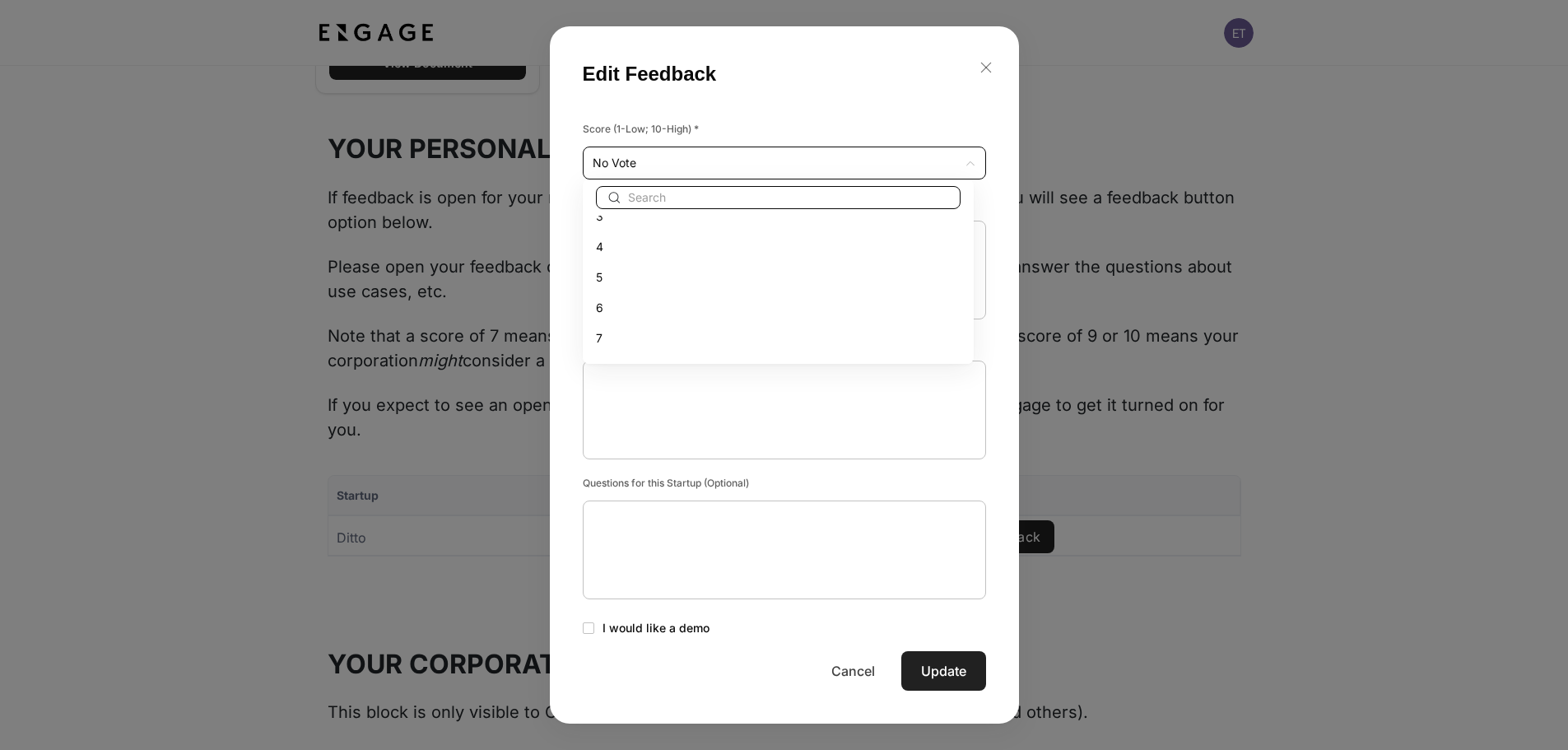 scroll, scrollTop: 165, scrollLeft: 0, axis: vertical 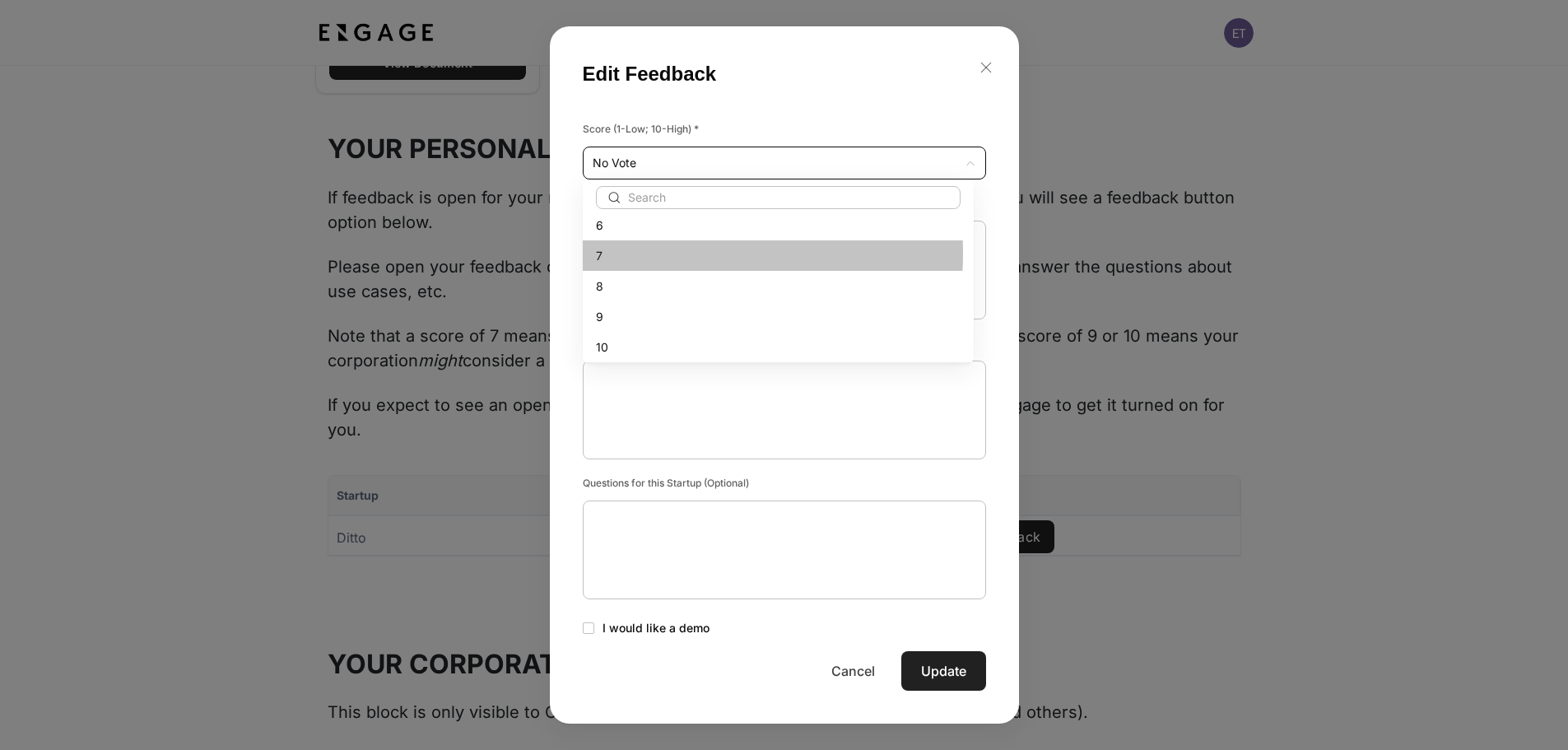 click on "7" at bounding box center [778, 255] 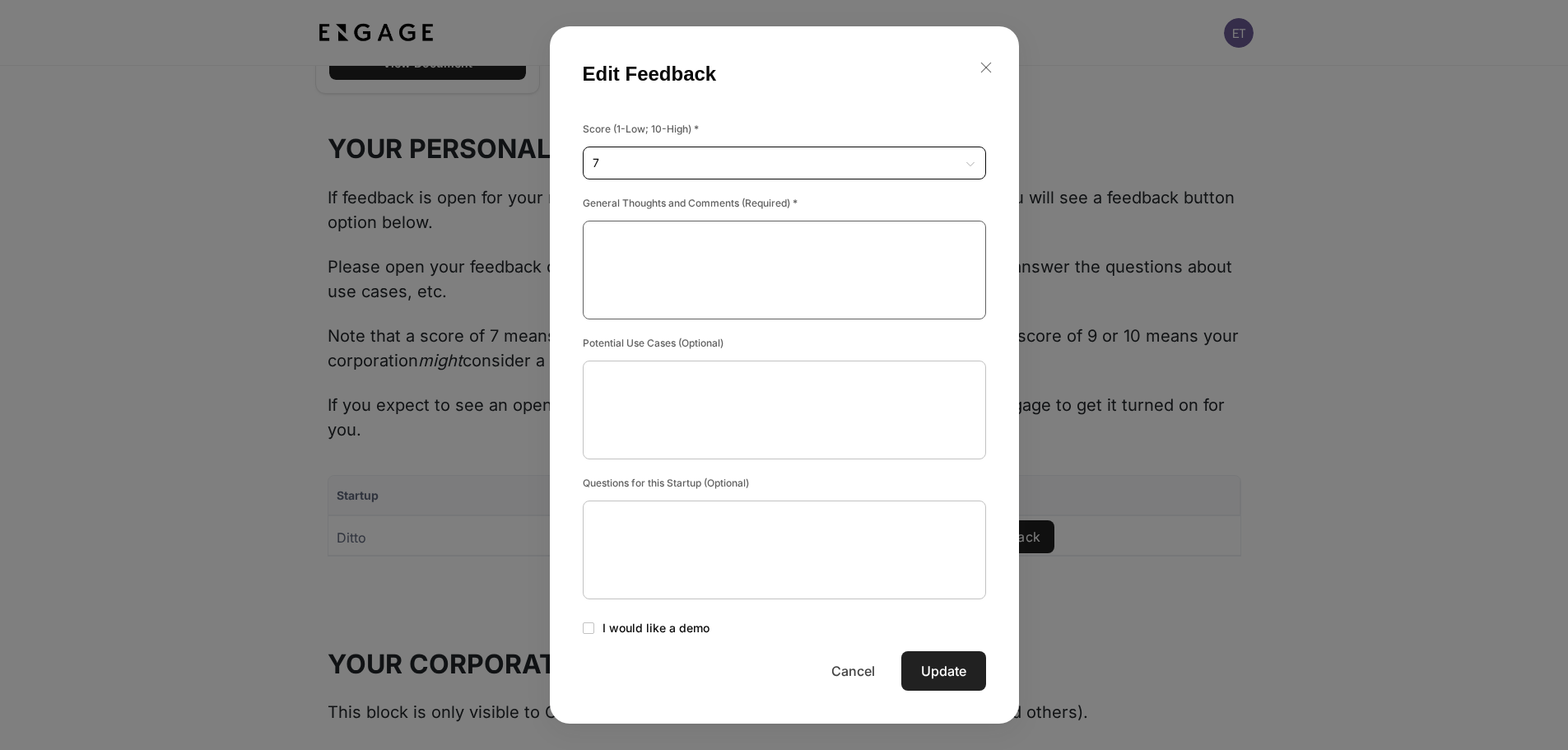 click at bounding box center [784, 270] 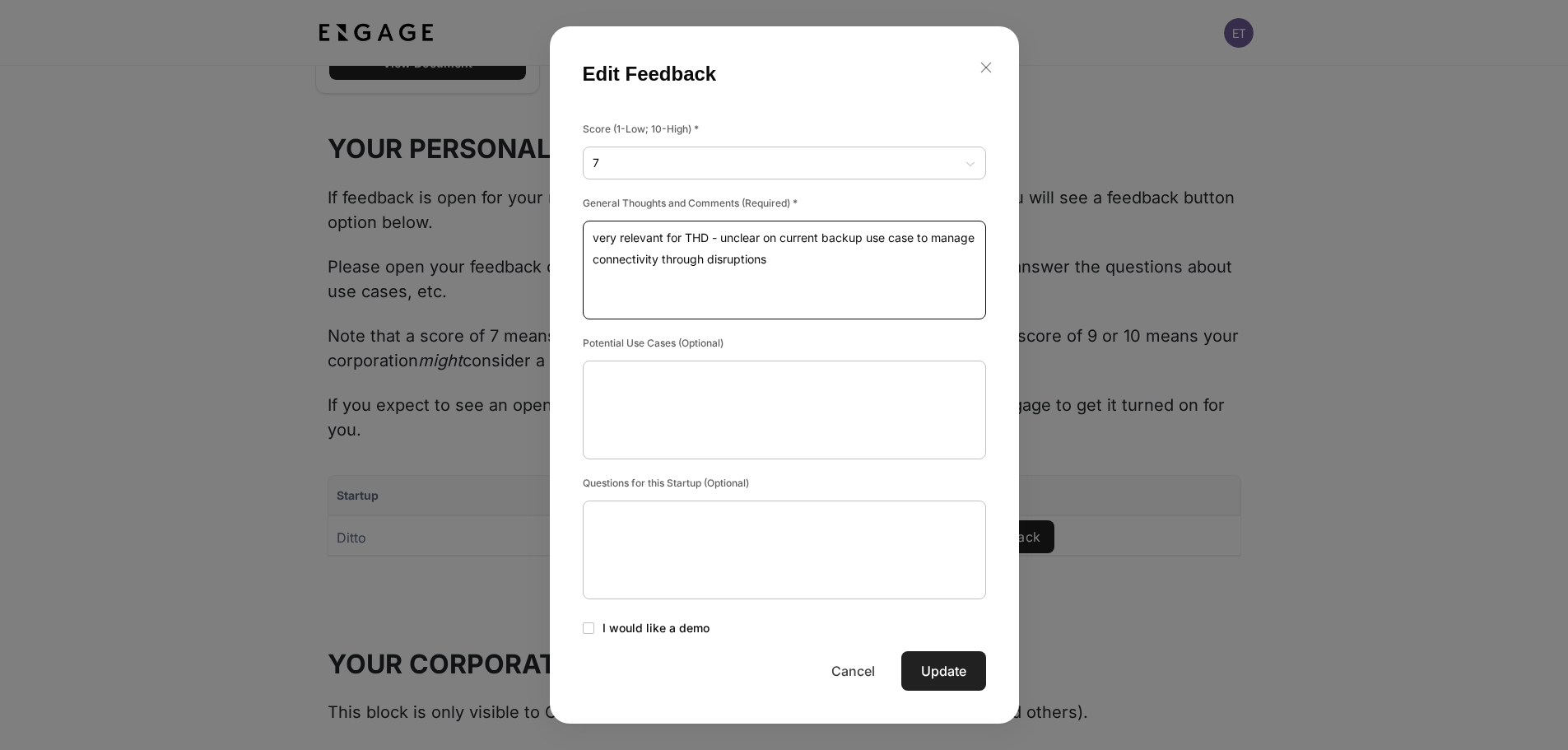 type on "very relevant for THD - unclear on current backup use case to manage connectivity through disruptions" 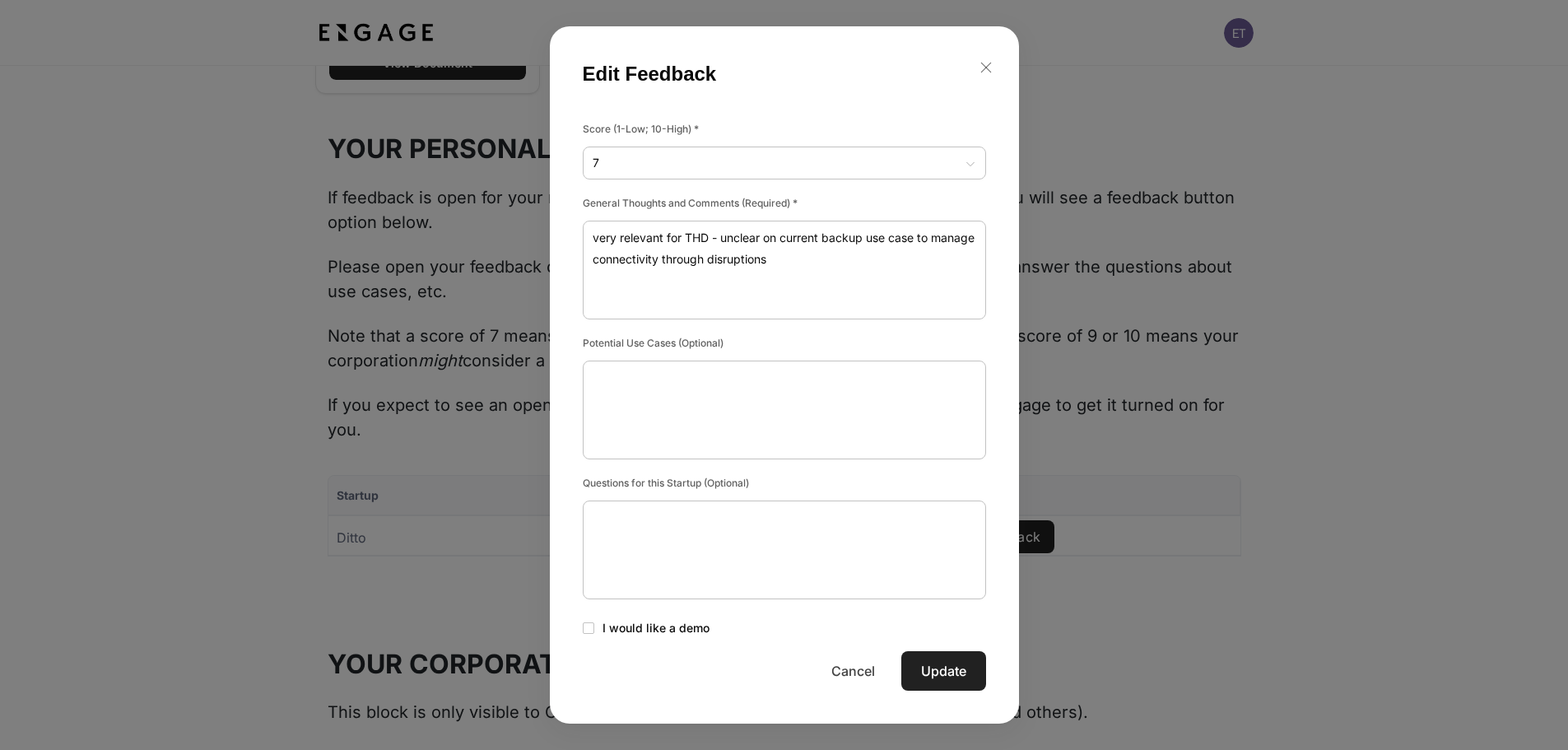 click on "Potential Use Cases (Optional)" at bounding box center [784, 343] 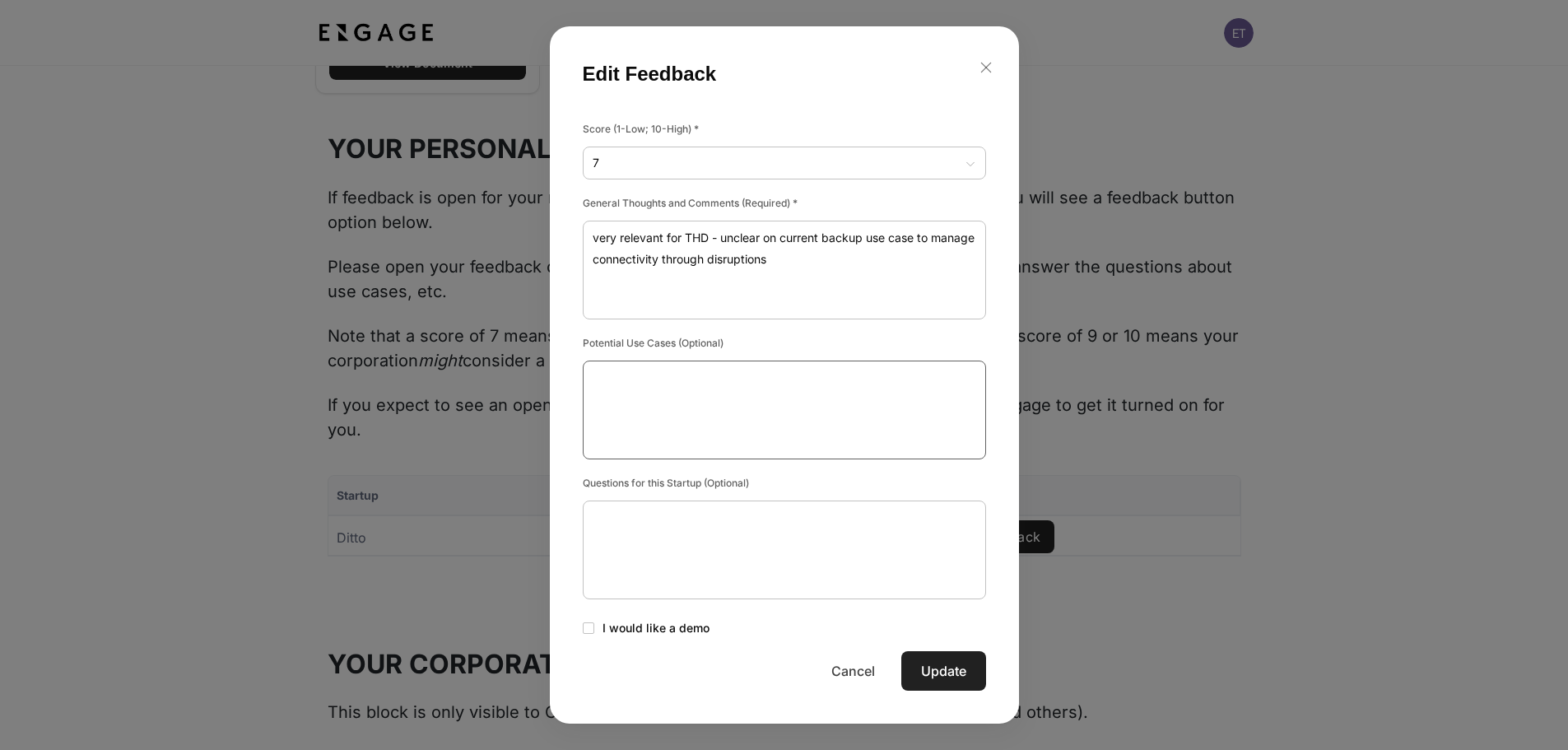 click at bounding box center [784, 410] 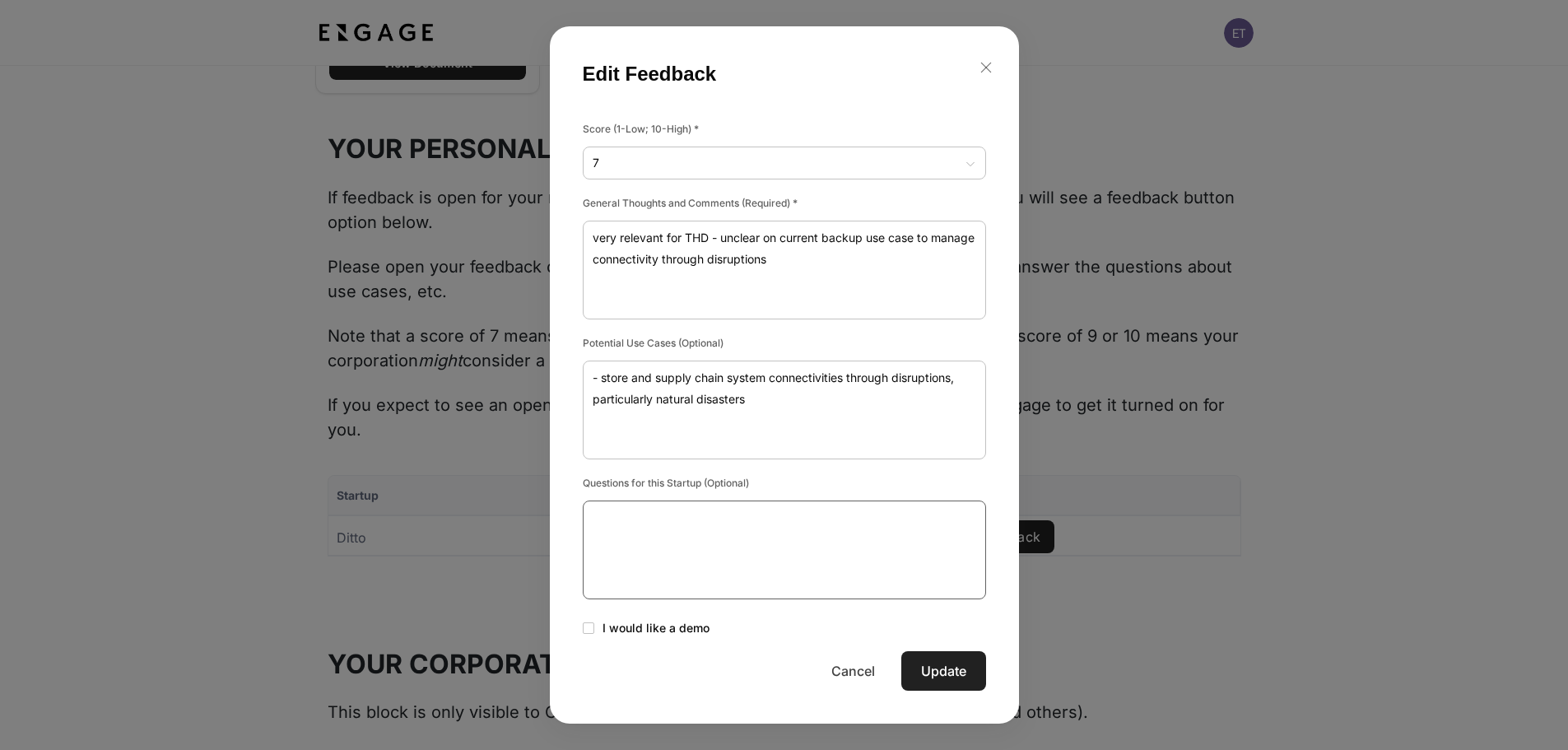 click at bounding box center [784, 550] 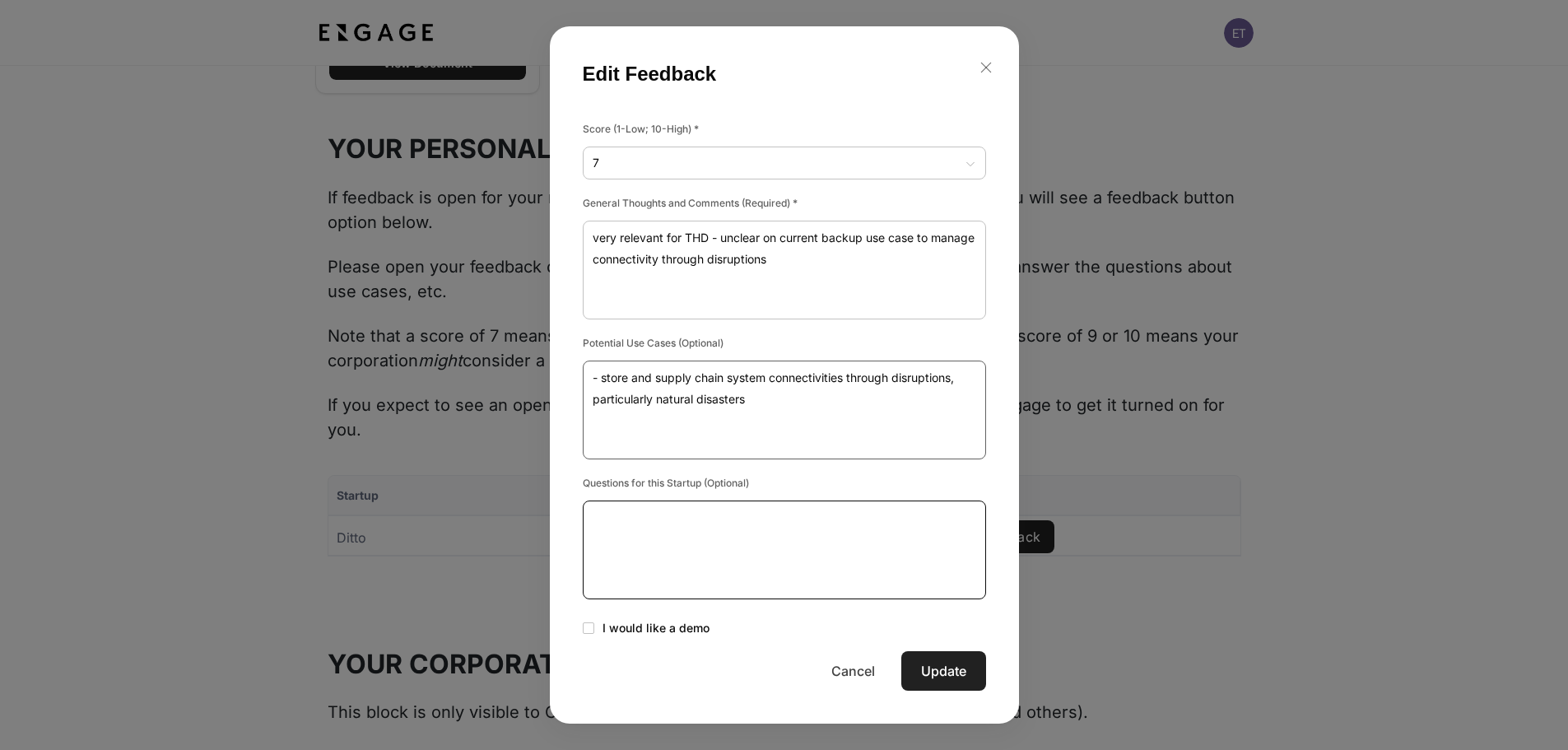 click on "- store and supply chain system connectivities through disruptions, particularly natural disasters" at bounding box center (784, 410) 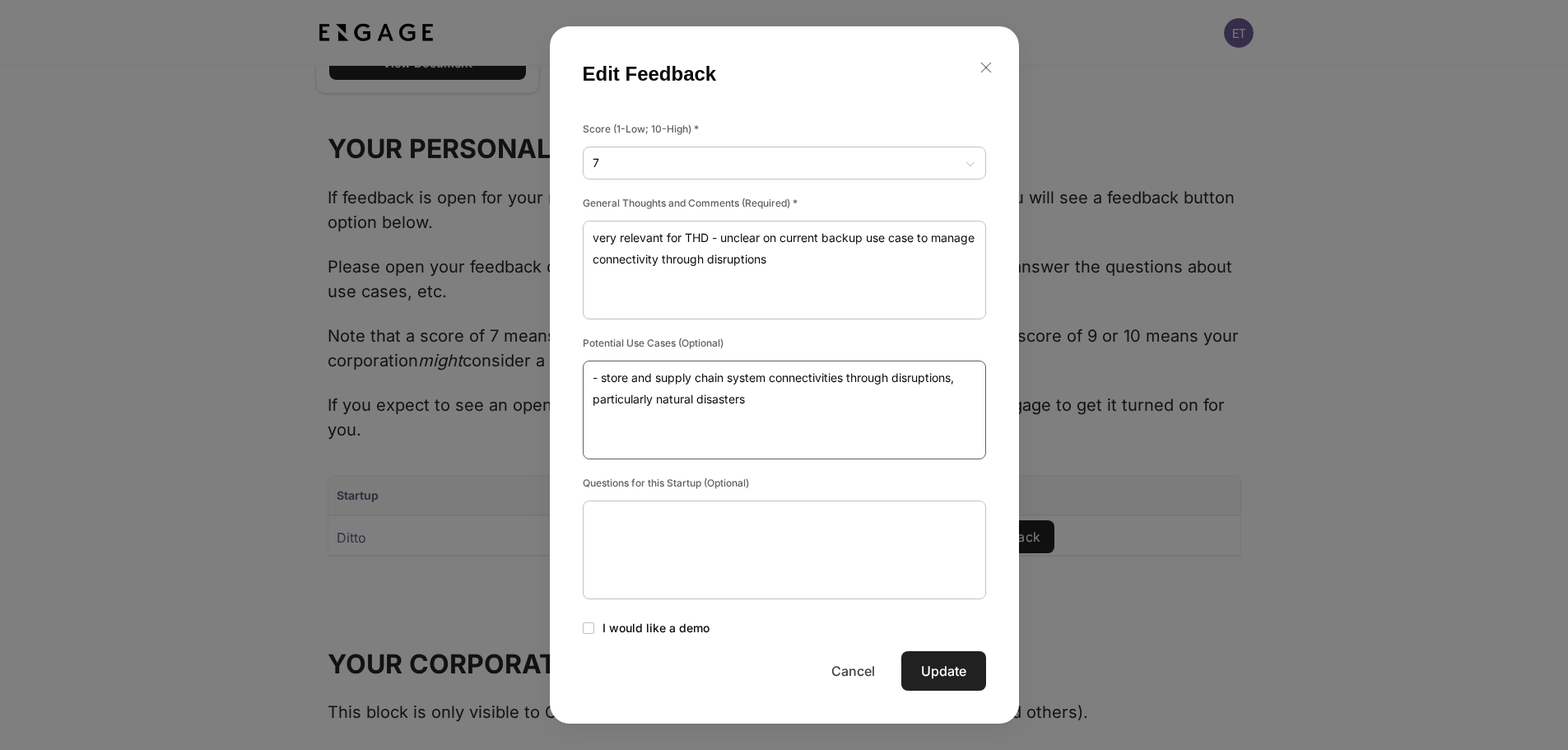 click on "- store and supply chain system connectivities through disruptions, particularly natural disasters" at bounding box center (784, 410) 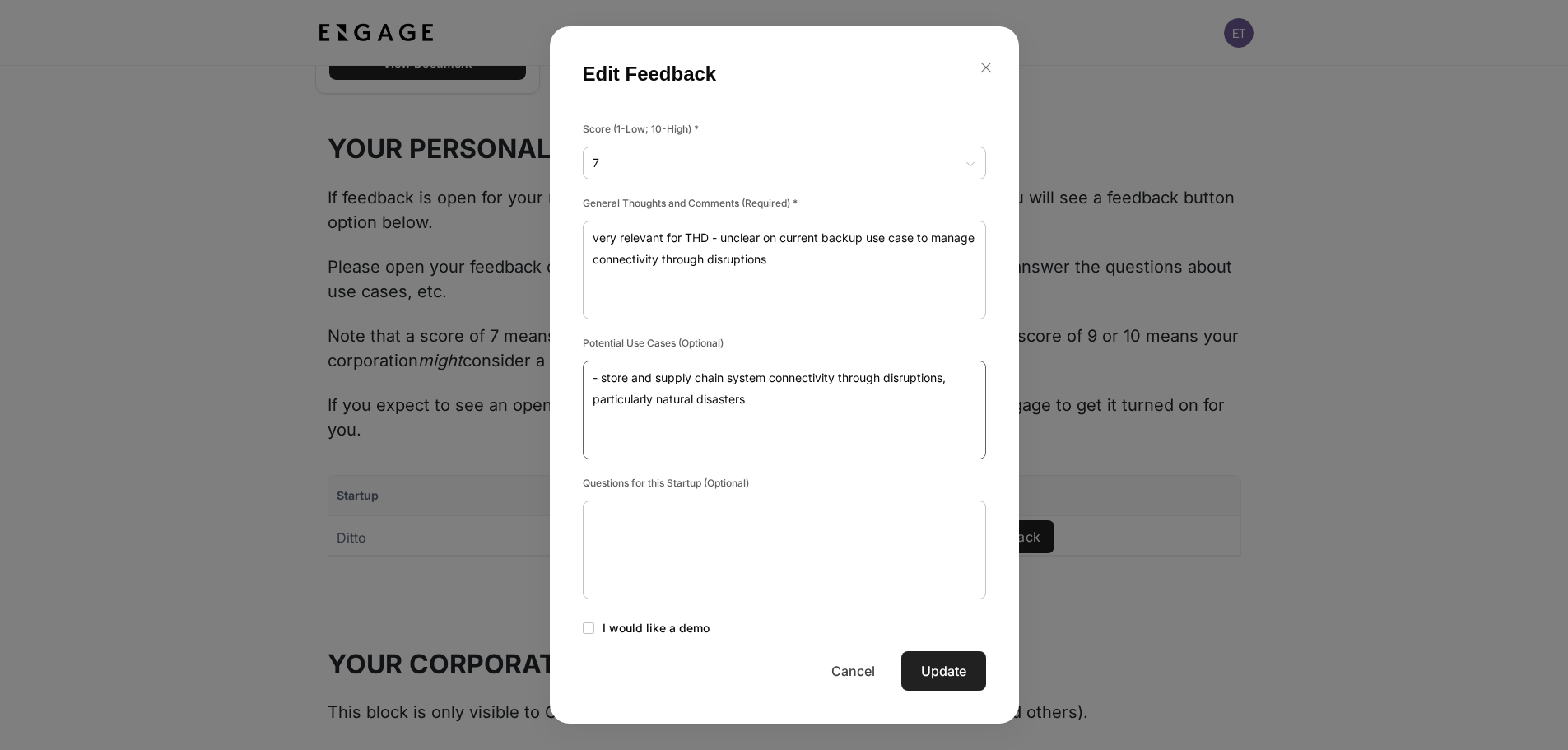 click on "- store and supply chain system connectivity through disruptions, particularly natural disasters" at bounding box center [784, 410] 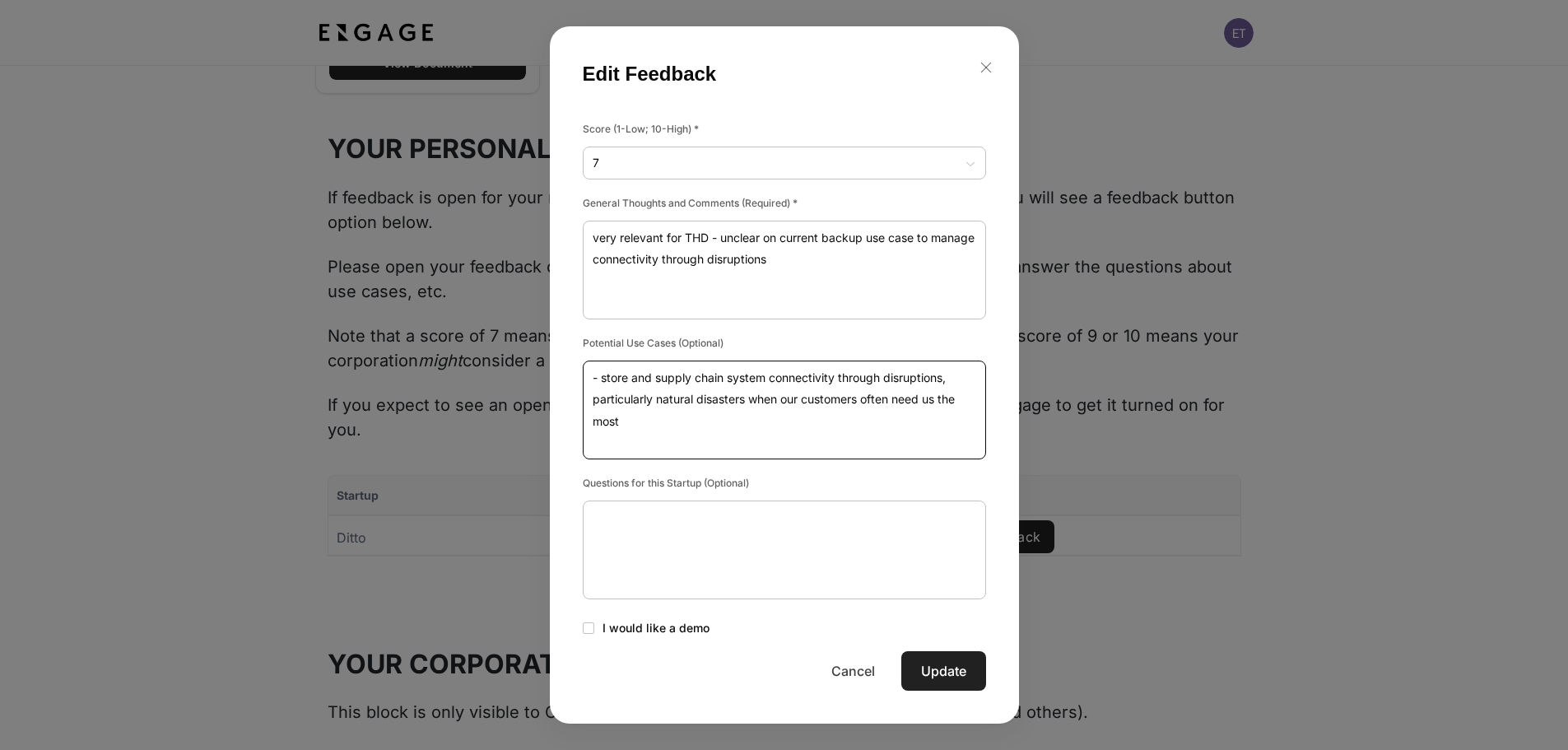 type on "- store and supply chain system connectivity through disruptions, particularly natural disasters when our customers often need us the most" 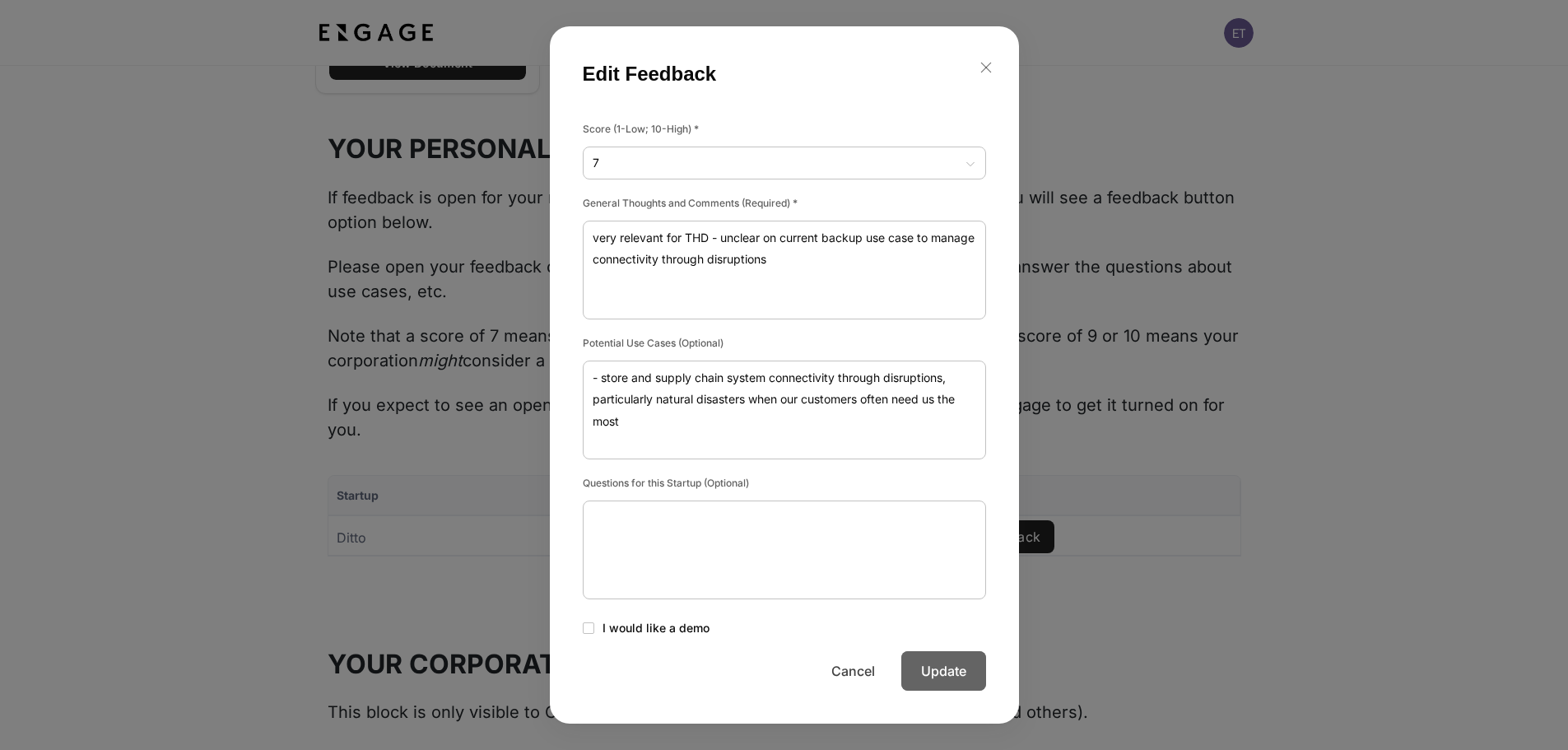click on "Update" at bounding box center (943, 671) 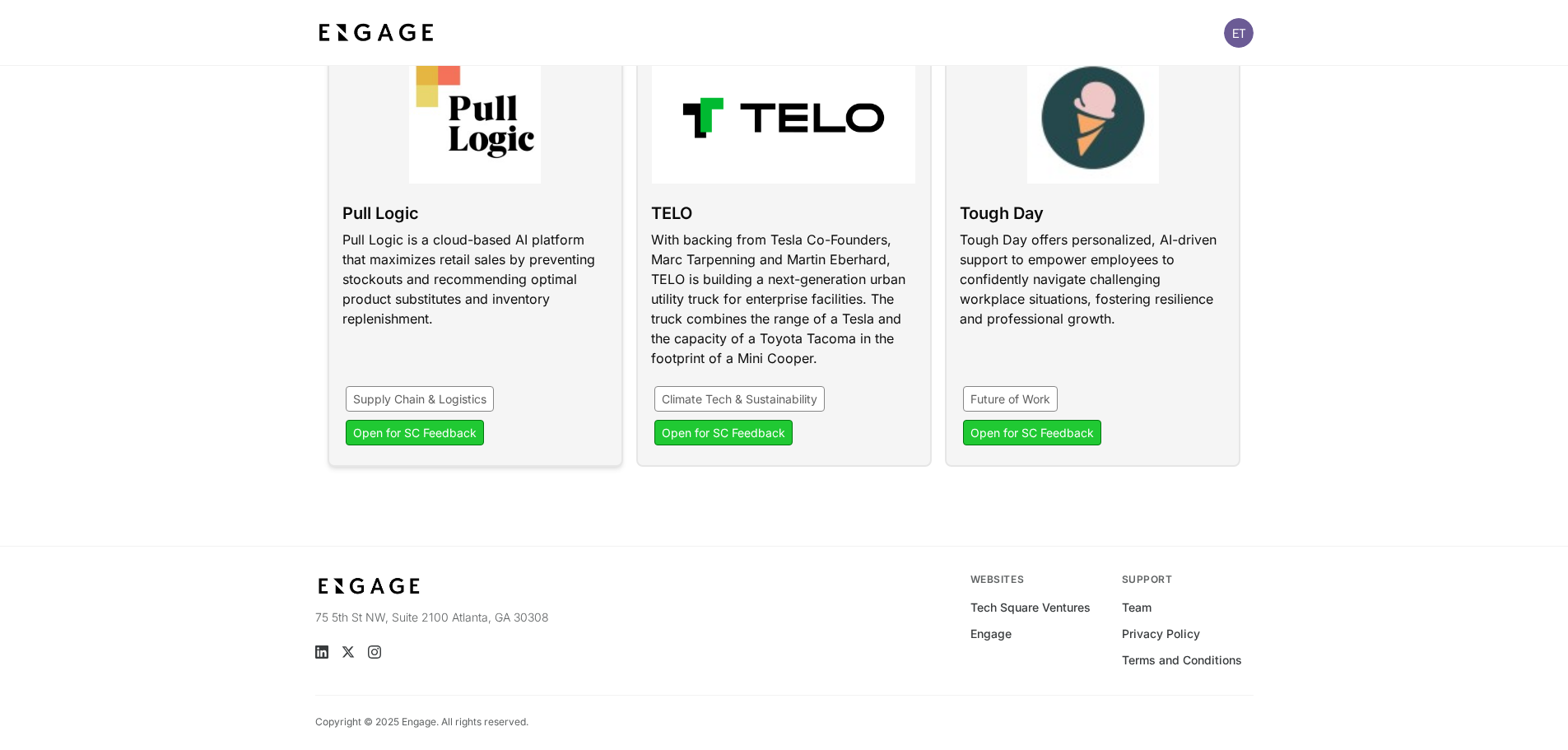 scroll, scrollTop: 1070, scrollLeft: 0, axis: vertical 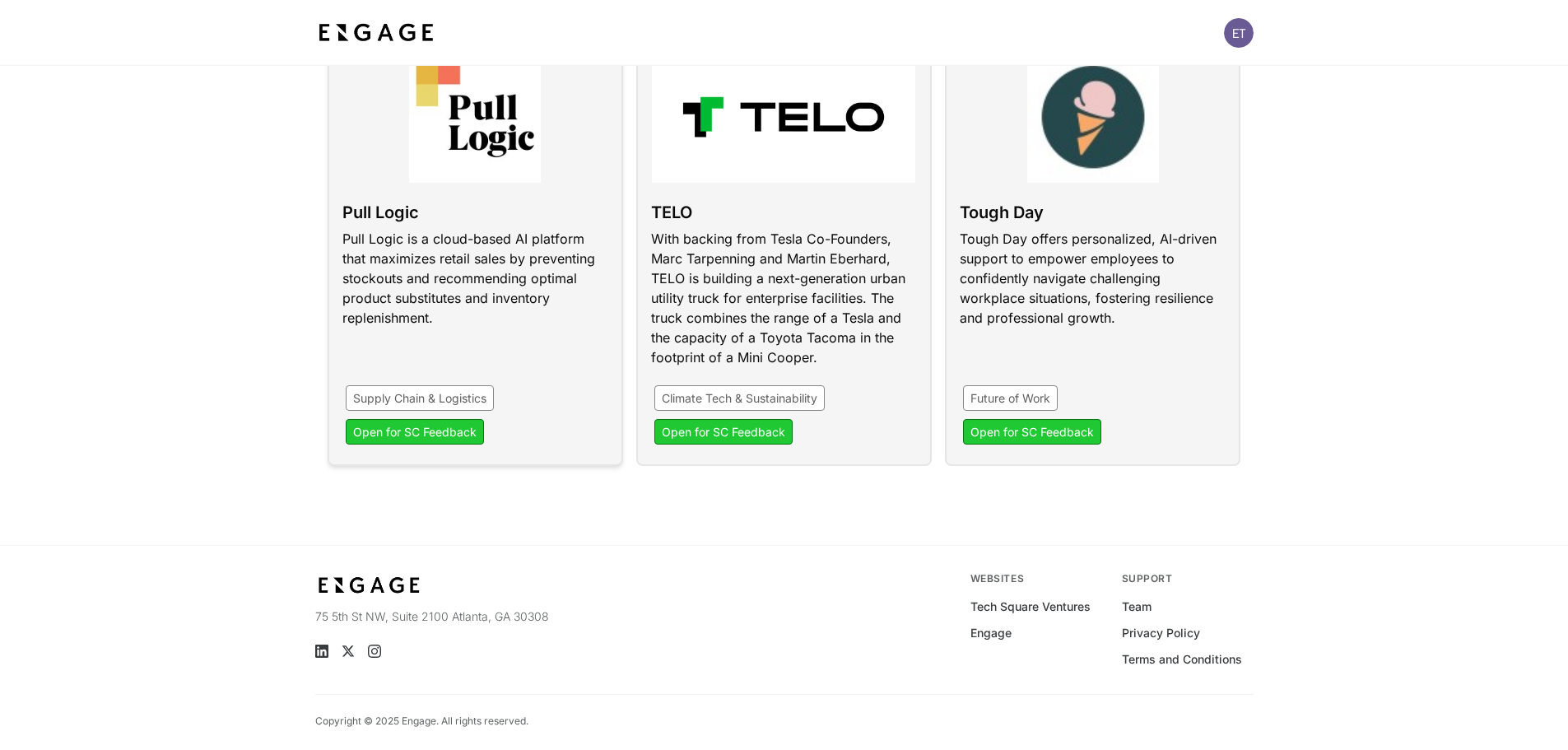 click at bounding box center (475, 258) 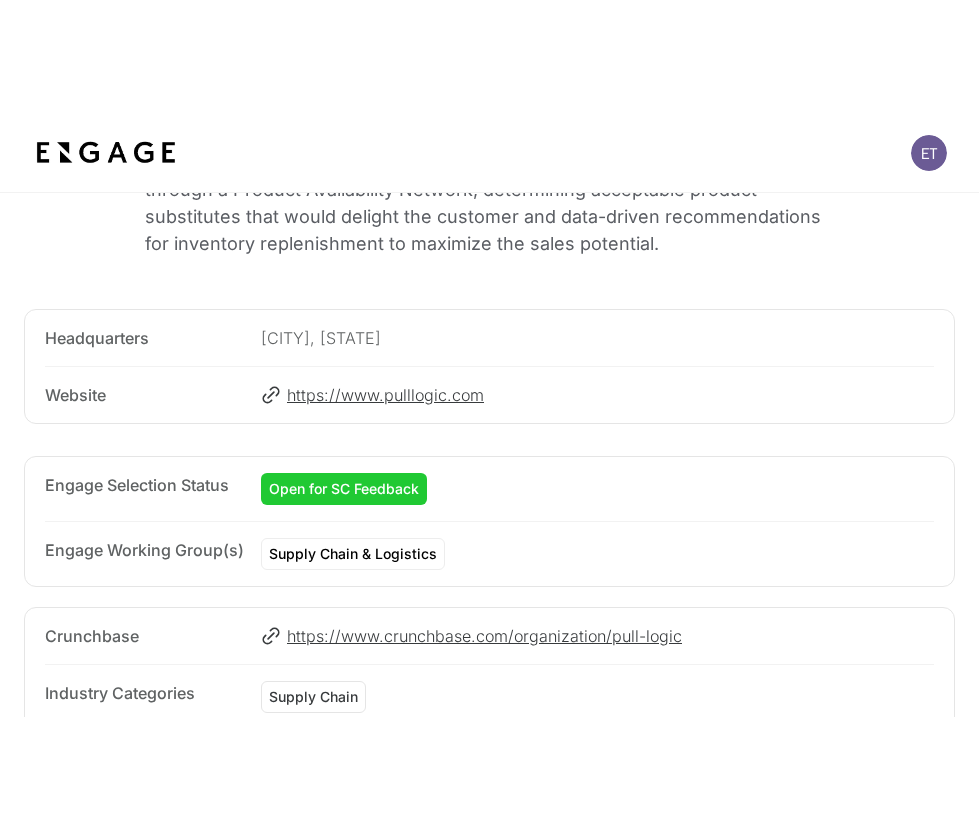 scroll, scrollTop: 500, scrollLeft: 0, axis: vertical 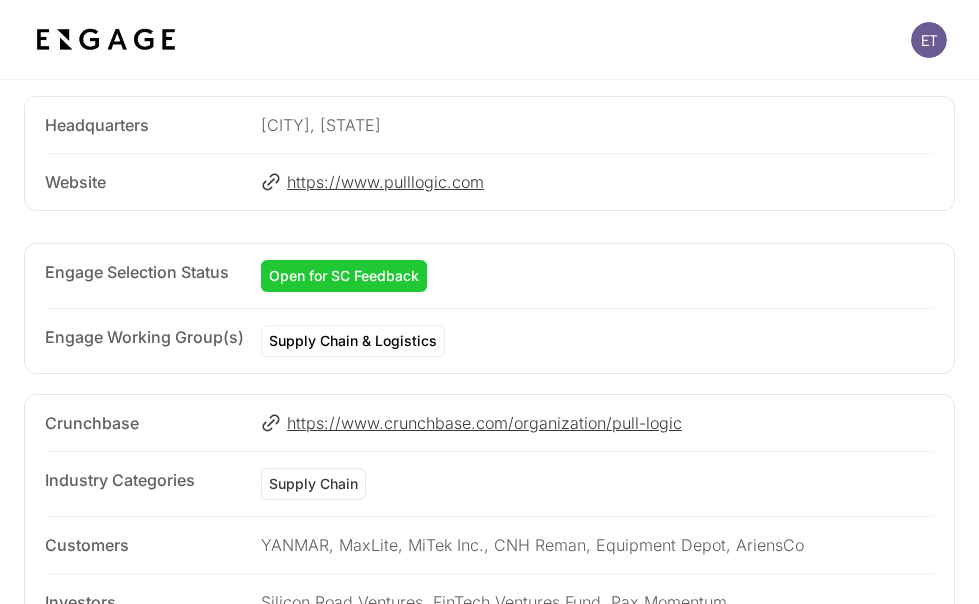 click on "Open for SC Feedback" at bounding box center [344, 276] 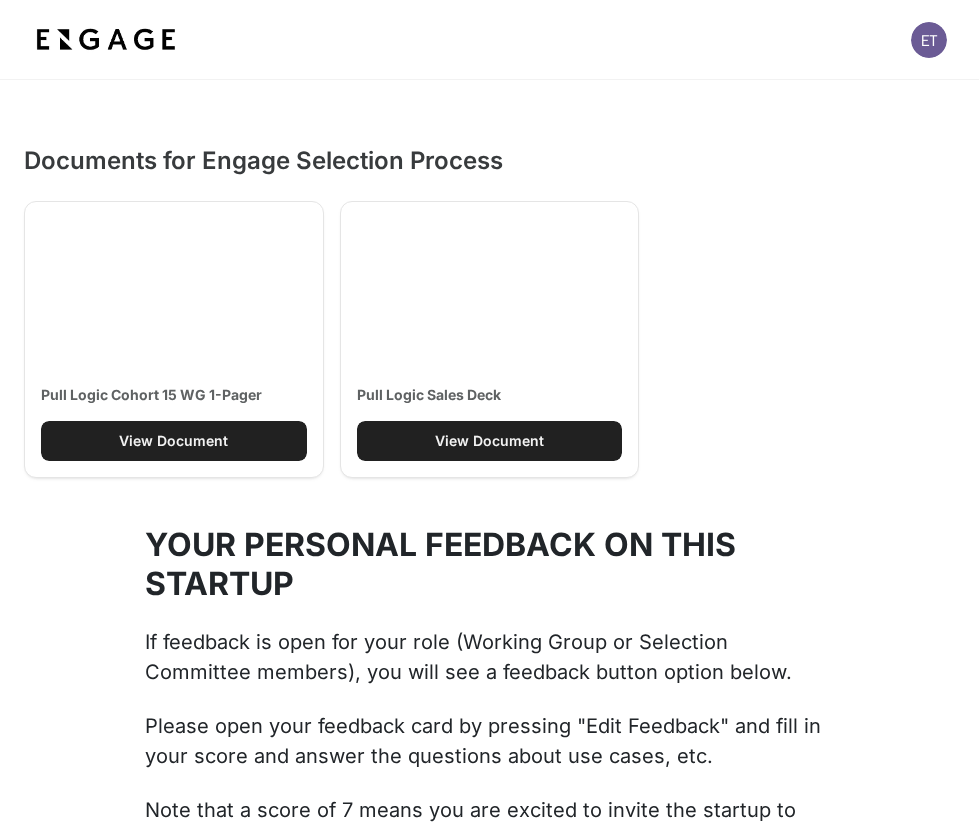 scroll, scrollTop: 2100, scrollLeft: 0, axis: vertical 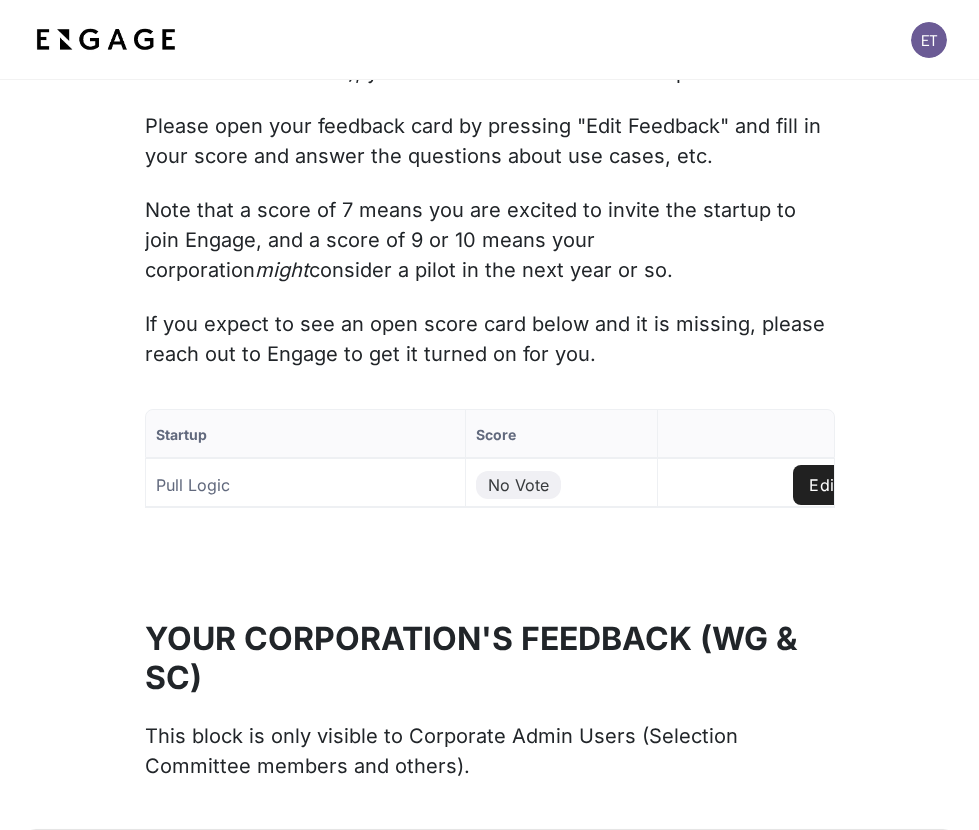click on "Edit Feedback" at bounding box center [865, 485] 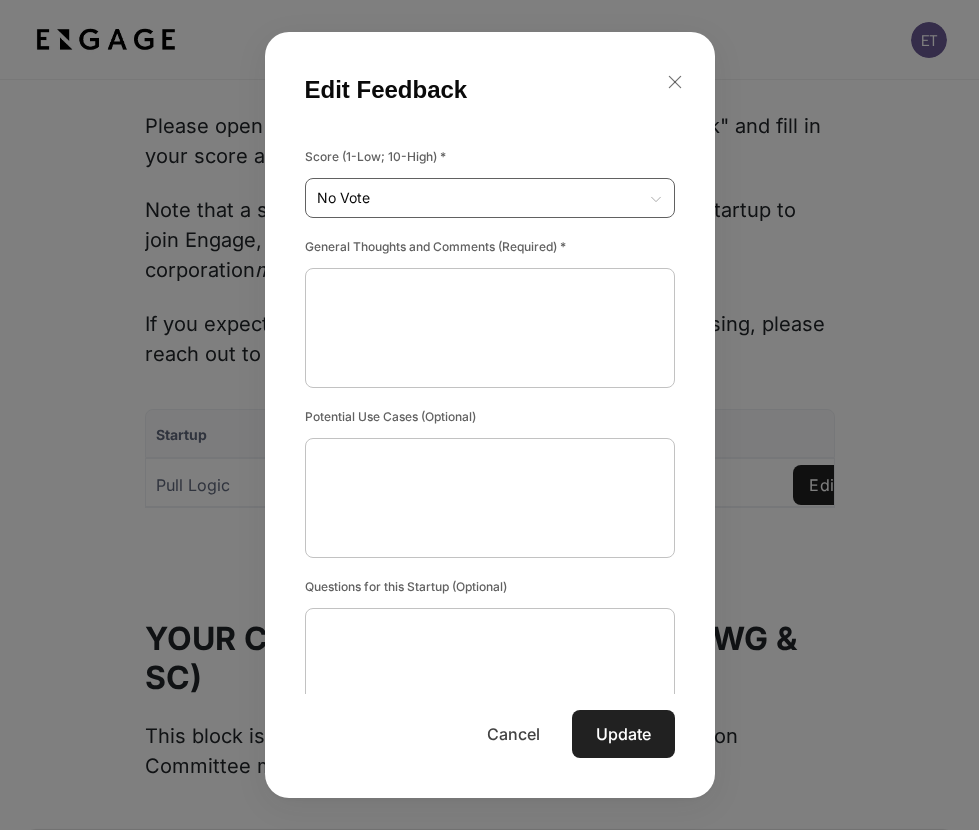 click on "Startup
Score
Actions Pull Logic No Vote Edit Feedback
to
of
Page
of
Edit Feedback Score (1-Low; 10-High) *  No Vote No Vote ​ General Thoughts and Comments (Required) *  x ​ x x" at bounding box center (489, 494) 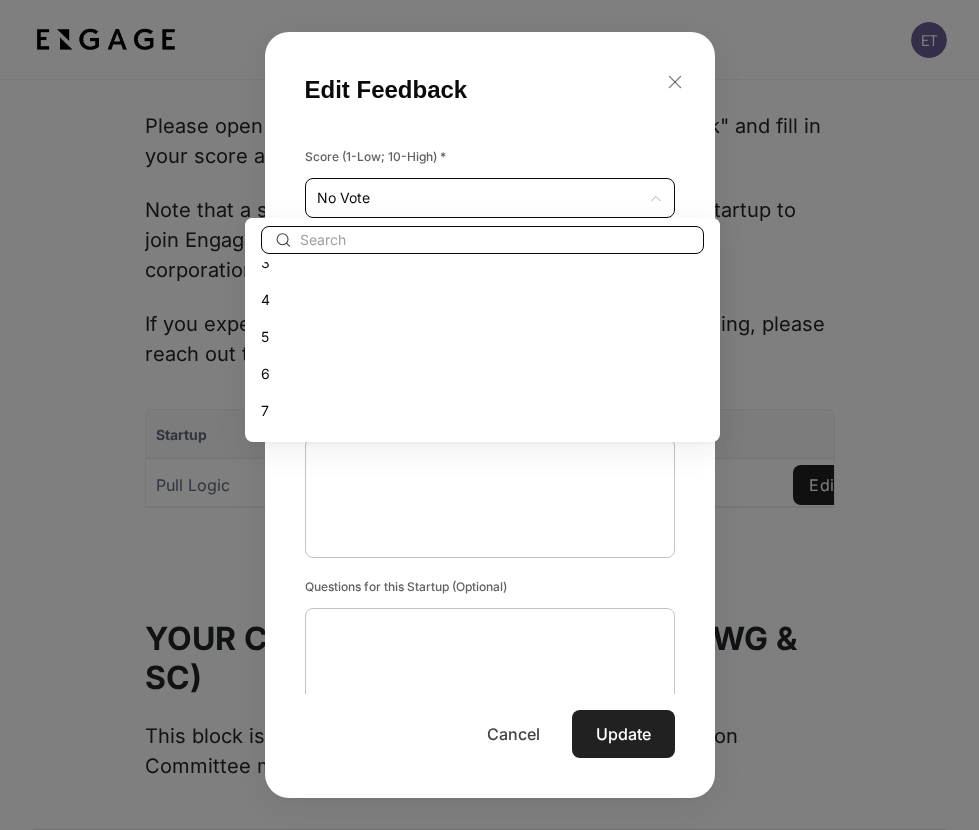 scroll, scrollTop: 200, scrollLeft: 0, axis: vertical 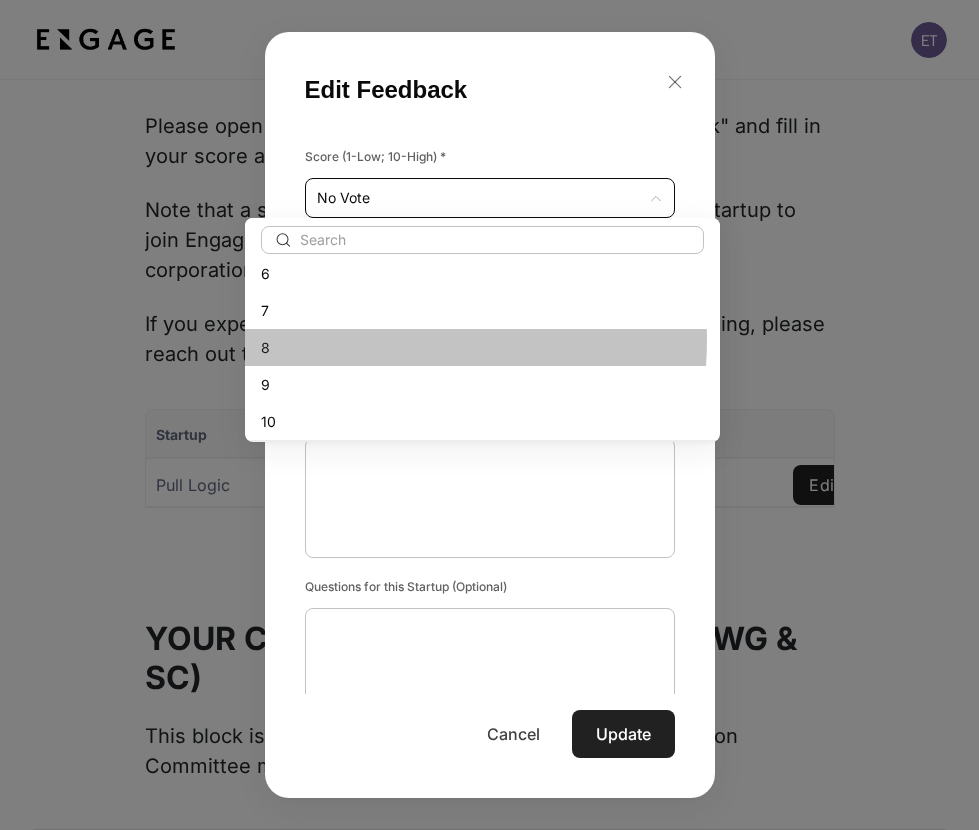 click on "8" at bounding box center (482, 347) 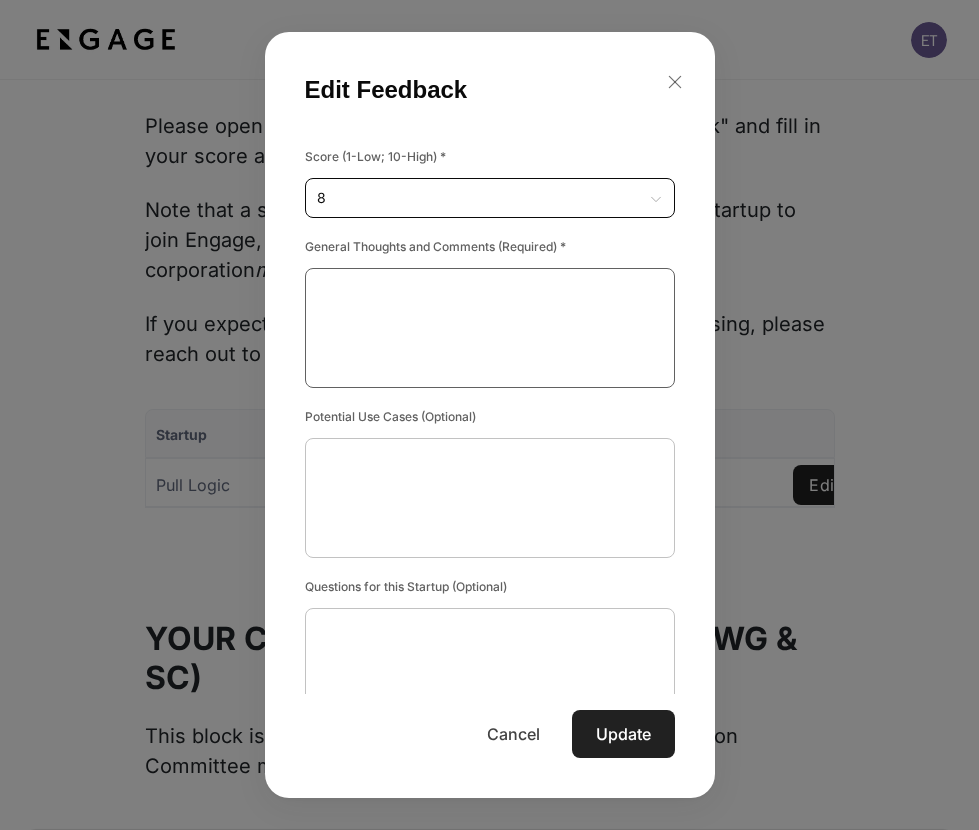 click at bounding box center [490, 328] 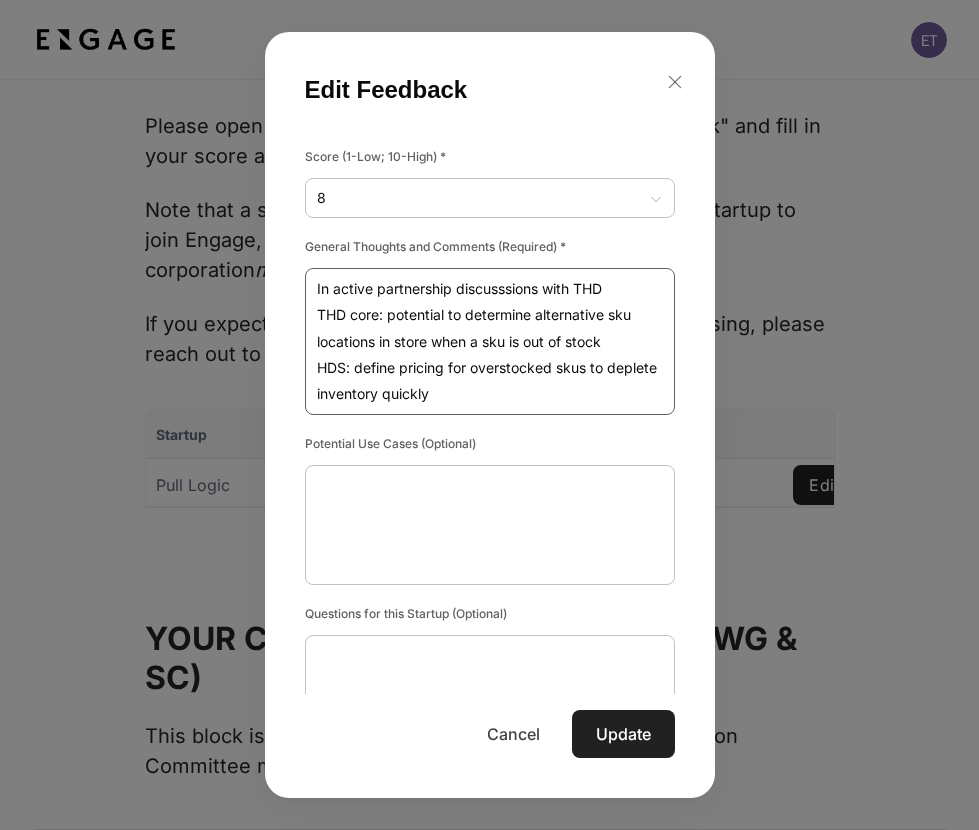 drag, startPoint x: 481, startPoint y: 290, endPoint x: 274, endPoint y: 279, distance: 207.29207 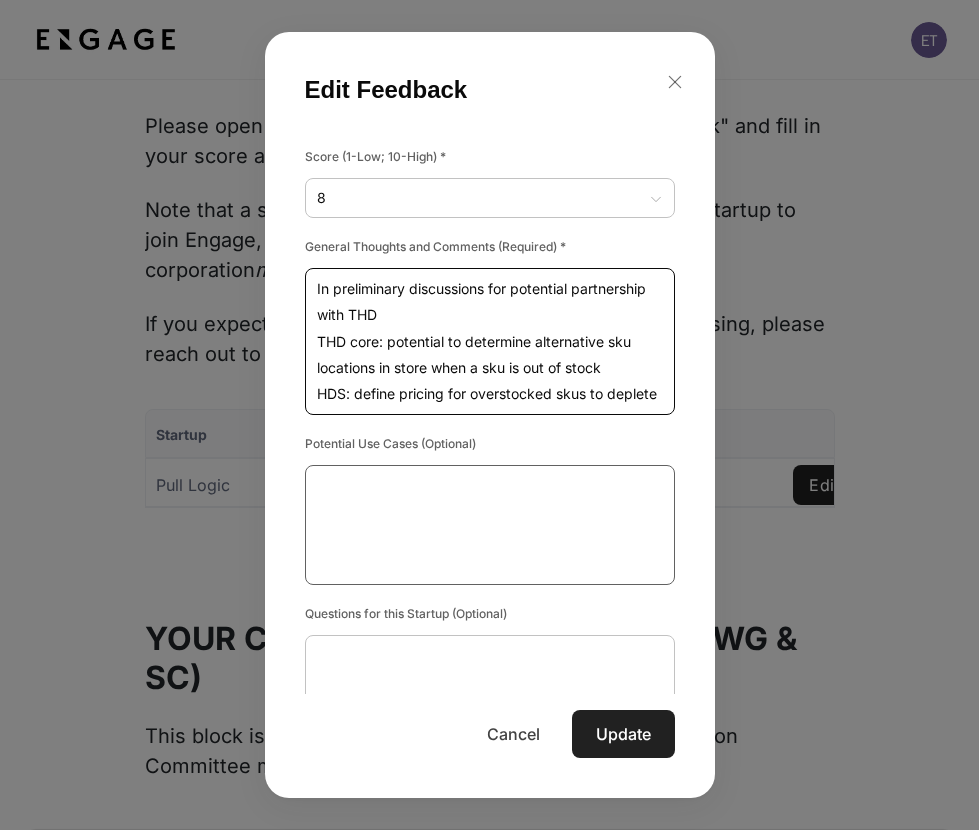 type on "In preliminary discussions for potential partnership with THD
THD core: potential to determine alternative sku locations in store when a sku is out of stock
HDS: define pricing for overstocked skus to deplete inventory quickly" 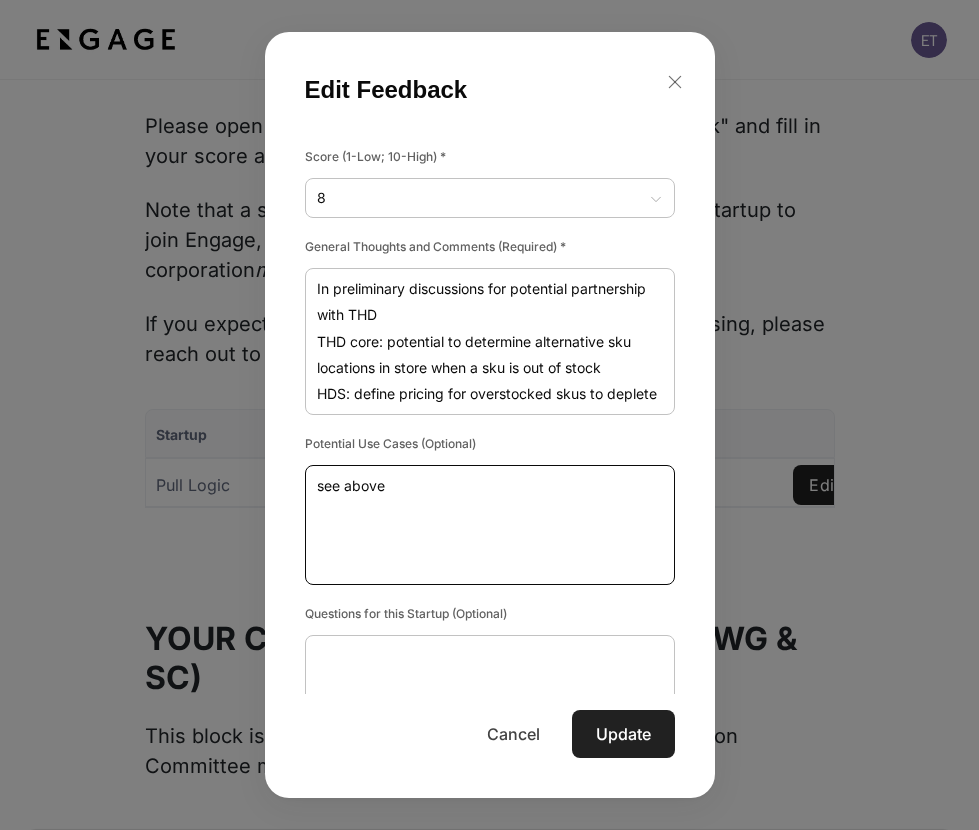 type on "see above" 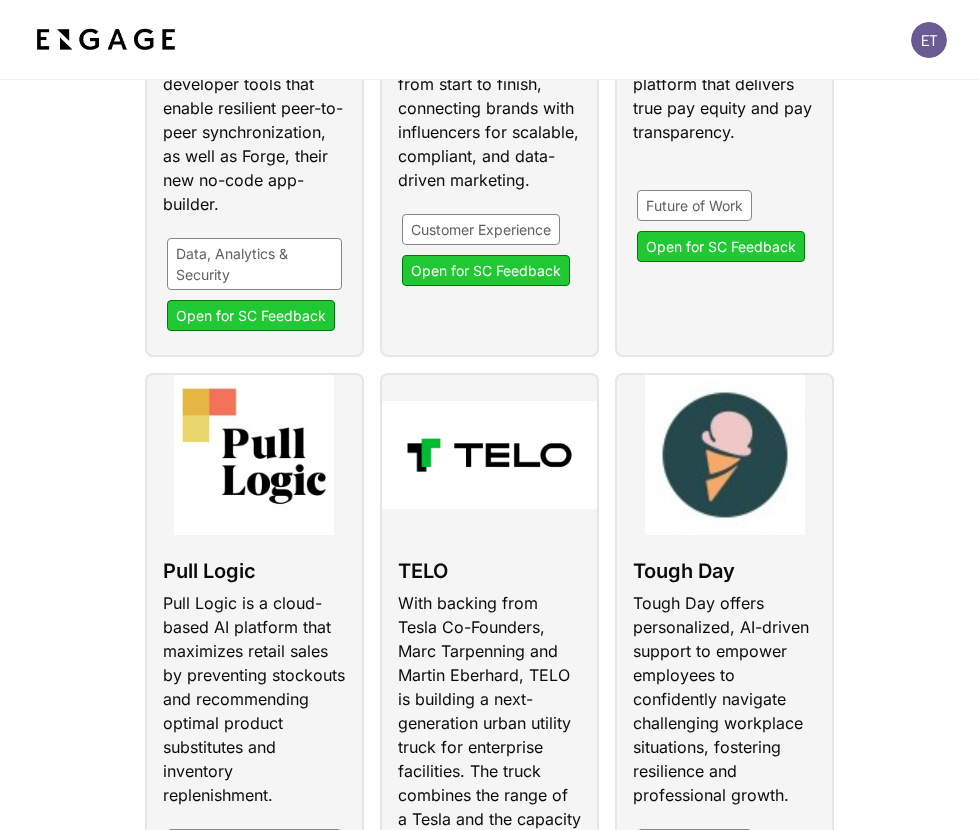 scroll, scrollTop: 1300, scrollLeft: 0, axis: vertical 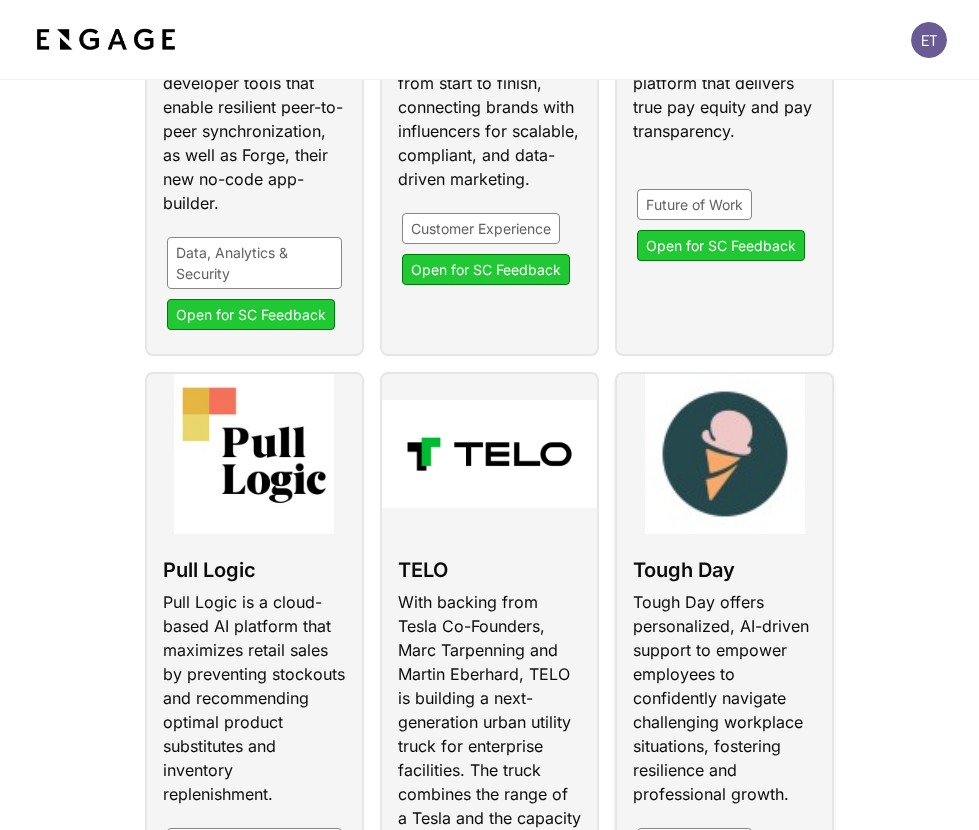 click at bounding box center [724, 707] 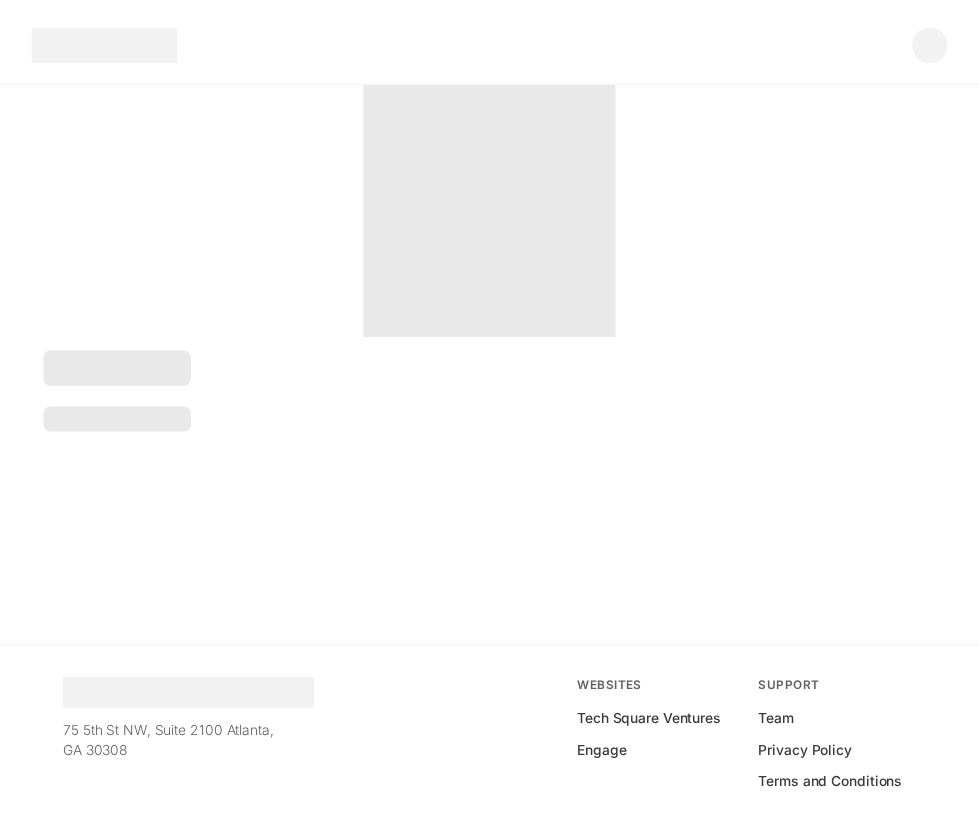 scroll, scrollTop: 0, scrollLeft: 0, axis: both 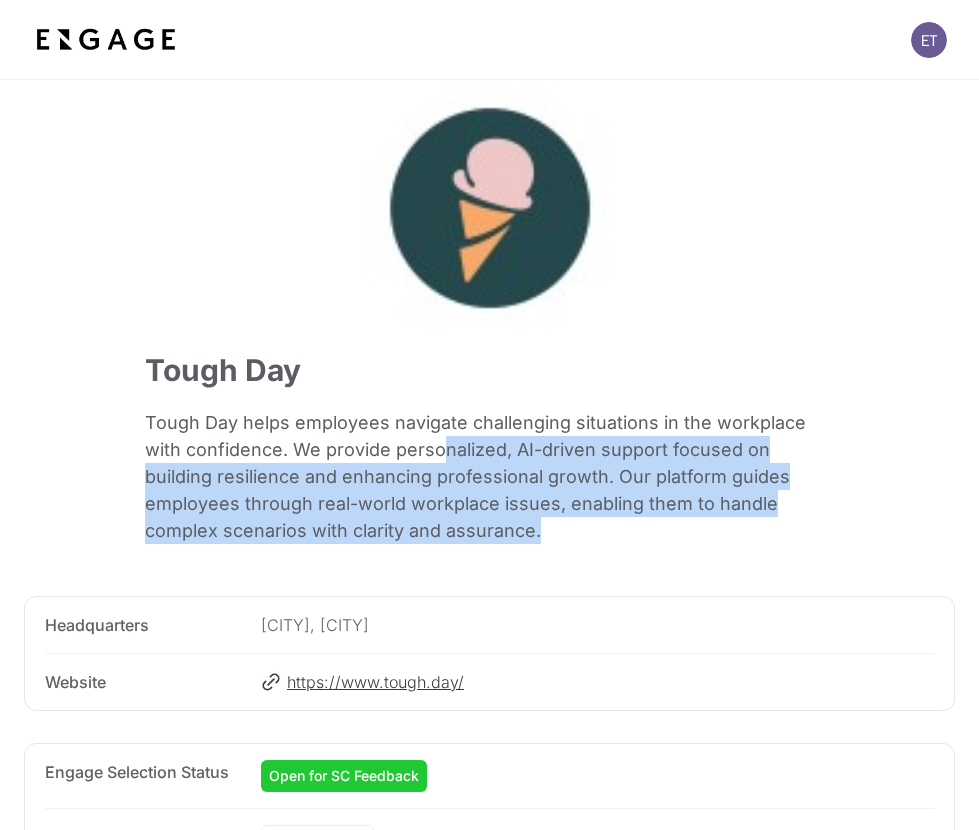 drag, startPoint x: 75, startPoint y: 449, endPoint x: 795, endPoint y: 497, distance: 721.5982 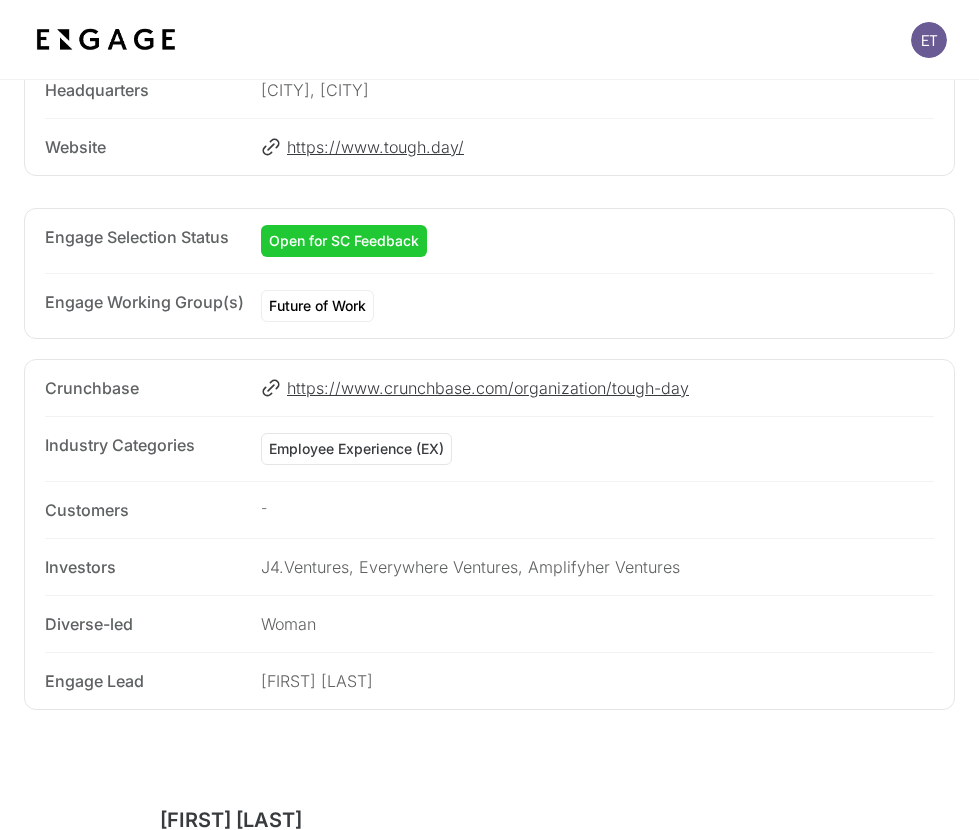 scroll, scrollTop: 500, scrollLeft: 0, axis: vertical 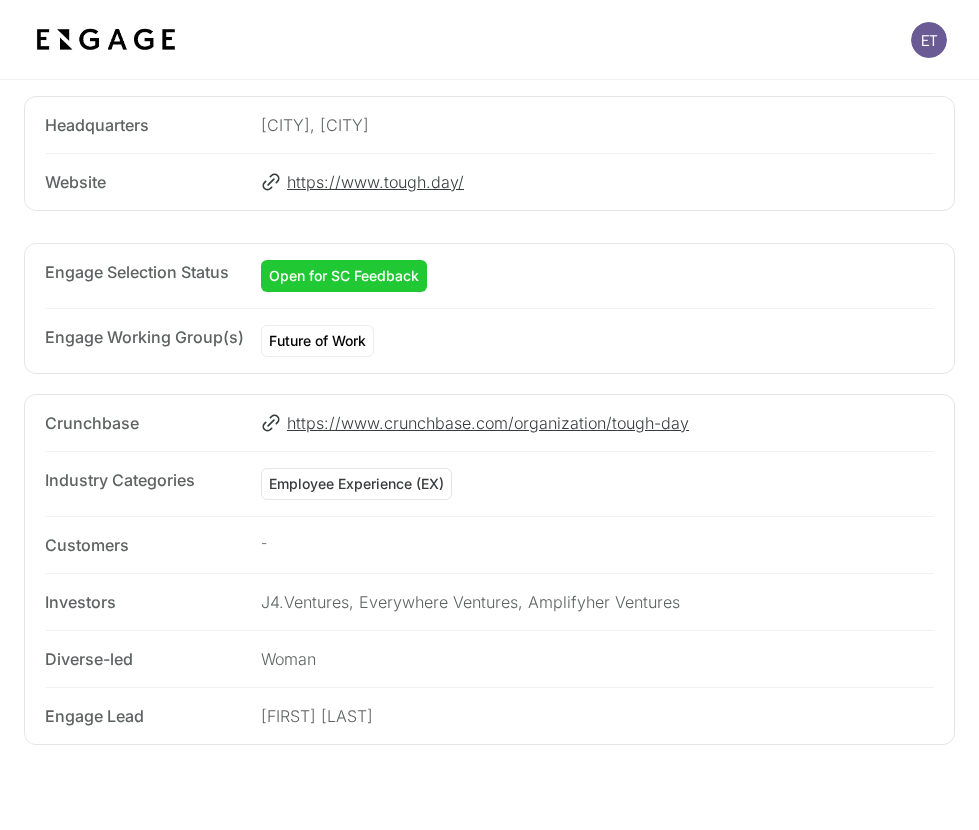 click on "Open for SC Feedback" at bounding box center [344, 276] 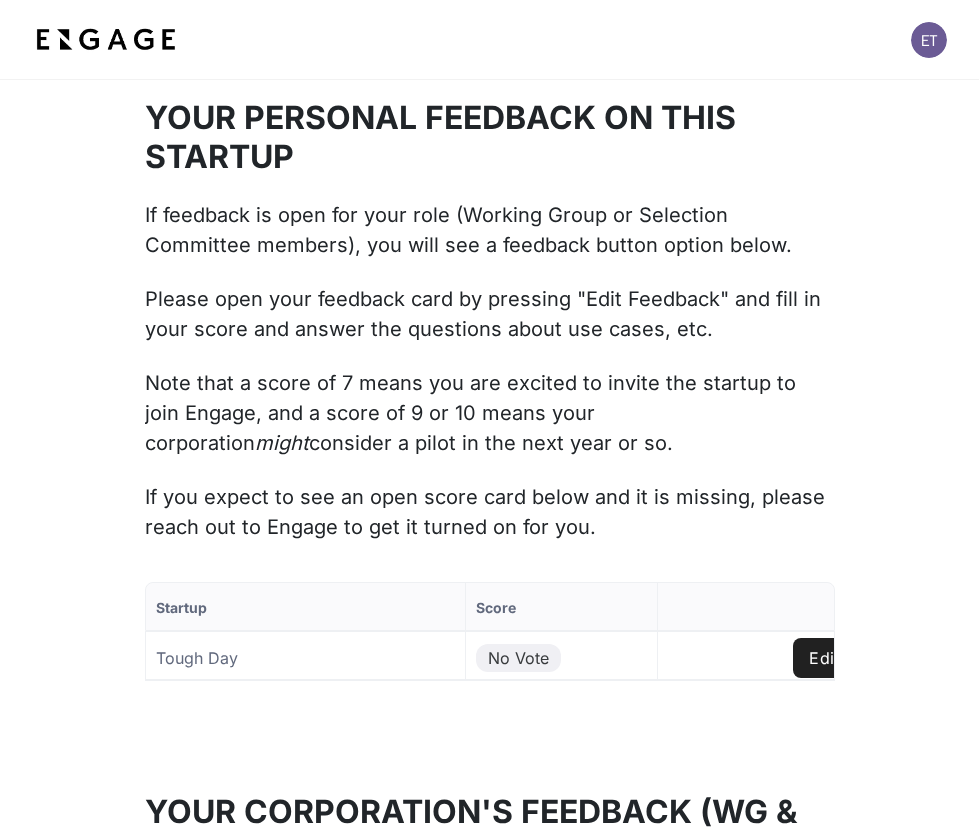 scroll, scrollTop: 2000, scrollLeft: 0, axis: vertical 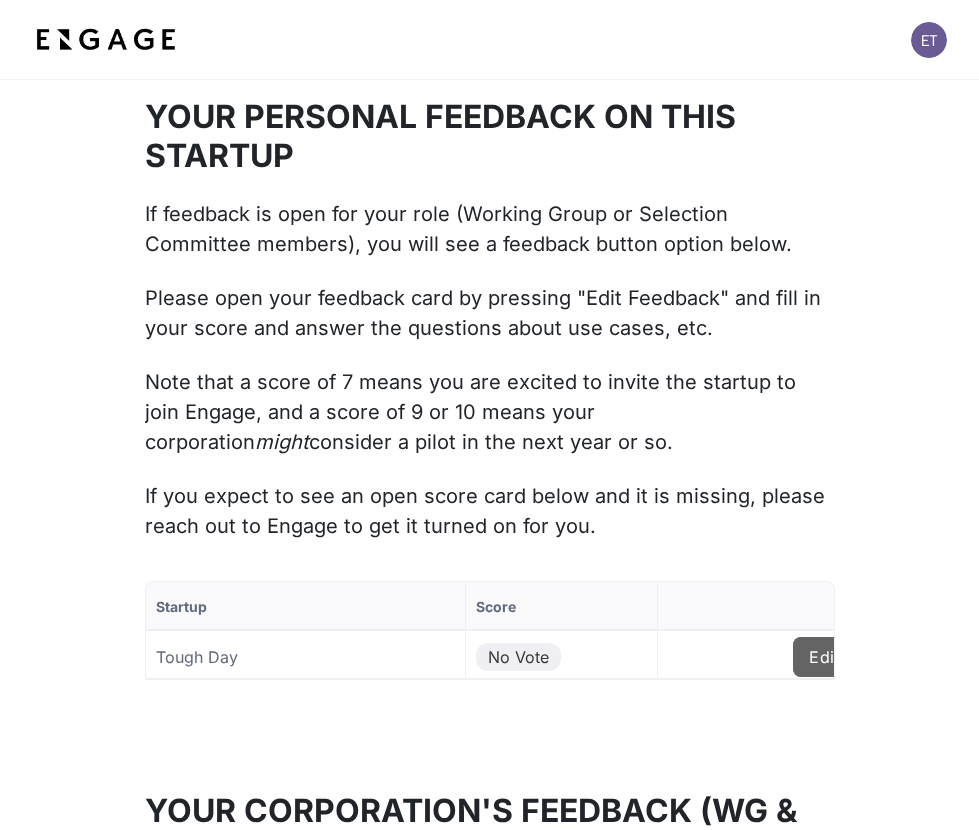 click on "Edit Feedback" at bounding box center (865, 657) 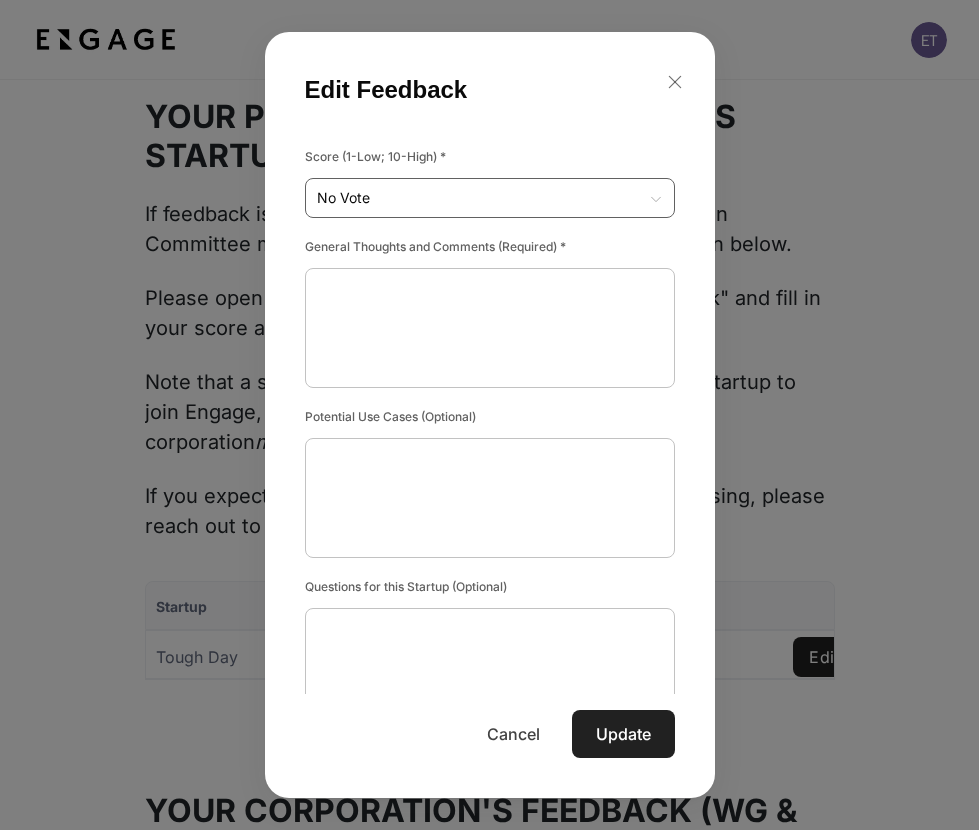 click on "Startup
Score
Actions Tough Day No Vote Edit Feedback
to
of
Page
of
Edit Feedback Score (1-Low; 10-High) *  No Vote No Vote ​ General Thoughts and Comments (Required) *  x ​ x x" at bounding box center (489, 666) 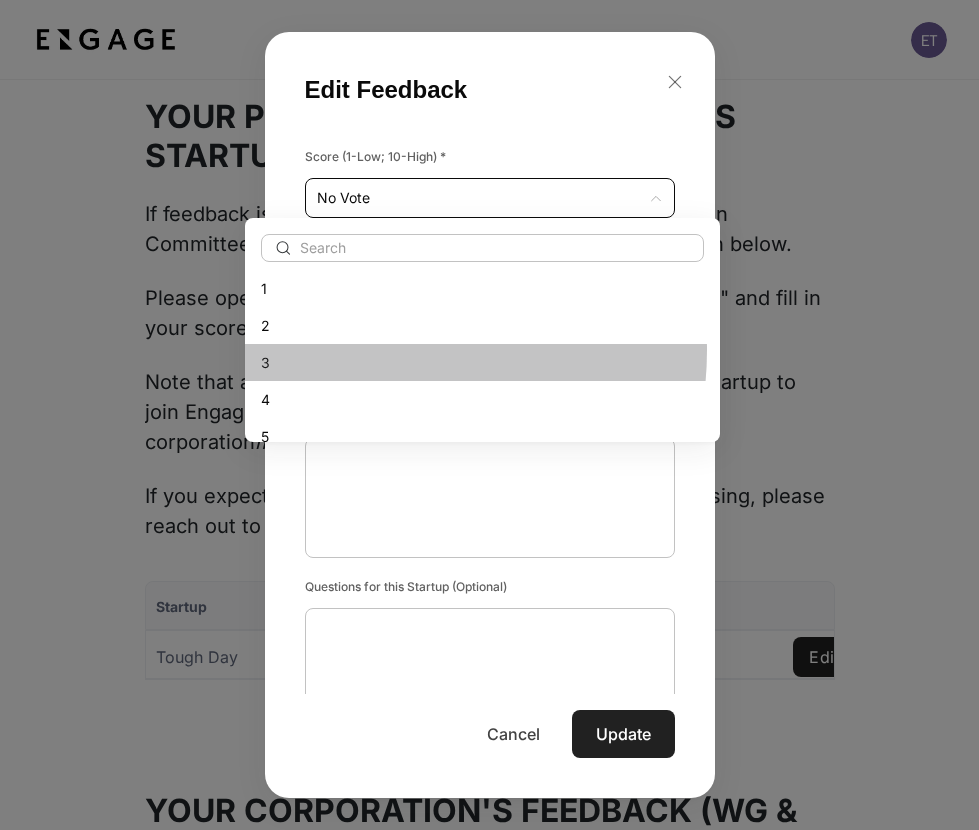 click on "3" at bounding box center [482, 362] 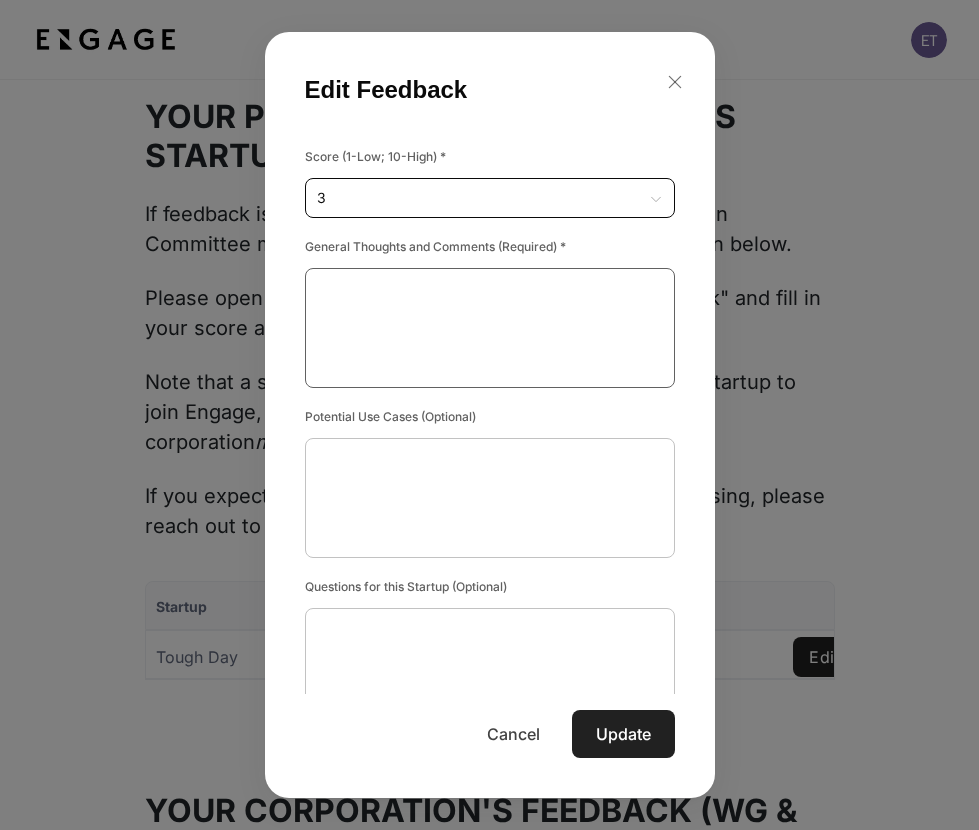 click at bounding box center [490, 328] 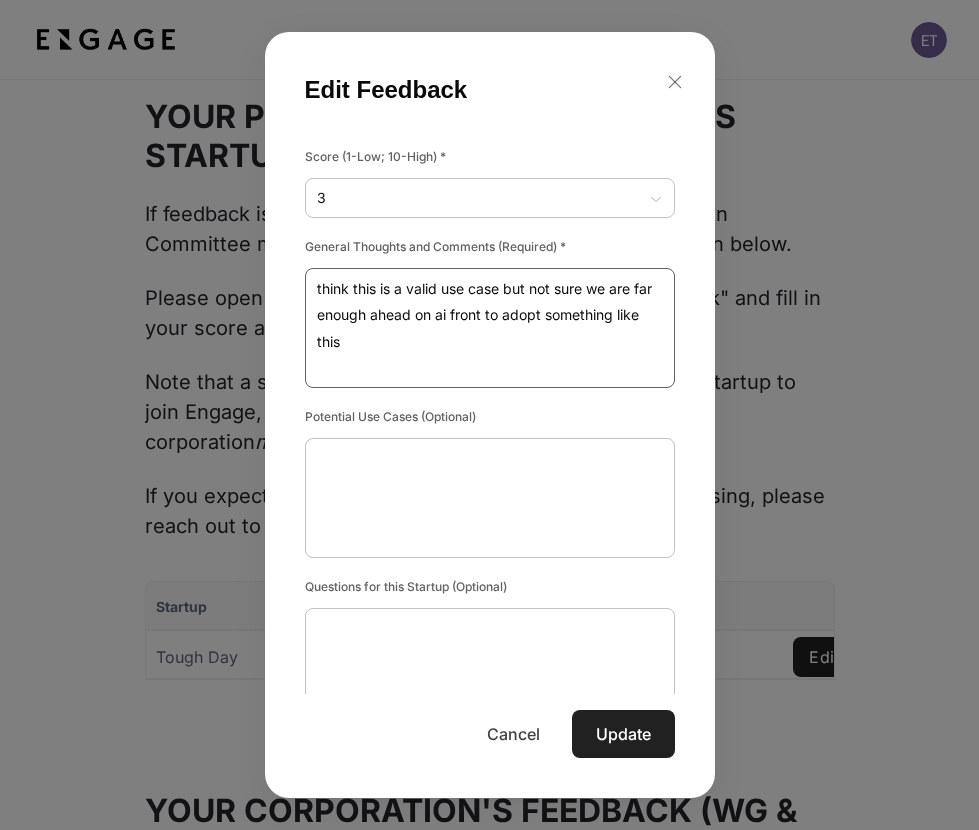 type on "think this is a valid use case but not sure we are far enough ahead on ai front to adopt something like this" 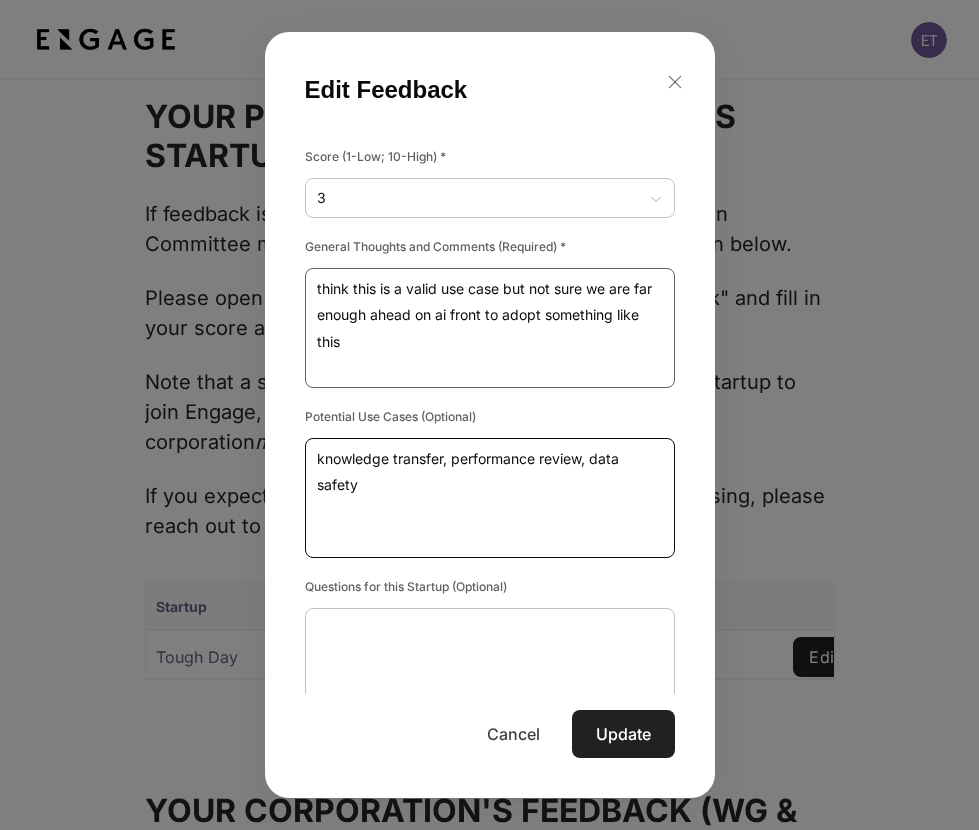 type on "knowledge transfer, performance review, data safety" 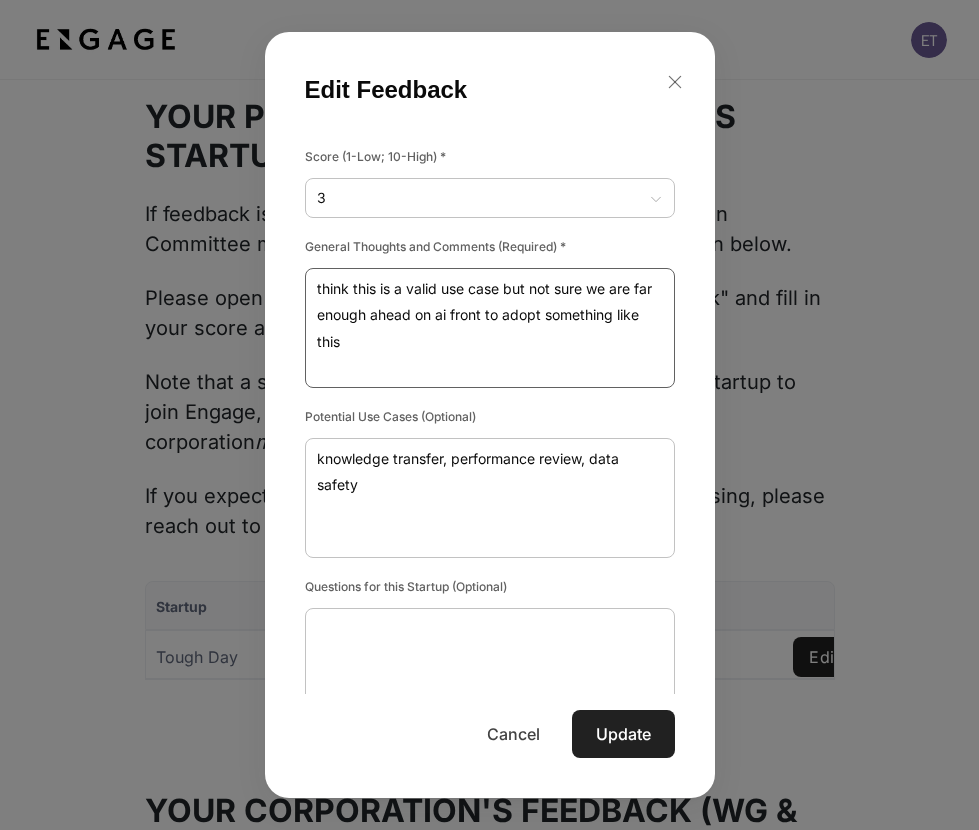 click on "think this is a valid use case but not sure we are far enough ahead on ai front to adopt something like this" at bounding box center (490, 328) 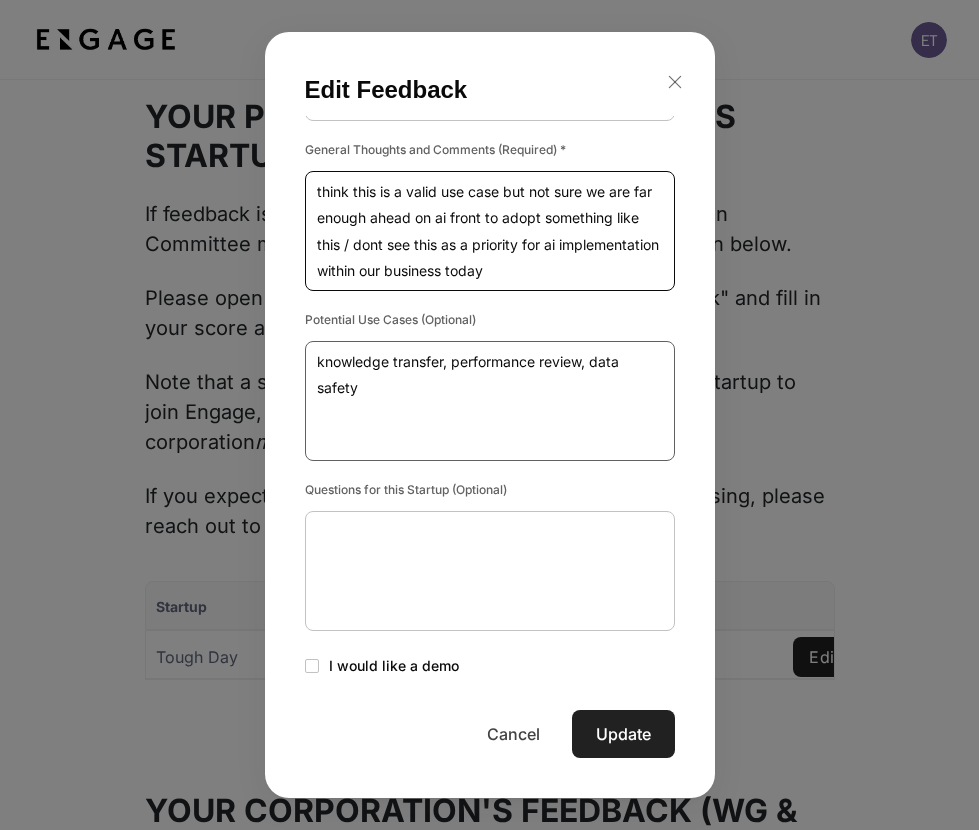 scroll, scrollTop: 103, scrollLeft: 0, axis: vertical 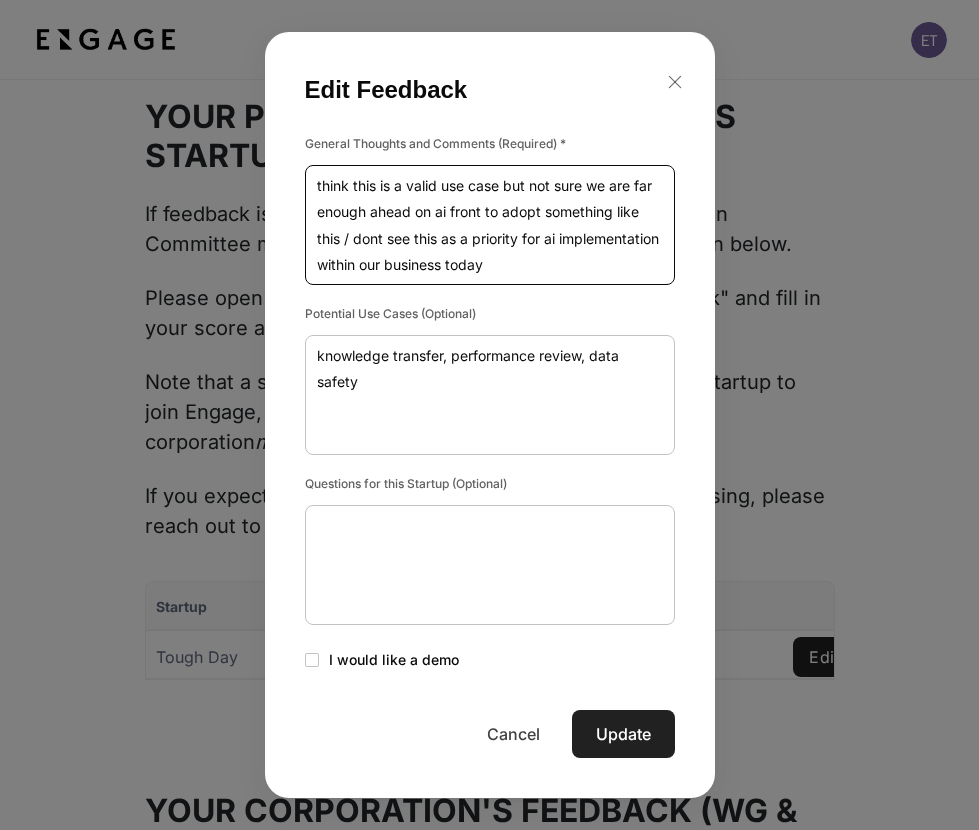 type on "think this is a valid use case but not sure we are far enough ahead on ai front to adopt something like this / dont see this as a priority for ai implementation within our business today" 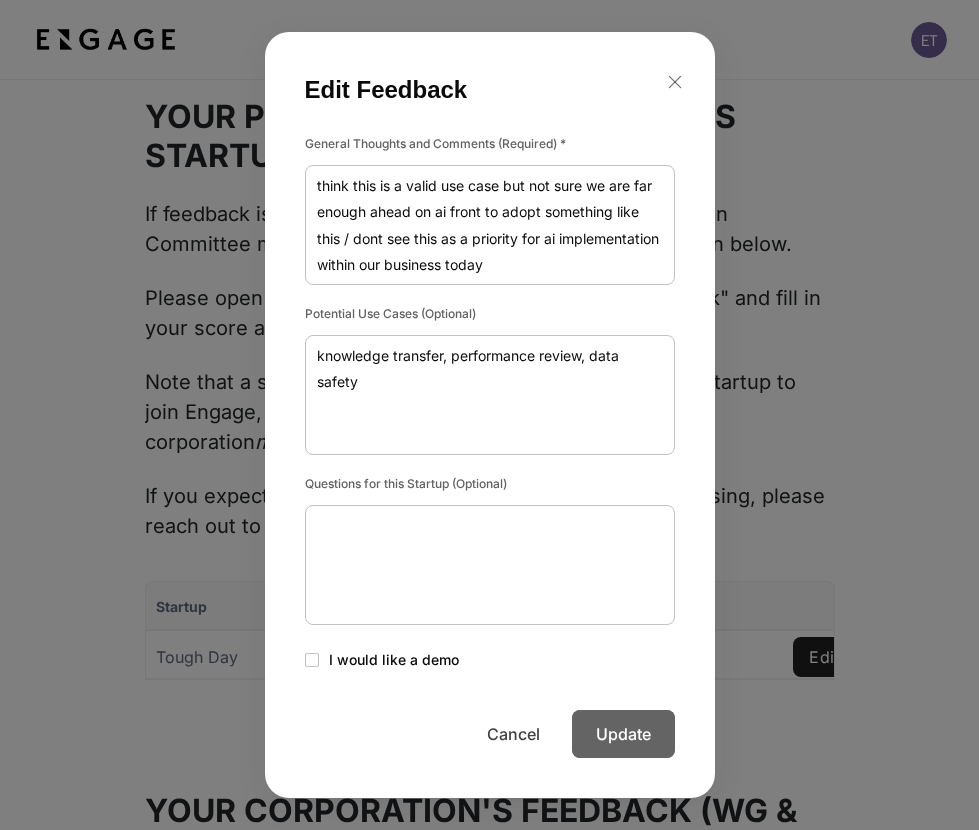 click on "Update" at bounding box center [623, 734] 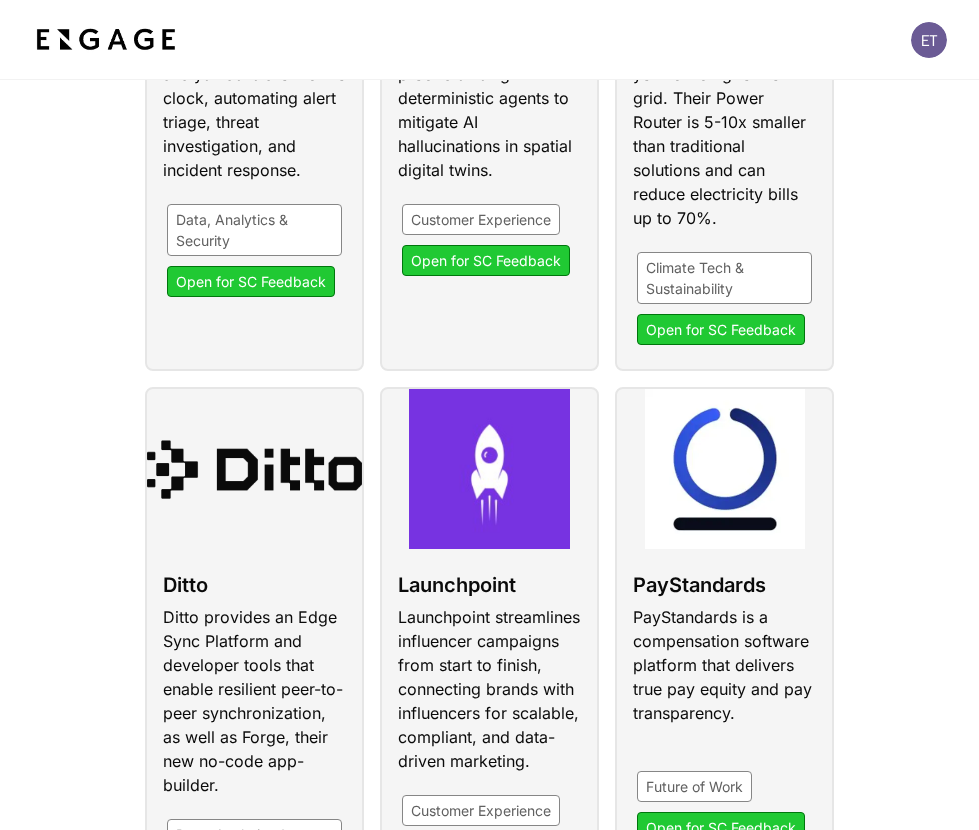 scroll, scrollTop: 800, scrollLeft: 0, axis: vertical 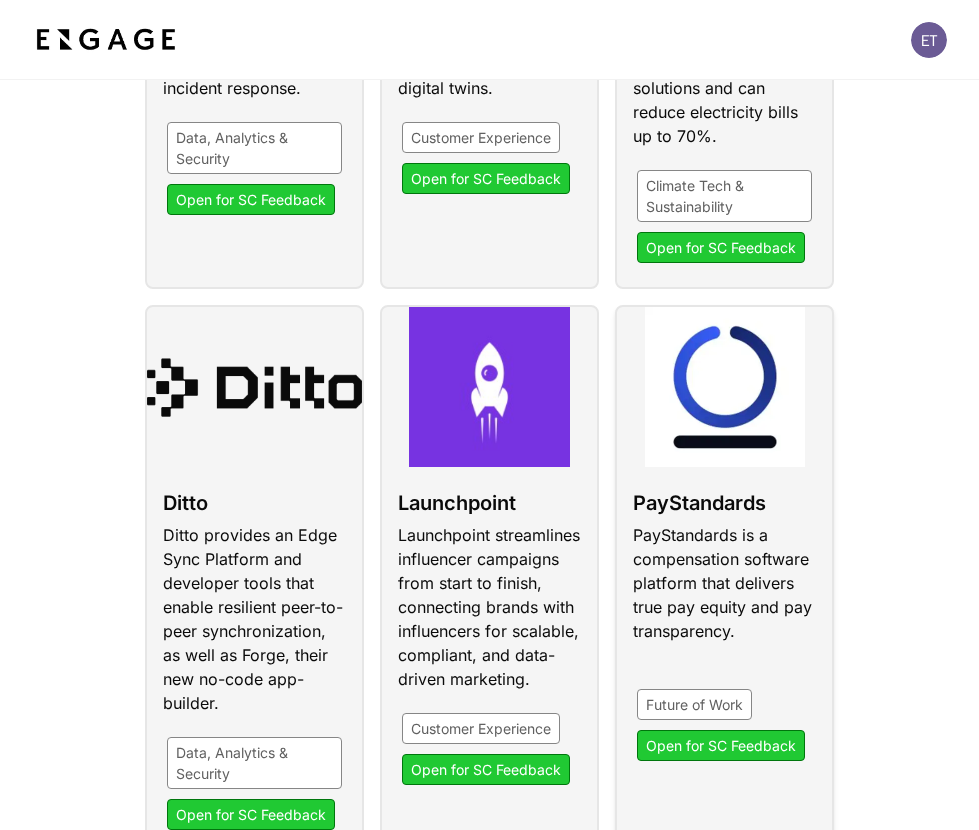 click at bounding box center [724, 580] 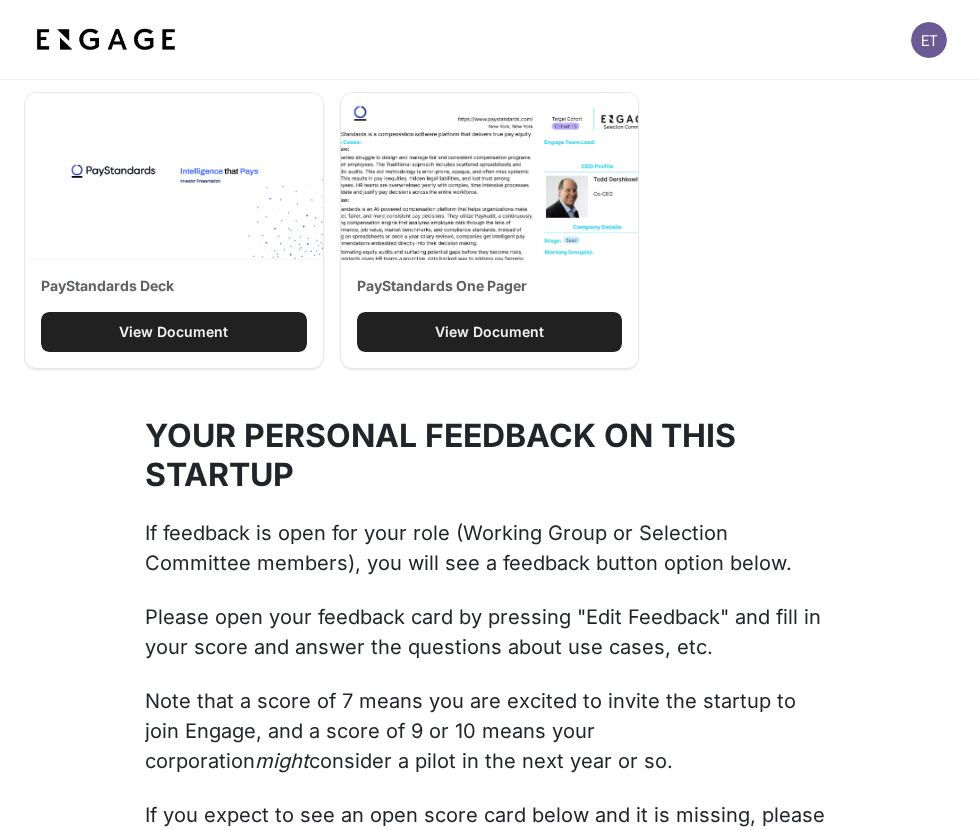 scroll, scrollTop: 2100, scrollLeft: 0, axis: vertical 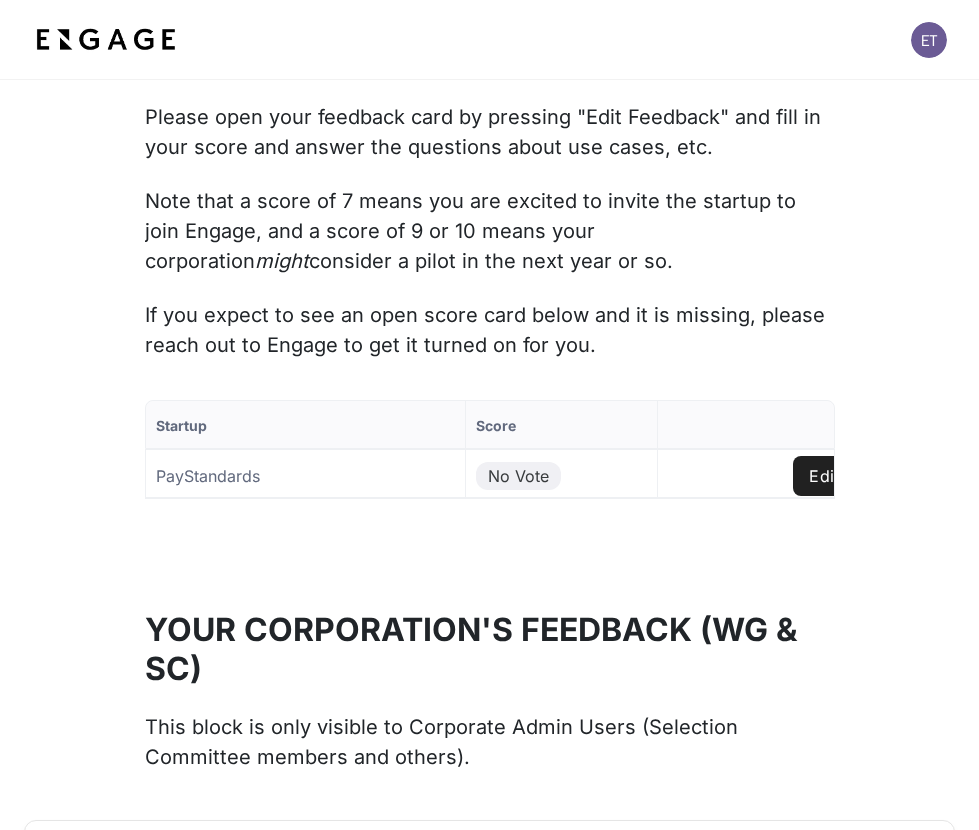 click on "Edit Feedback" at bounding box center [865, 476] 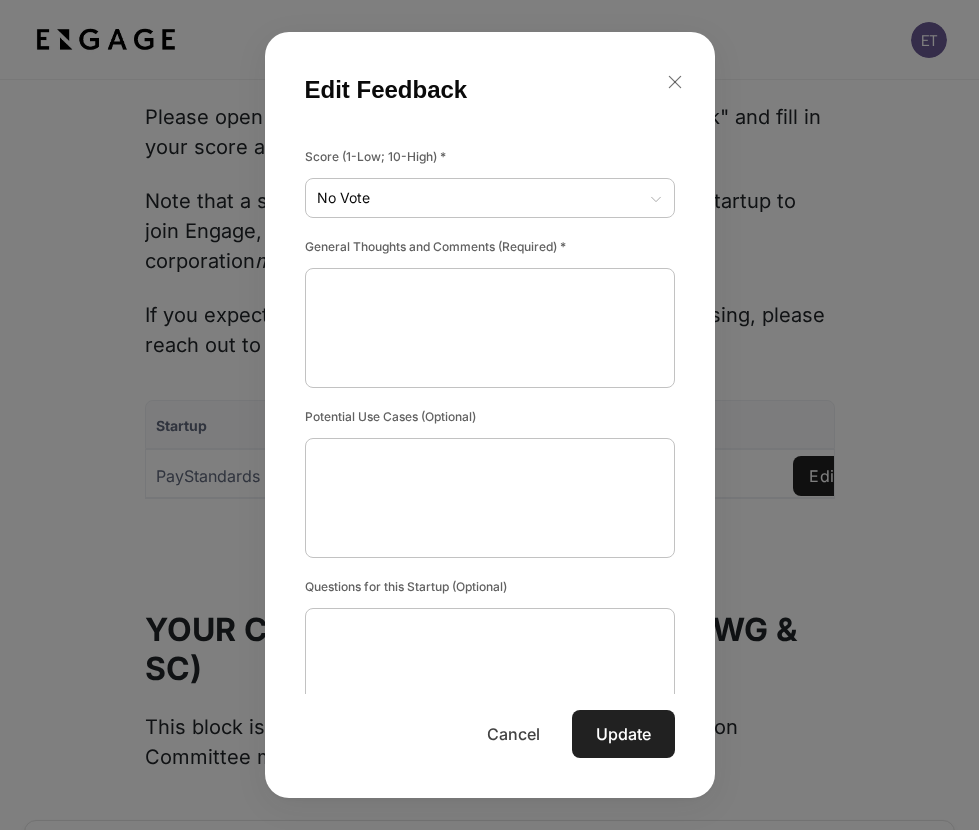 click on "No Vote No Vote ​" at bounding box center (490, 198) 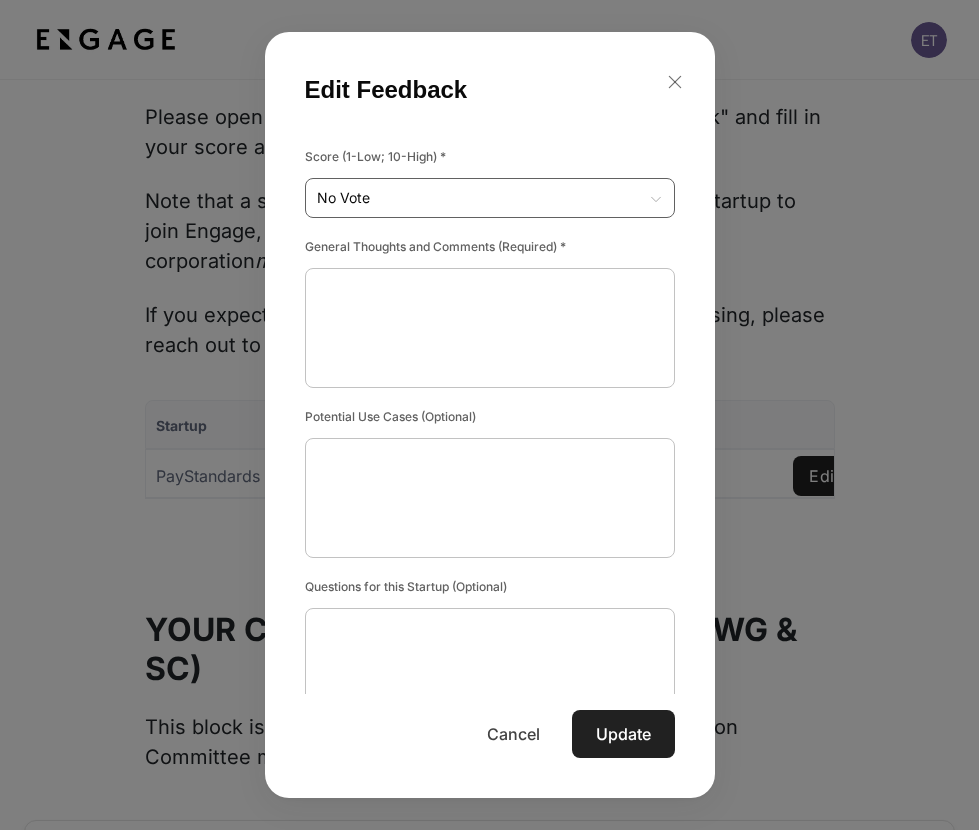 click on "Startup
Score
Actions PayStandards No Vote Edit Feedback
to
of
Page
of
Edit Feedback Score (1-Low; 10-High) *  No Vote No Vote ​ General Thoughts and Comments (Required) *  x ​ x" at bounding box center (489, 485) 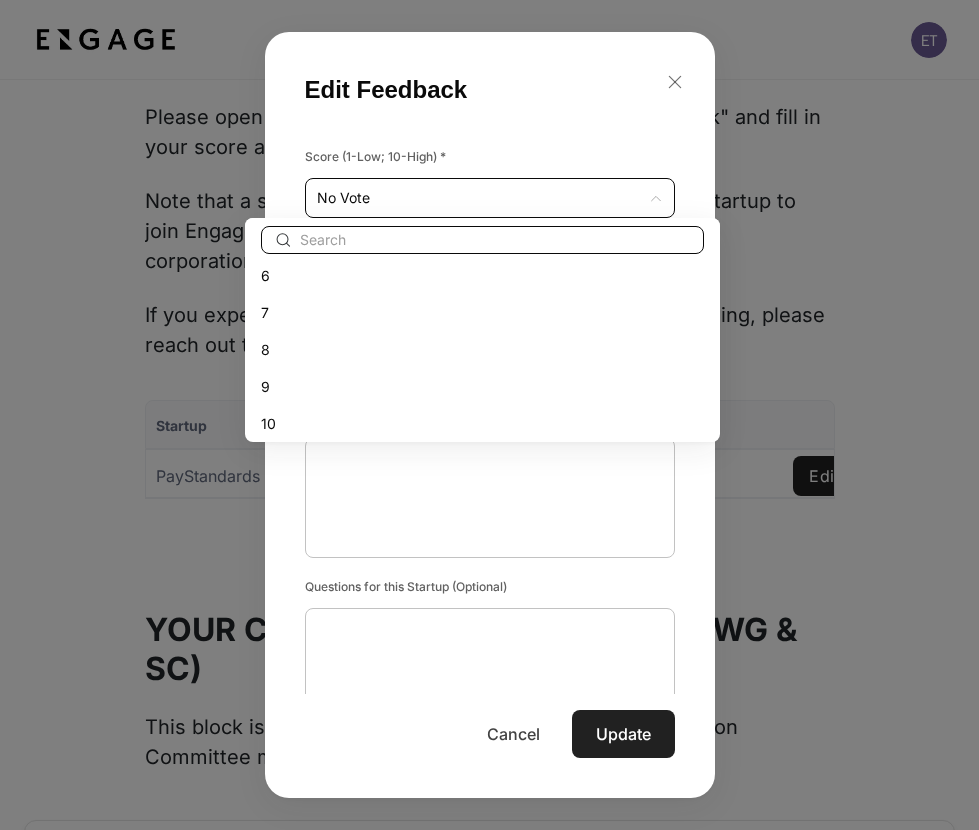 scroll, scrollTop: 200, scrollLeft: 0, axis: vertical 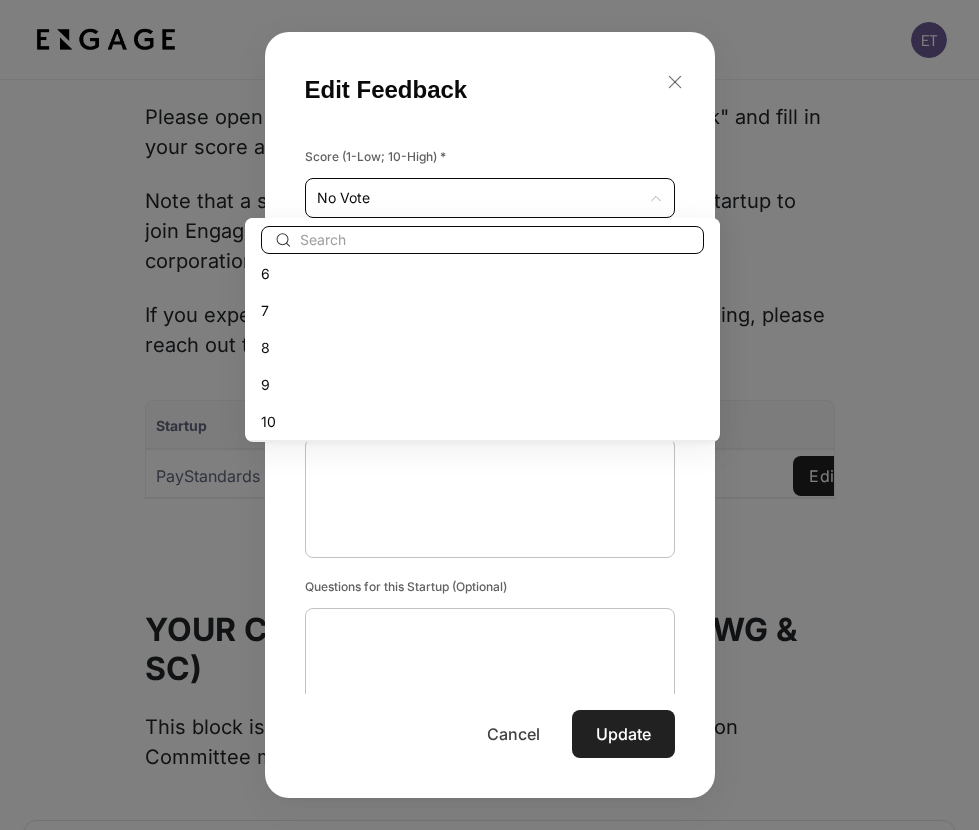 click on "8" at bounding box center [482, 347] 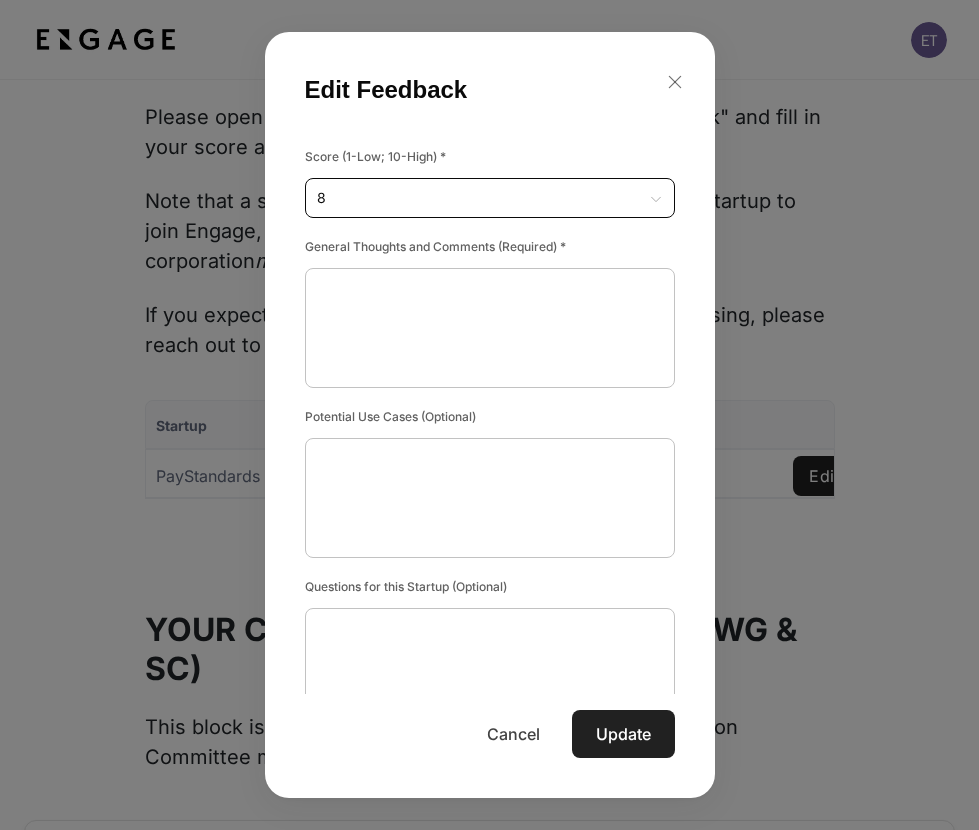 click at bounding box center [490, 328] 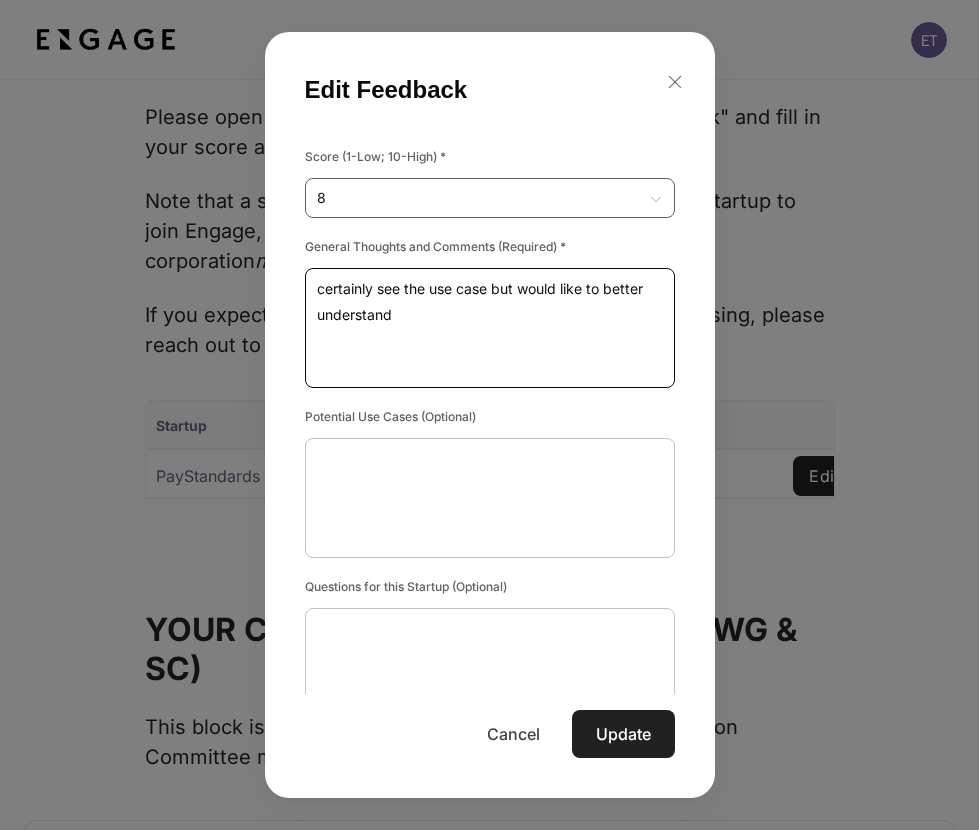 type on "certainly see the use case but would like to better understand" 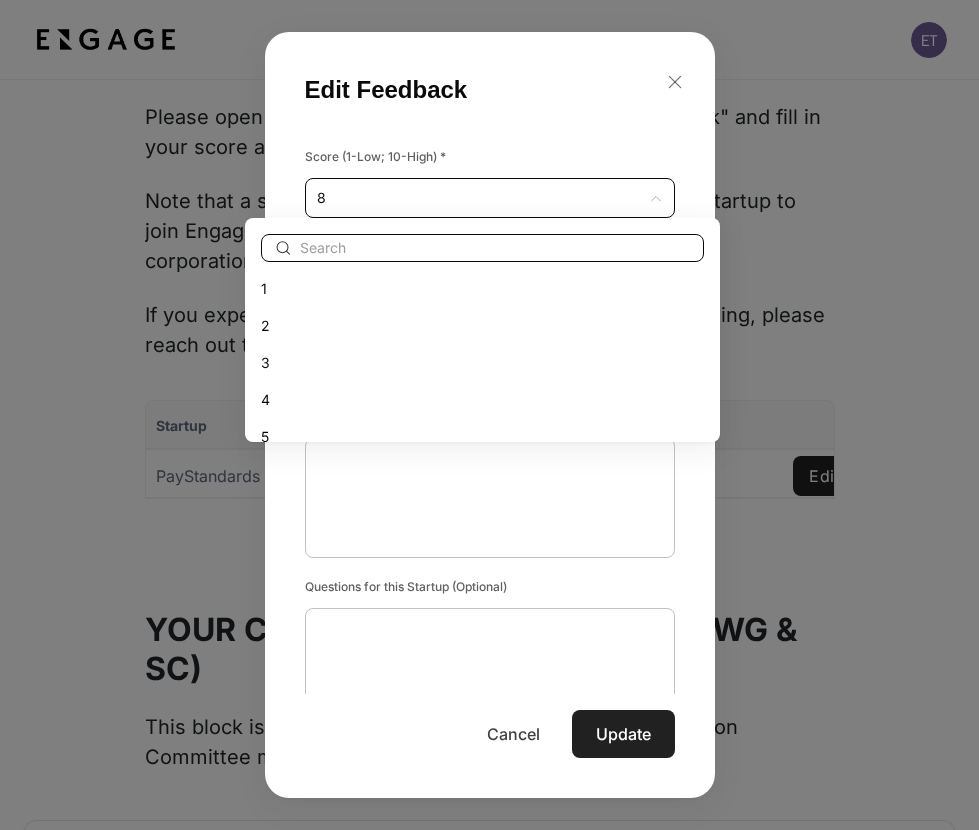 click on "4" at bounding box center [482, 399] 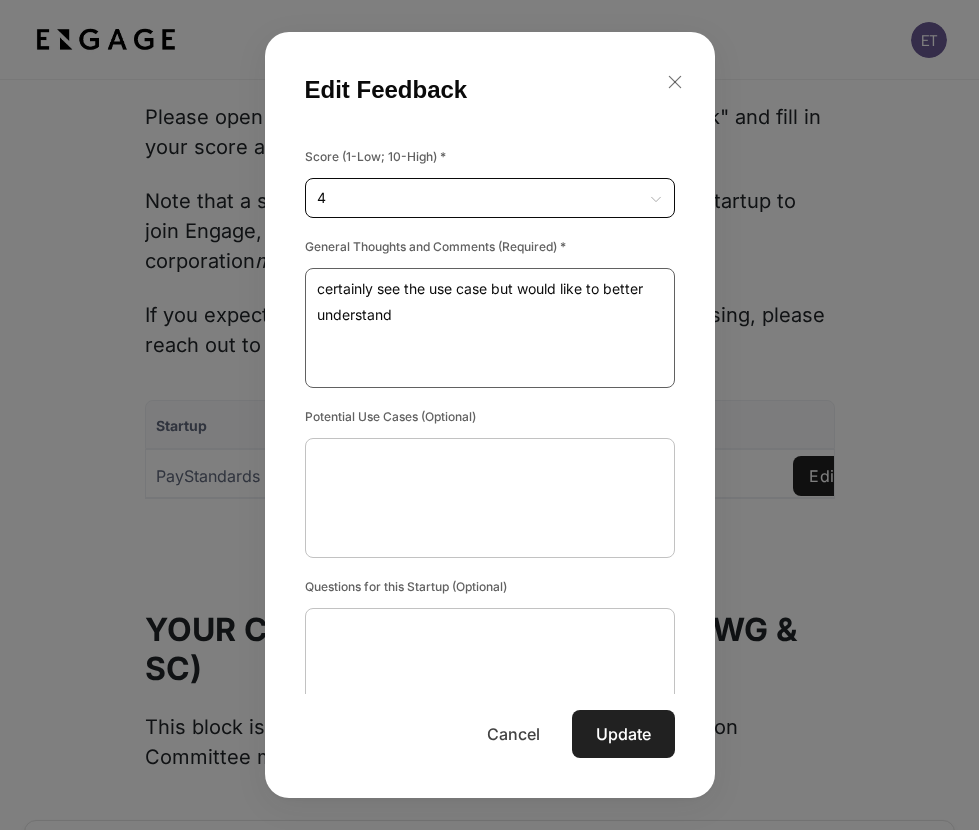 click on "certainly see the use case but would like to better understand" at bounding box center [490, 328] 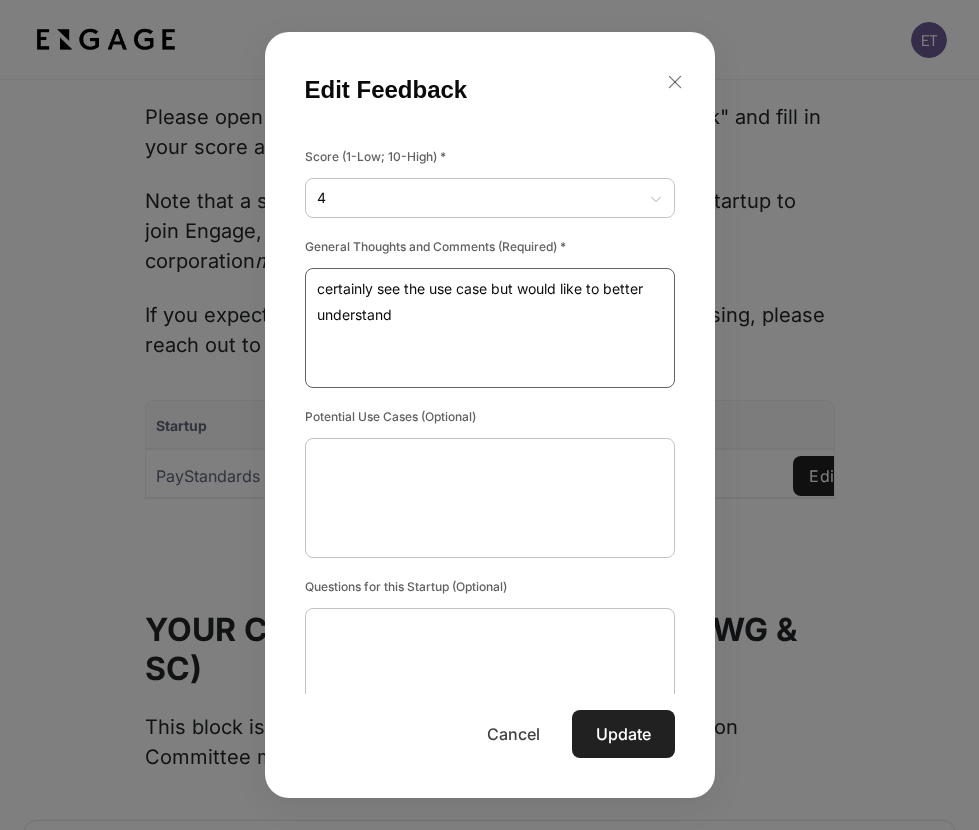 click on "certainly see the use case but would like to better understand" at bounding box center (490, 328) 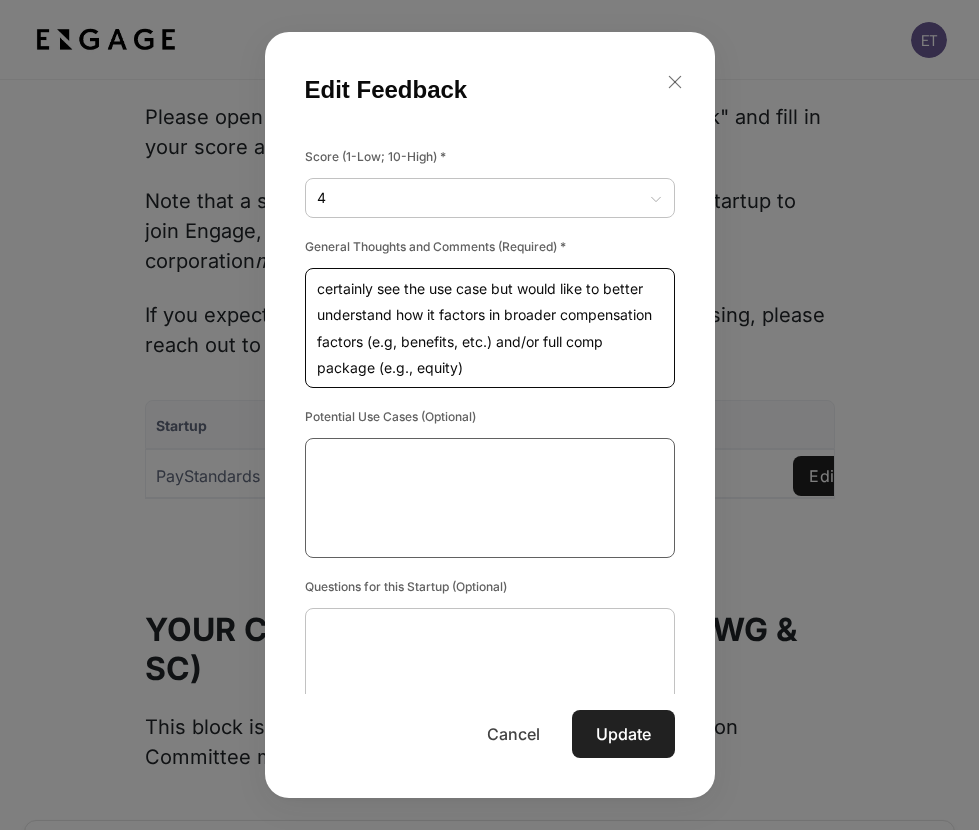 type on "certainly see the use case but would like to better understand how it factors in broader compensation factors (e.g, benefits, etc.) and/or full comp package (e.g., equity)" 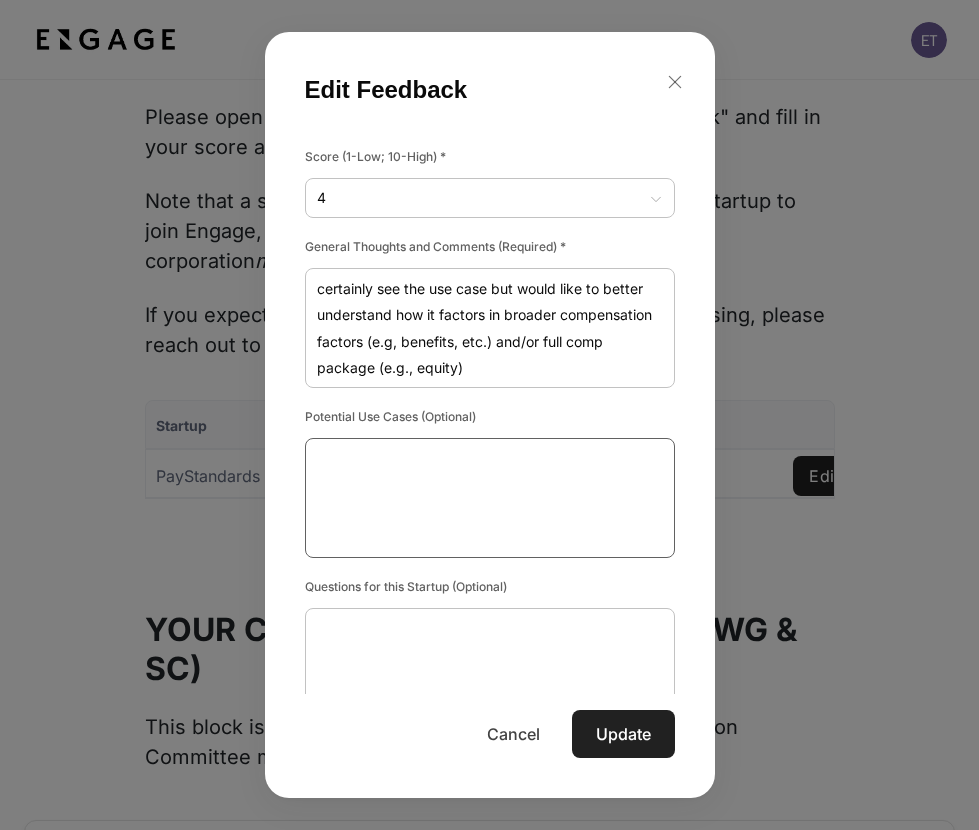 click at bounding box center (490, 498) 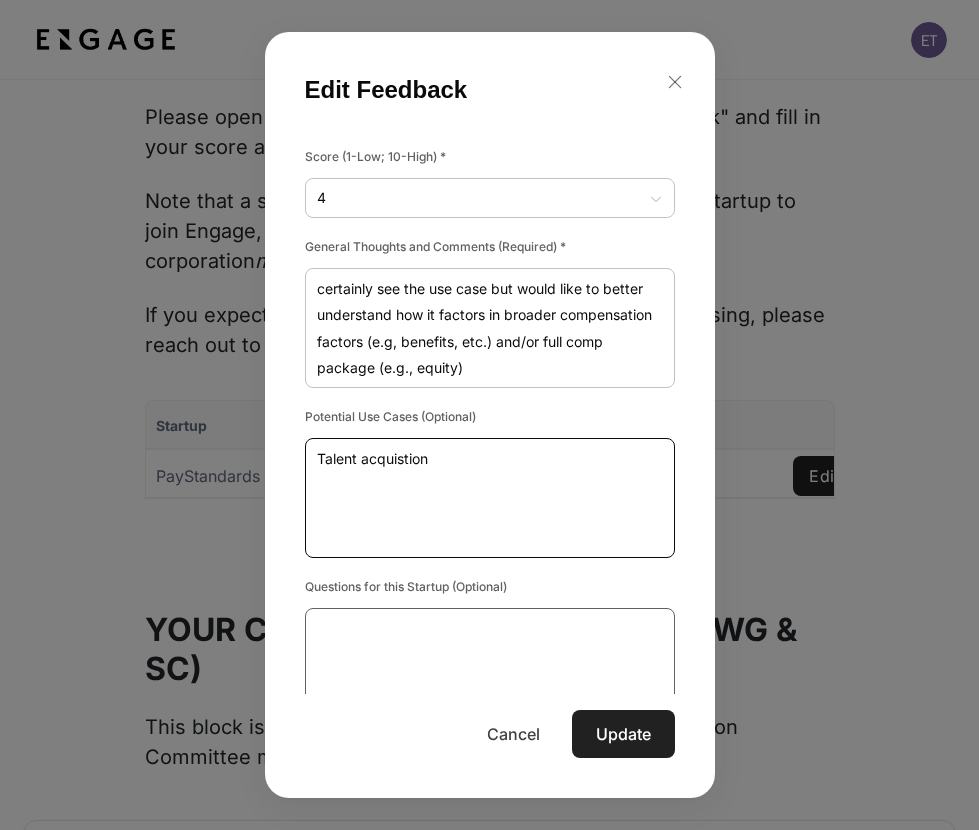 scroll, scrollTop: 103, scrollLeft: 0, axis: vertical 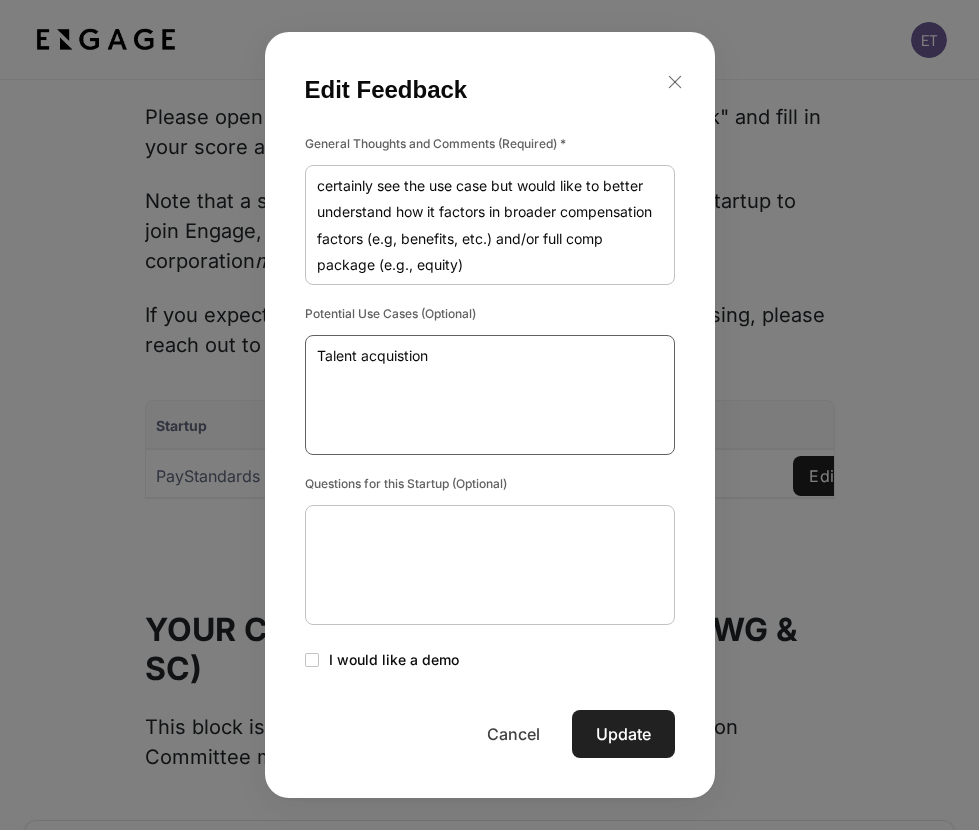 click on "Talent acquistion" at bounding box center [490, 395] 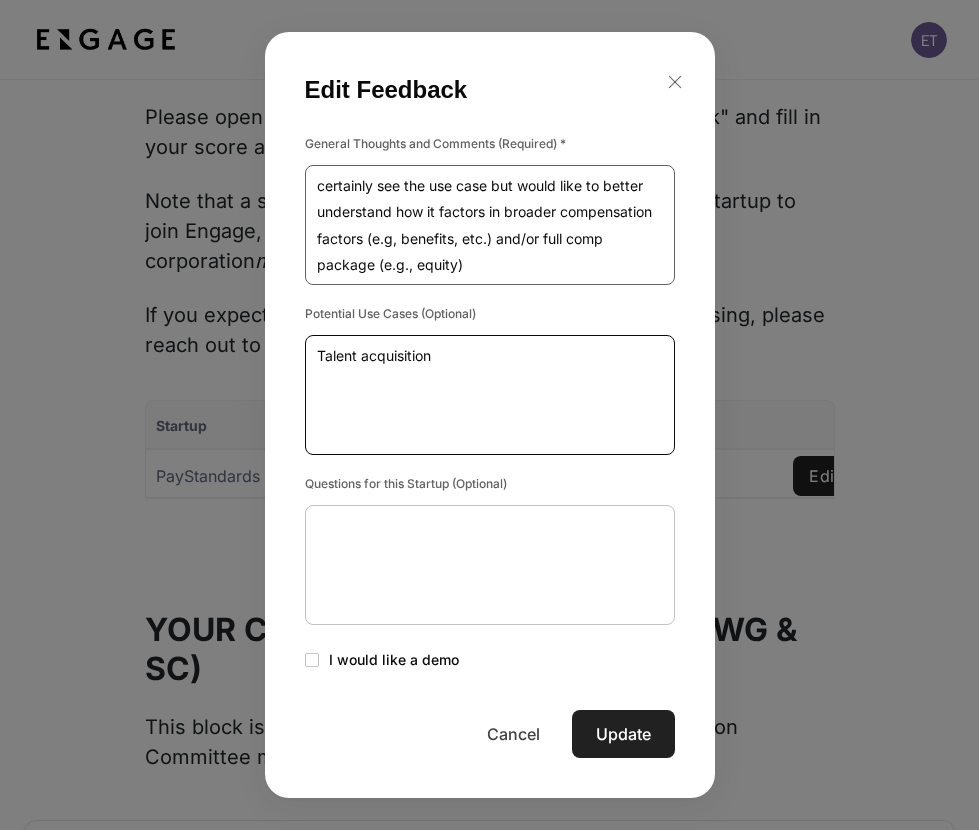 type on "Talent acquisition" 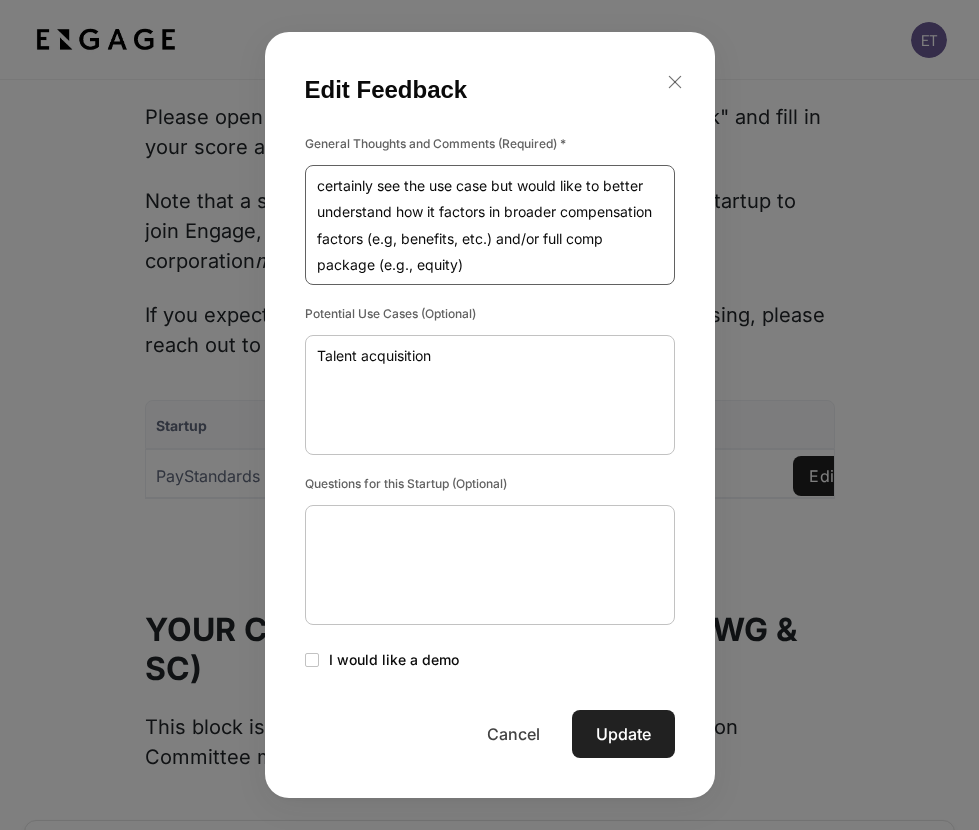 drag, startPoint x: 539, startPoint y: 244, endPoint x: 463, endPoint y: 179, distance: 100.005 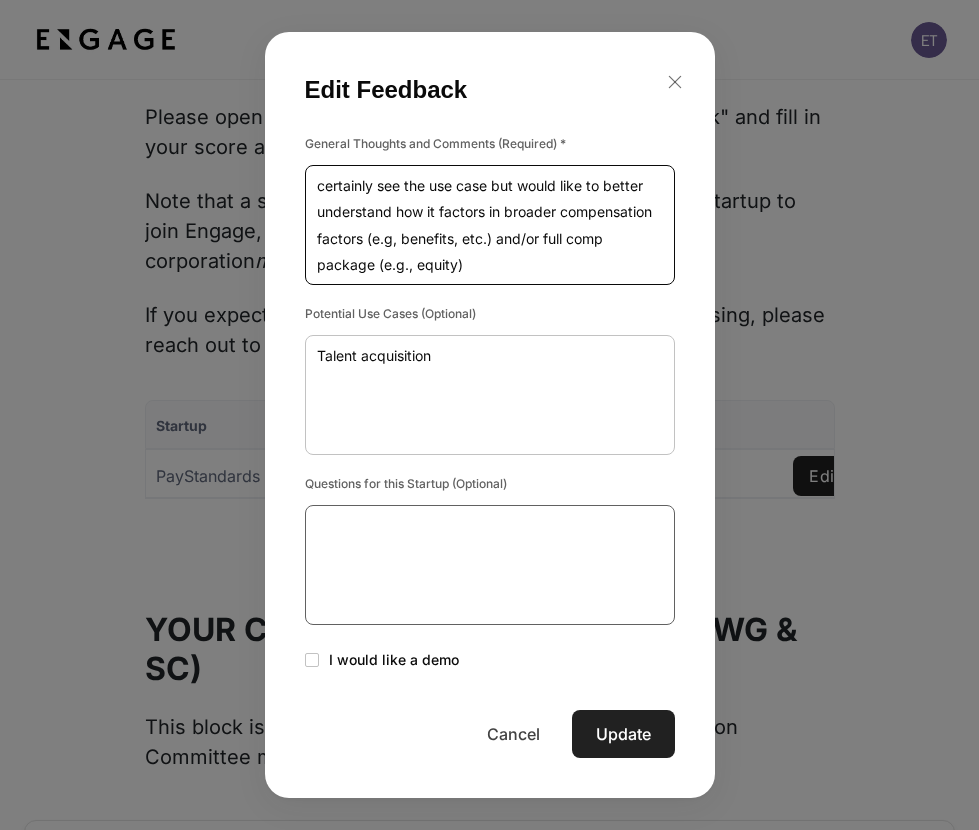 click at bounding box center (490, 565) 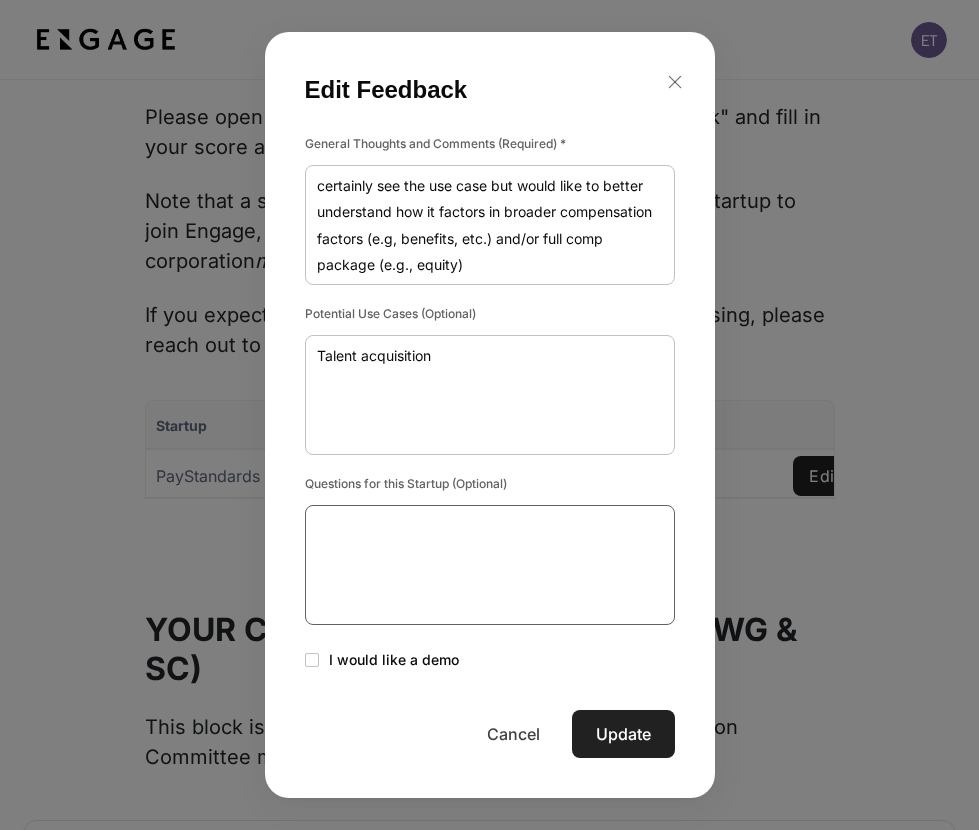 paste on "would like to better understand how it factors in broader compensation factors (e.g, benefits, etc.) and/or full comp package (e.g., equity)" 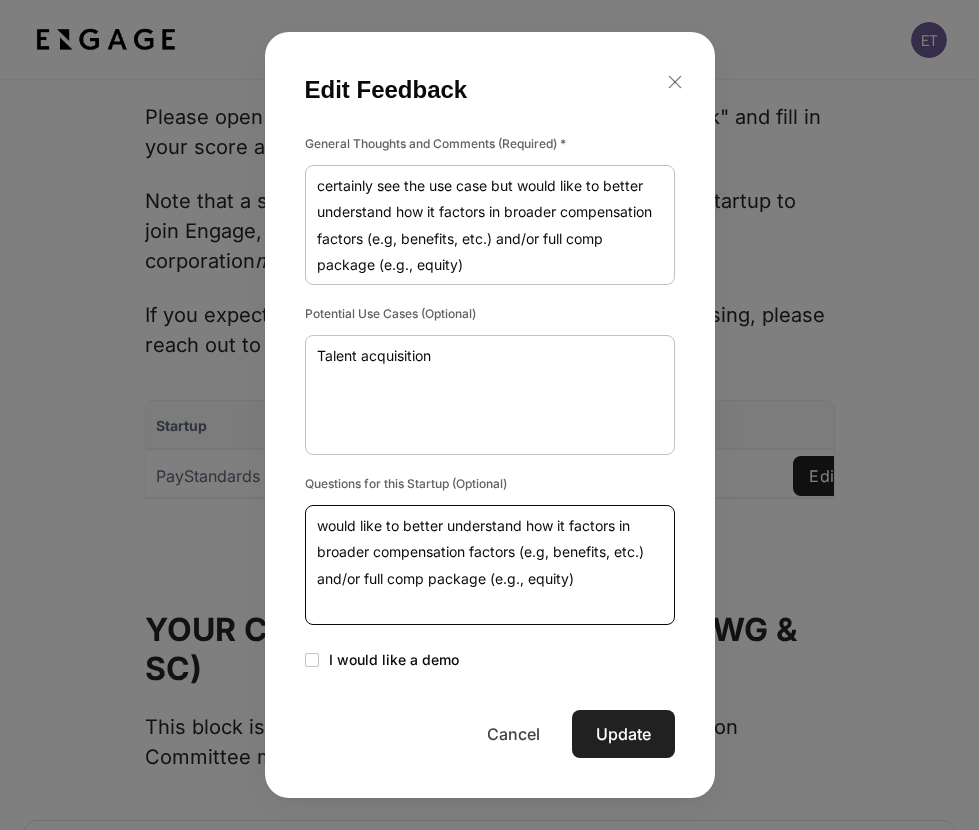 type on "would like to better understand how it factors in broader compensation factors (e.g, benefits, etc.) and/or full comp package (e.g., equity)" 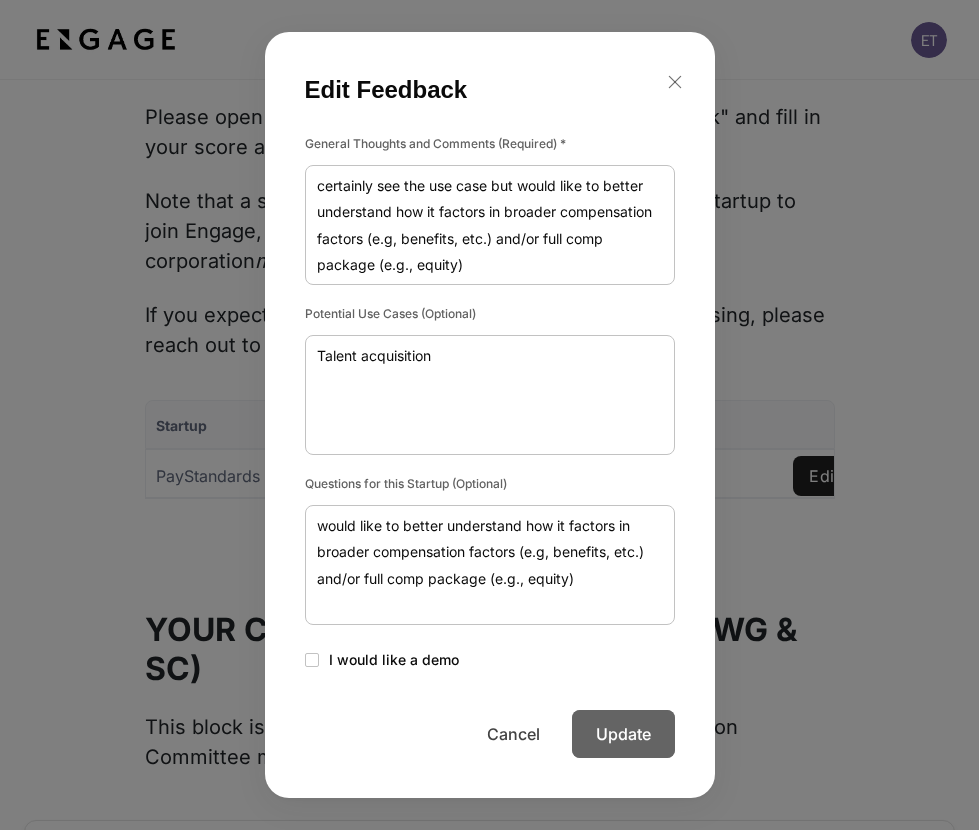 click on "Update" at bounding box center (623, 734) 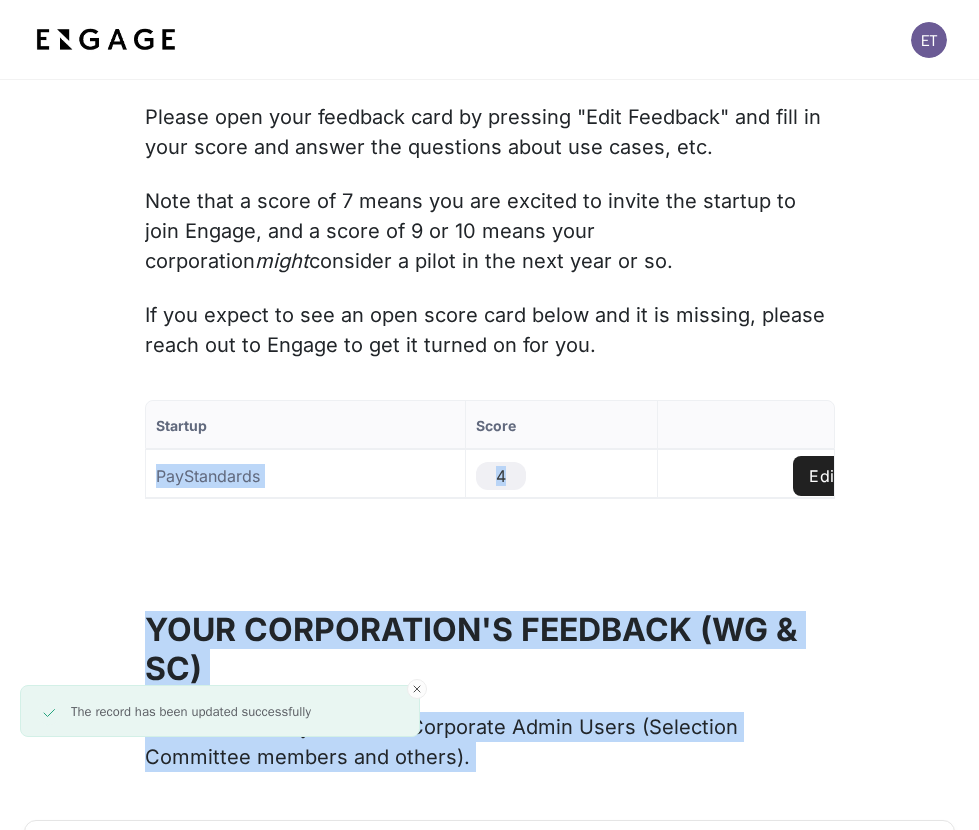 drag, startPoint x: 676, startPoint y: 724, endPoint x: 670, endPoint y: 433, distance: 291.06186 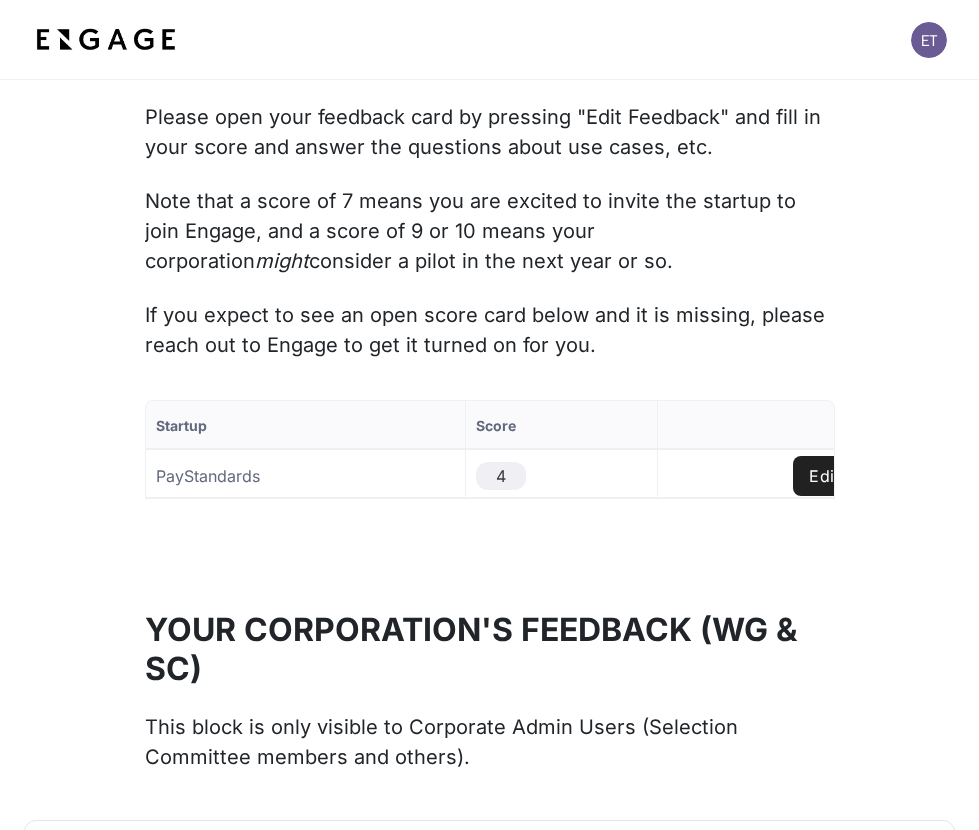 click at bounding box center (490, 384) 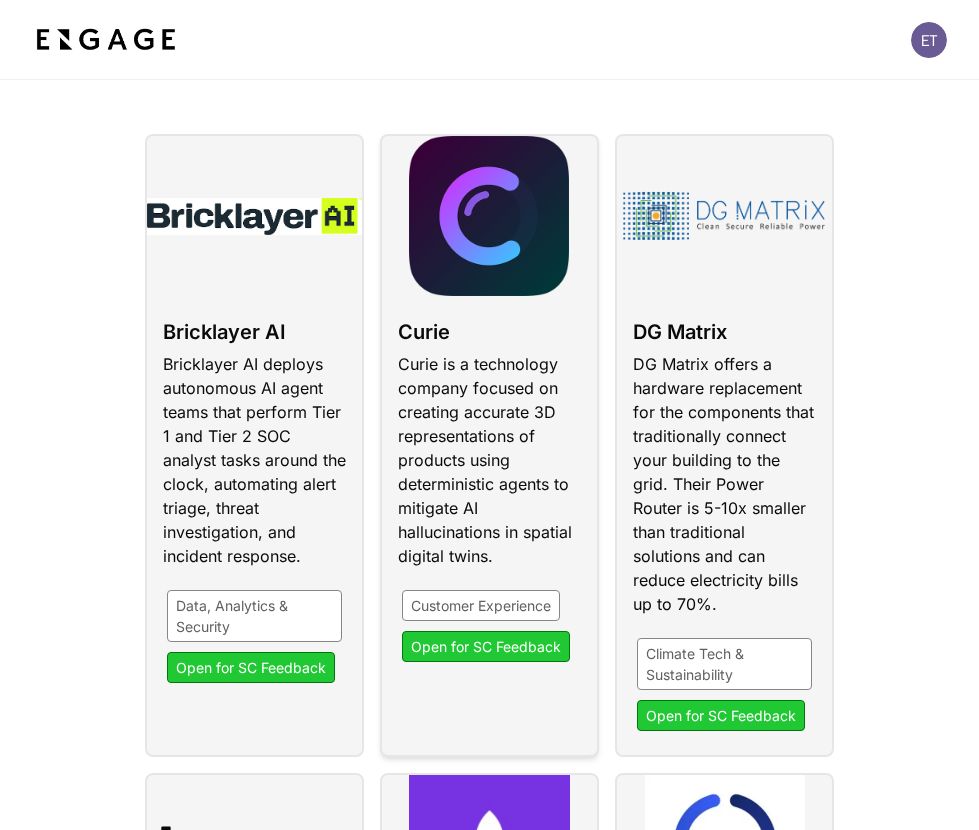 scroll, scrollTop: 333, scrollLeft: 0, axis: vertical 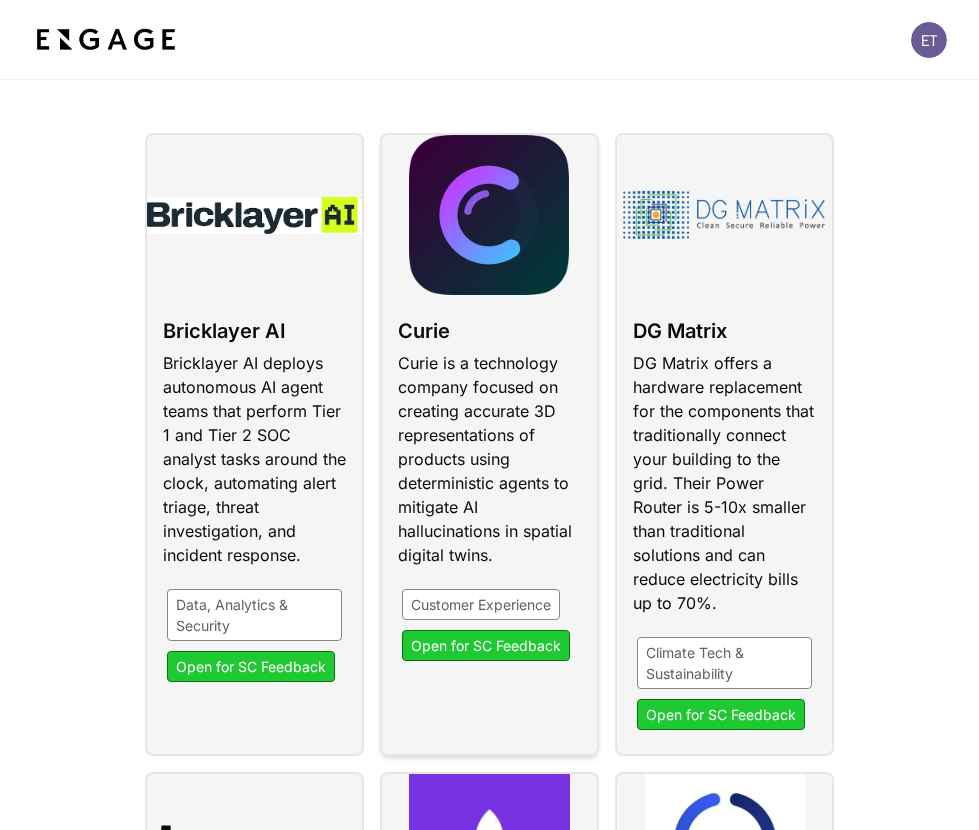 click at bounding box center (489, 444) 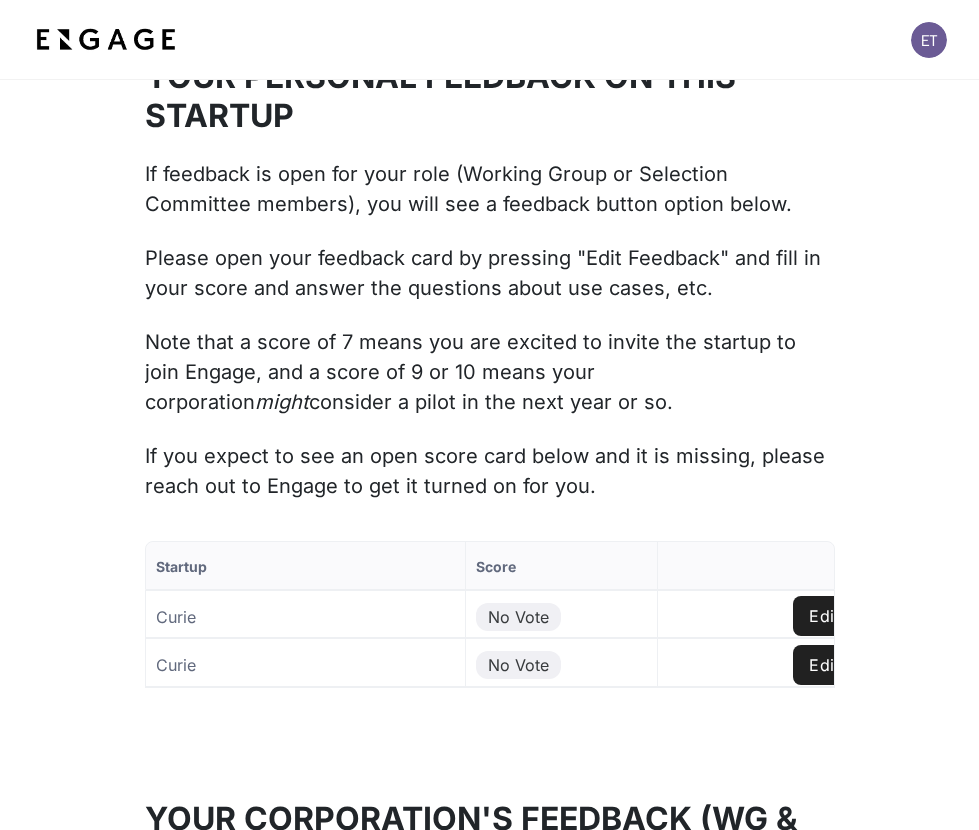 scroll, scrollTop: 2216, scrollLeft: 0, axis: vertical 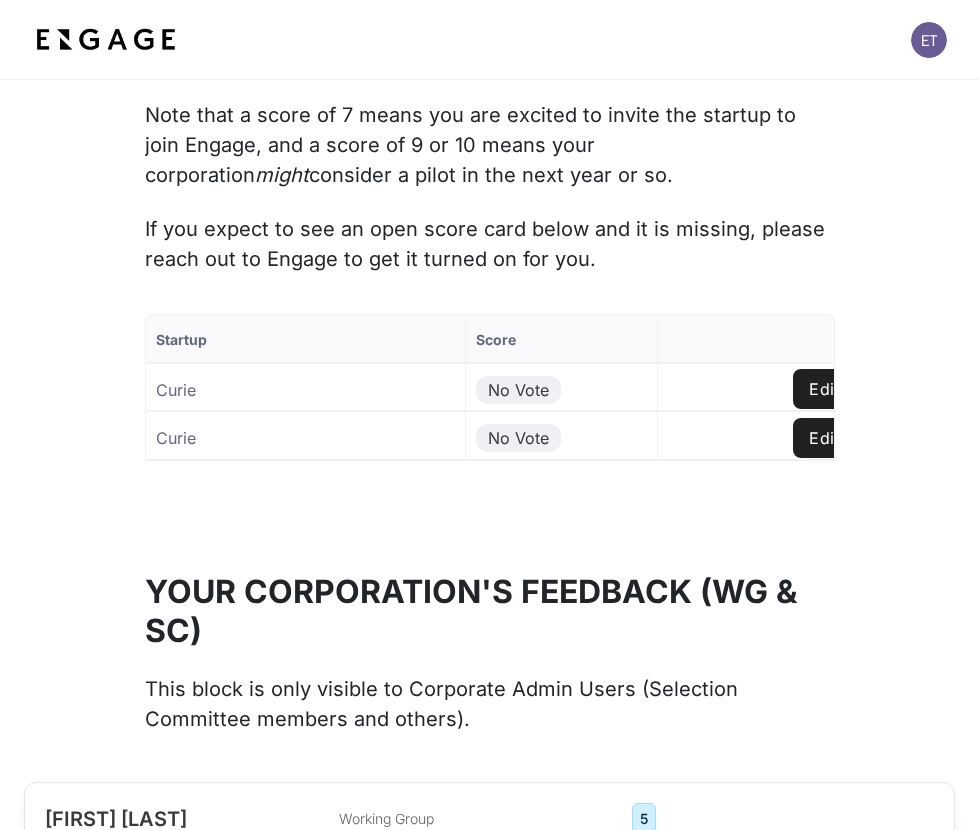 click on "Edit Feedback" at bounding box center (865, 389) 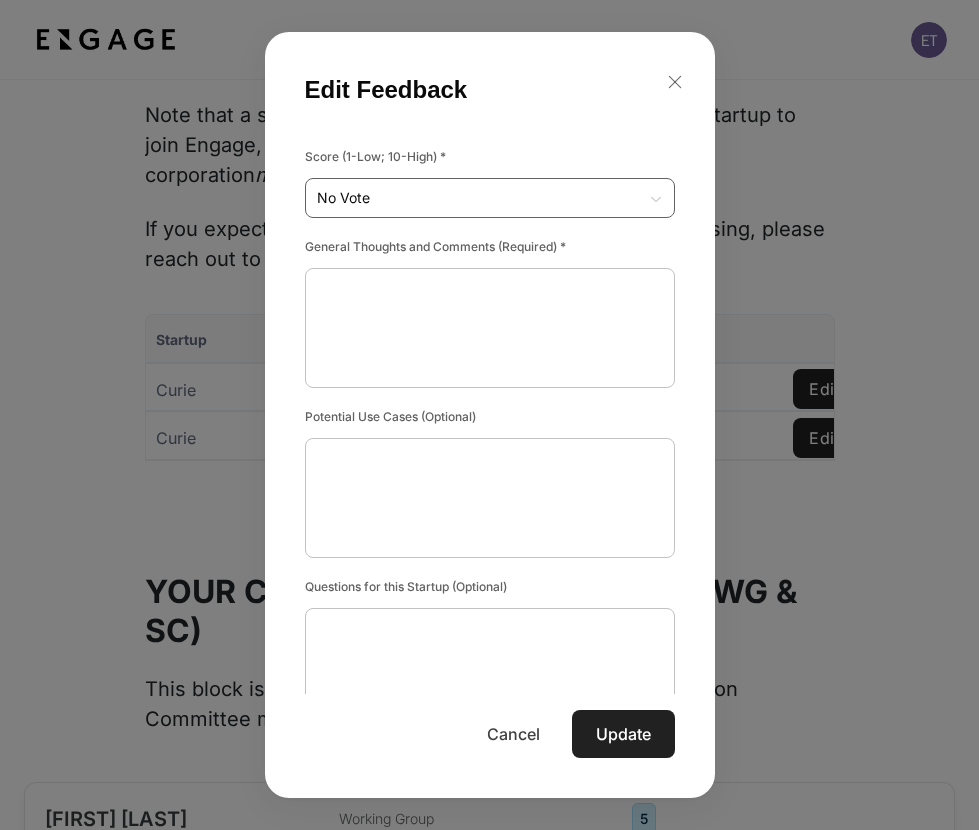 click on "Startup
Score
Actions Curie No Vote Edit Feedback Curie No Vote Edit Feedback
to
of
Page
of
Edit Feedback Score (1-Low; 10-High) *  No Vote No Vote ​ x ​ x ​ x ​ Cancel" at bounding box center (489, 423) 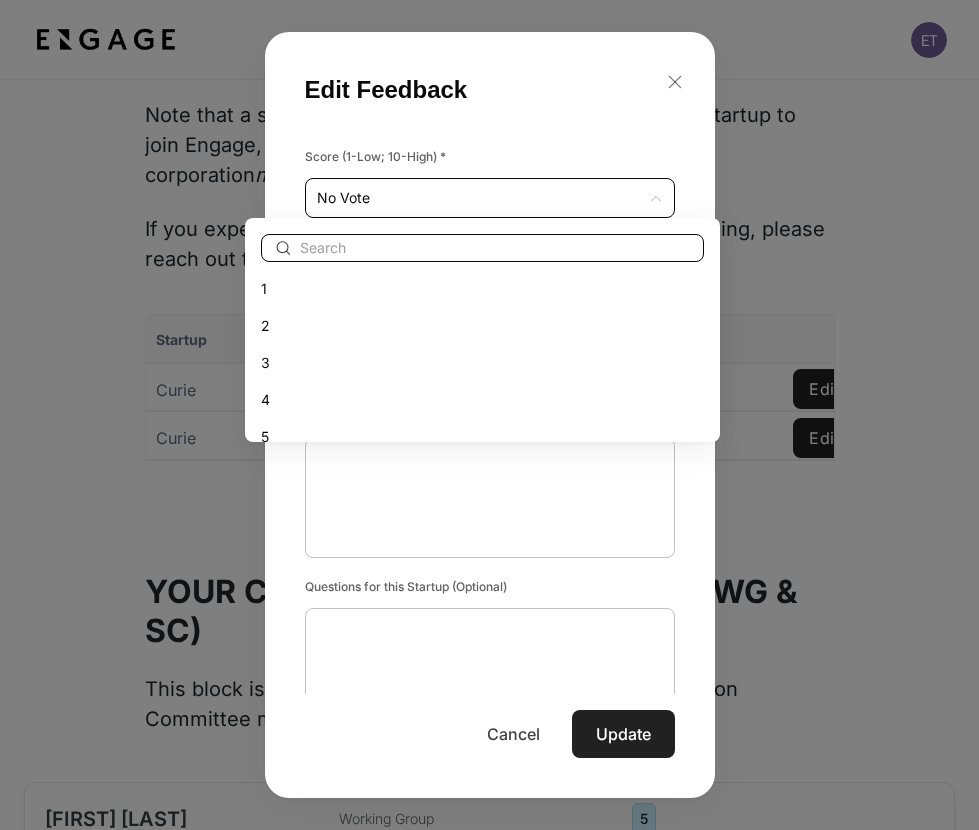 scroll, scrollTop: 100, scrollLeft: 0, axis: vertical 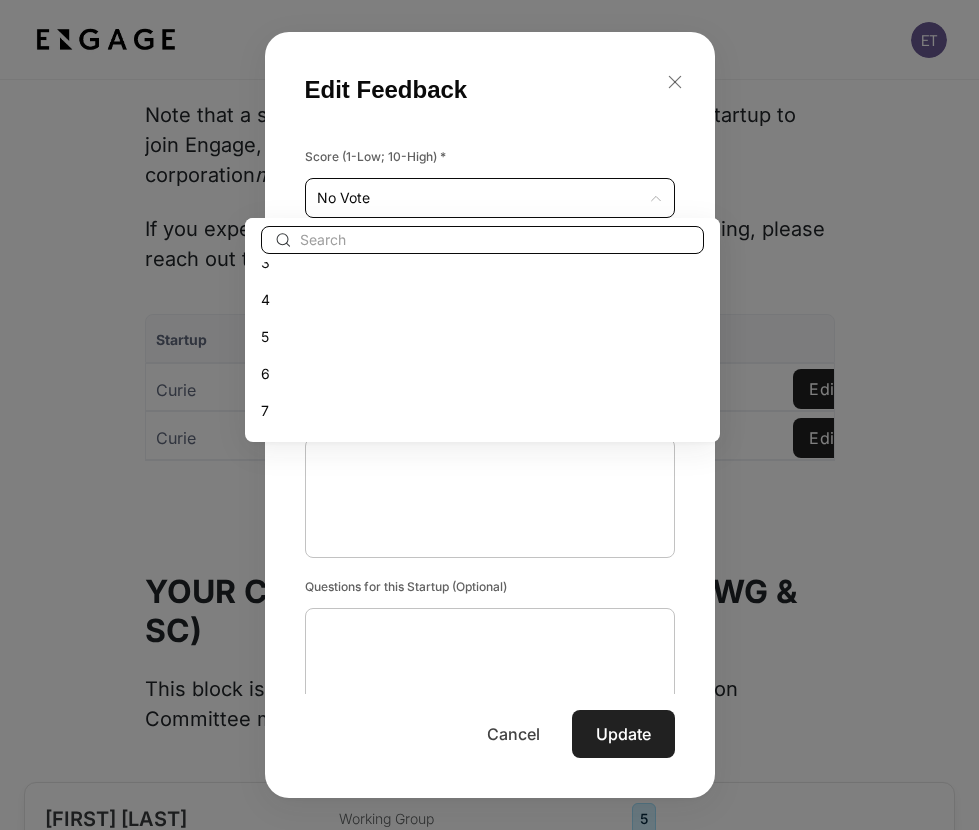 click on "7" at bounding box center (482, 410) 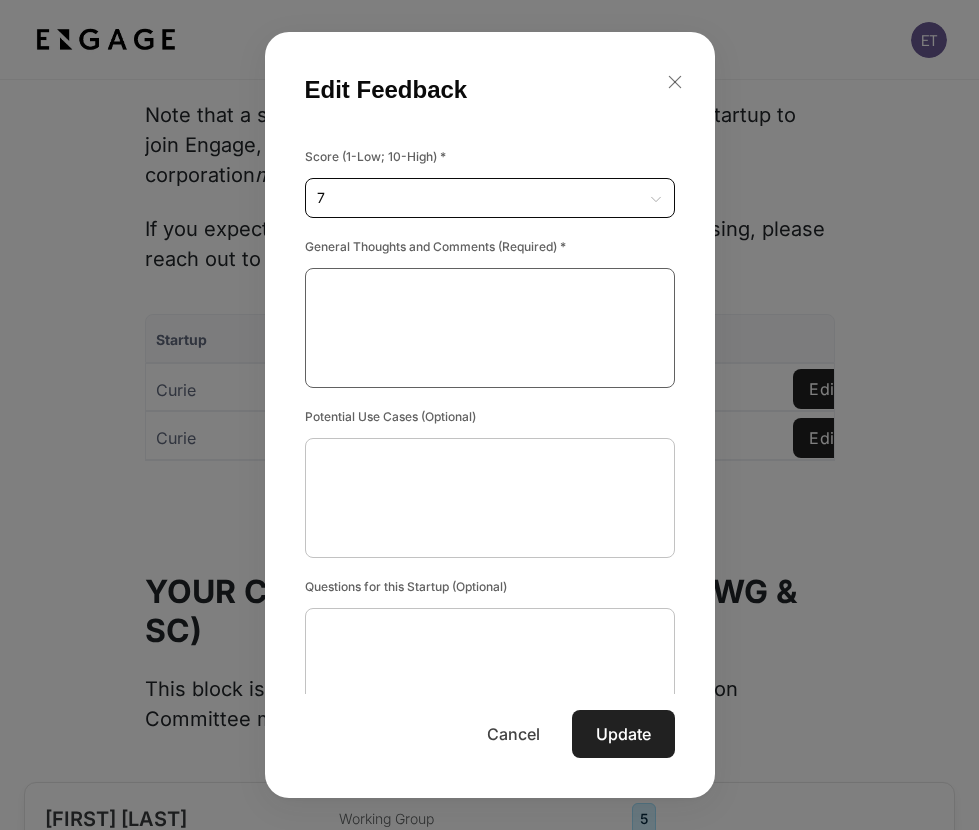 click at bounding box center (490, 328) 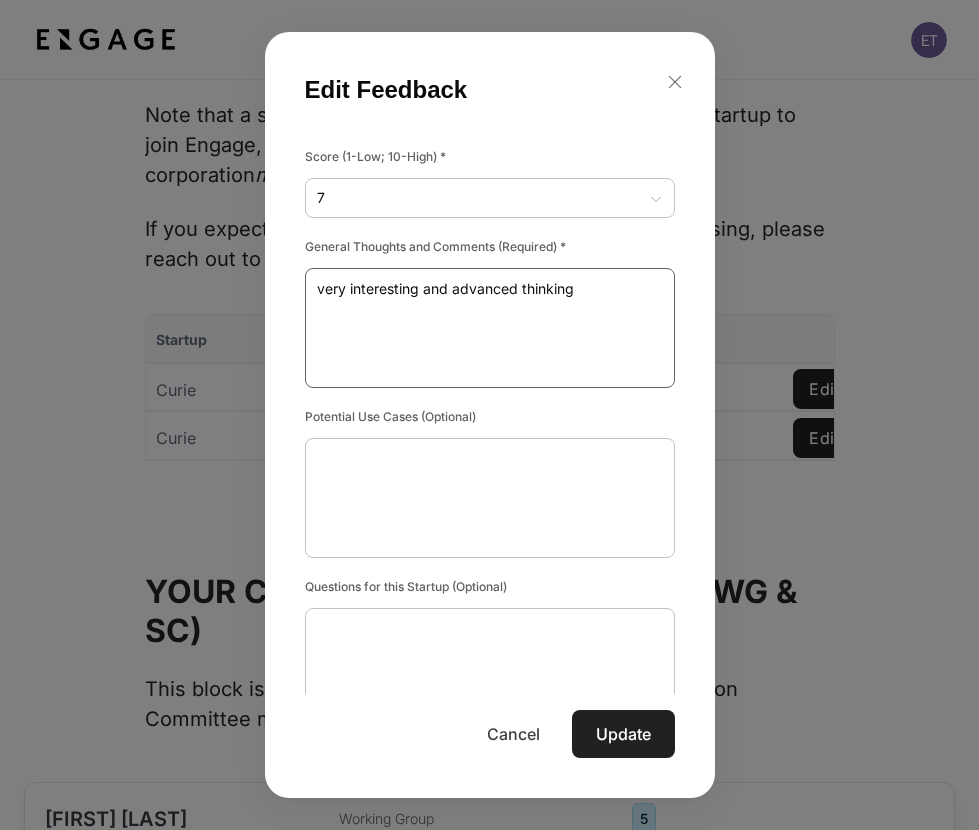 type on "very interesting and advanced thinking" 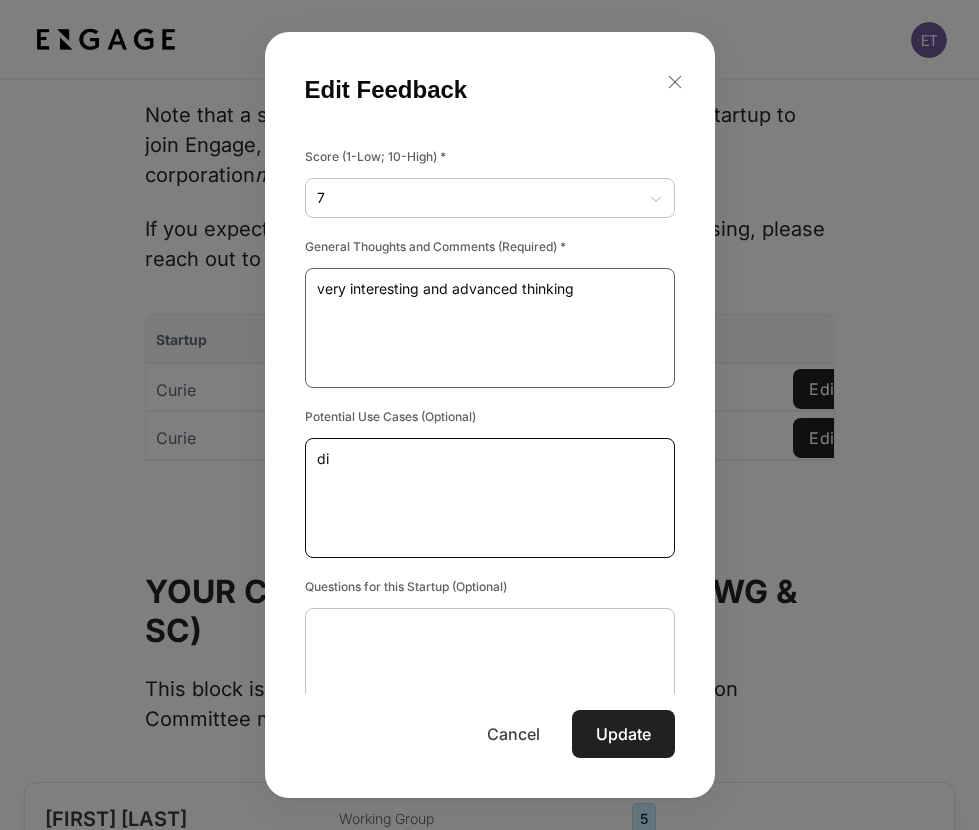 type on "d" 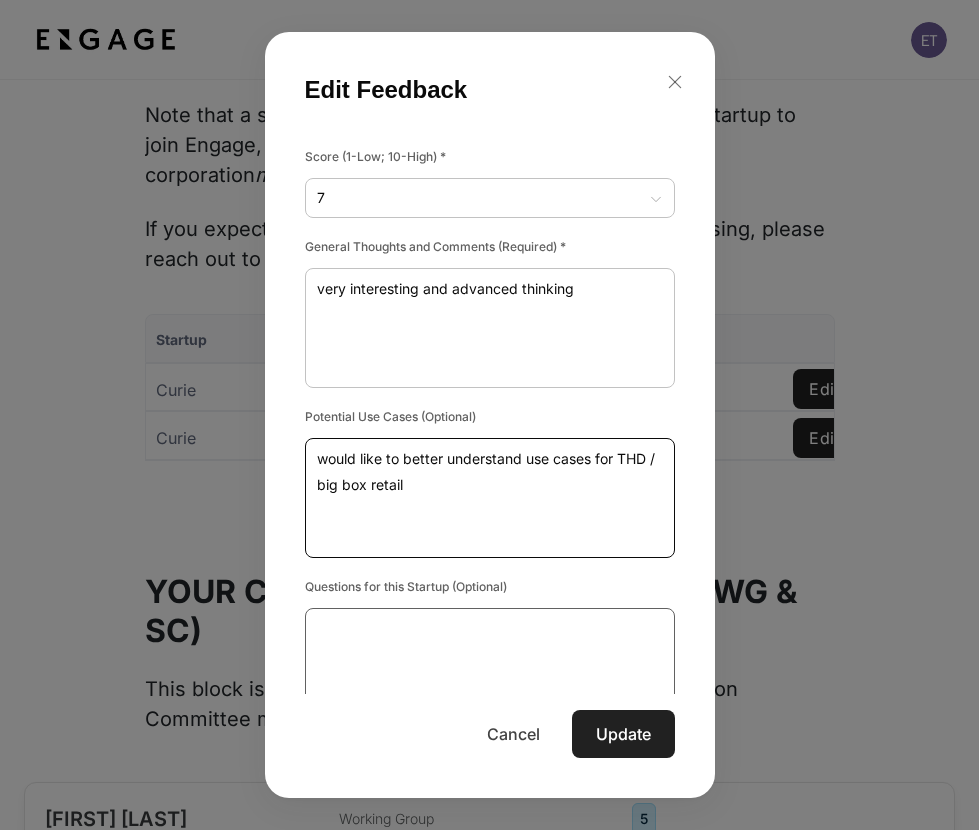 type on "would like to better understand use cases for THD / big box retail" 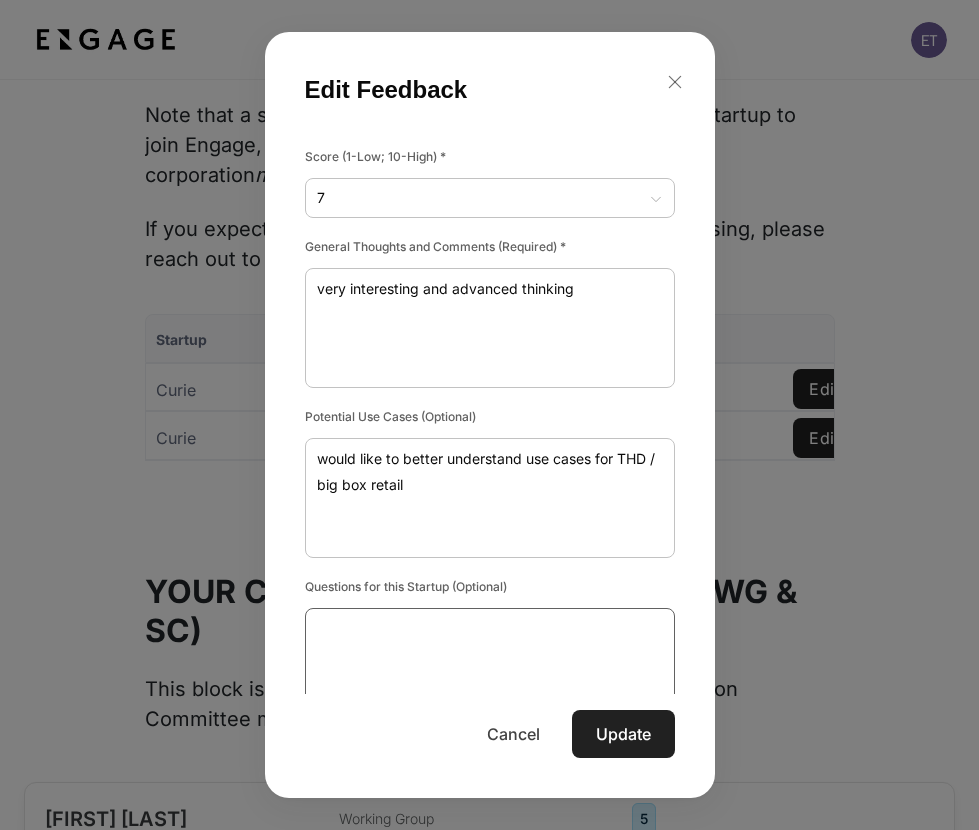 click at bounding box center (490, 668) 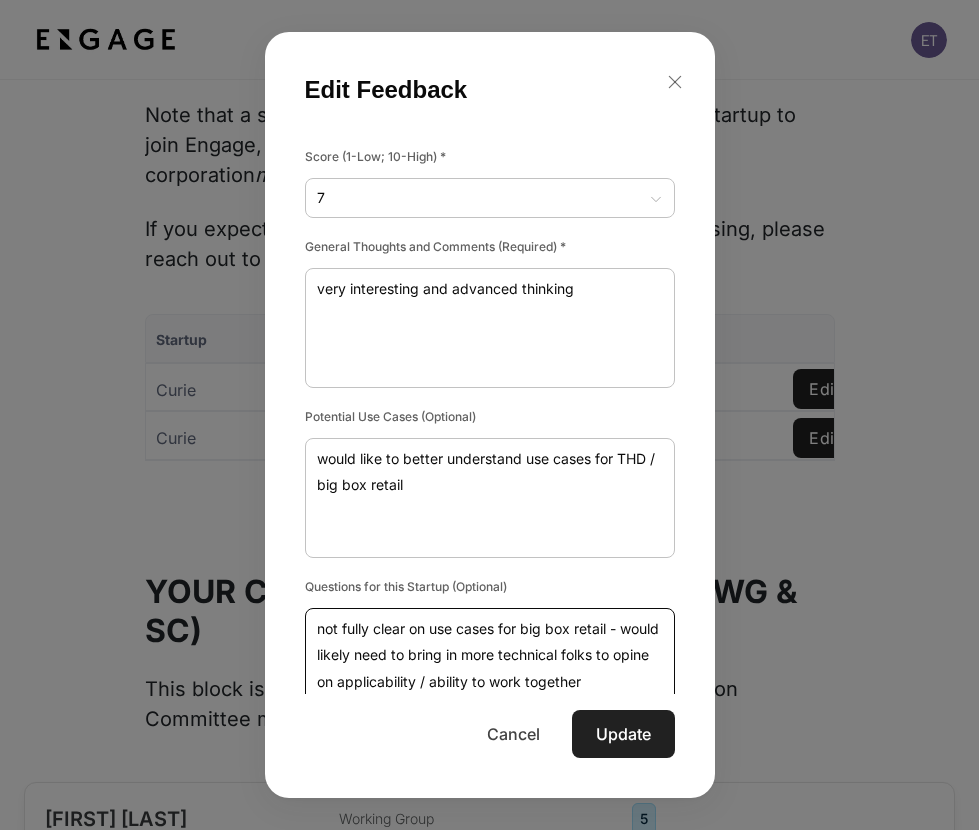 type on "not fully clear on use cases for big box retail - would likely need to bring in more technical folks to opine on applicability / ability to work together" 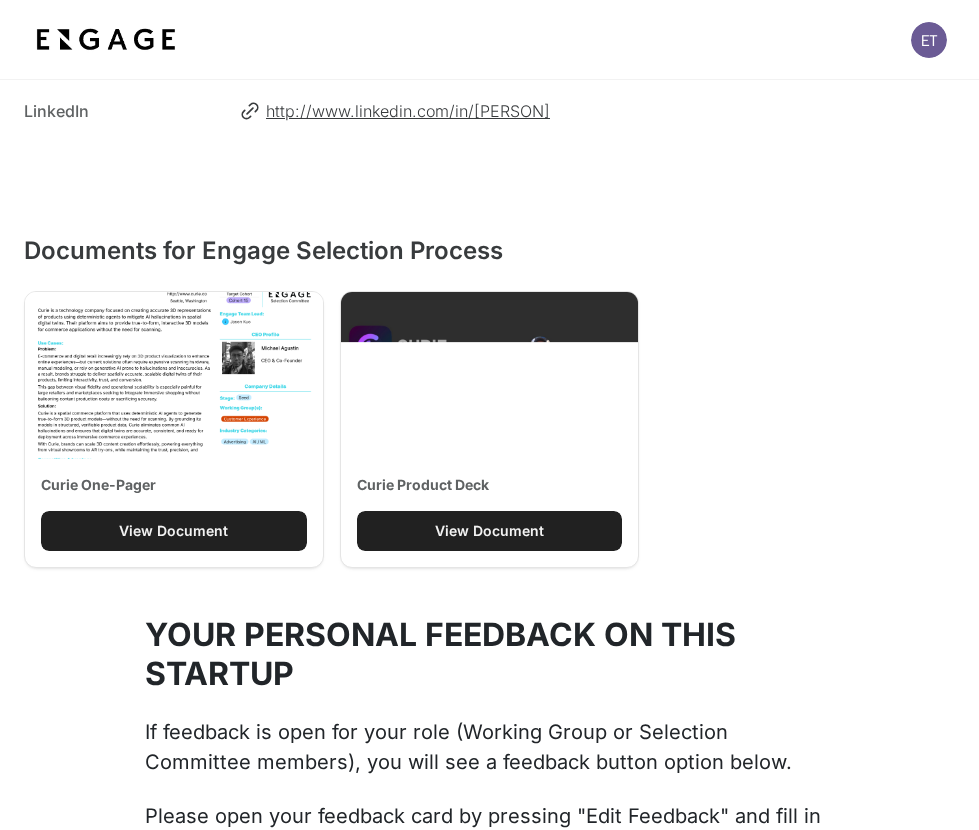 scroll, scrollTop: 1429, scrollLeft: 0, axis: vertical 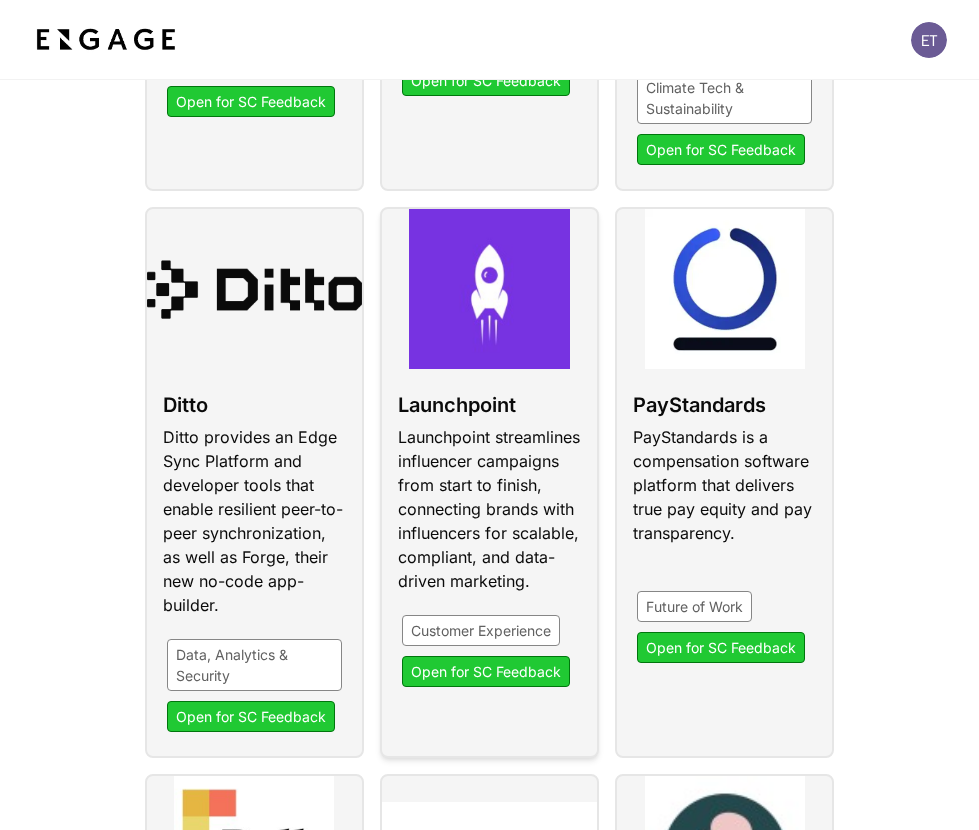 click at bounding box center [489, 482] 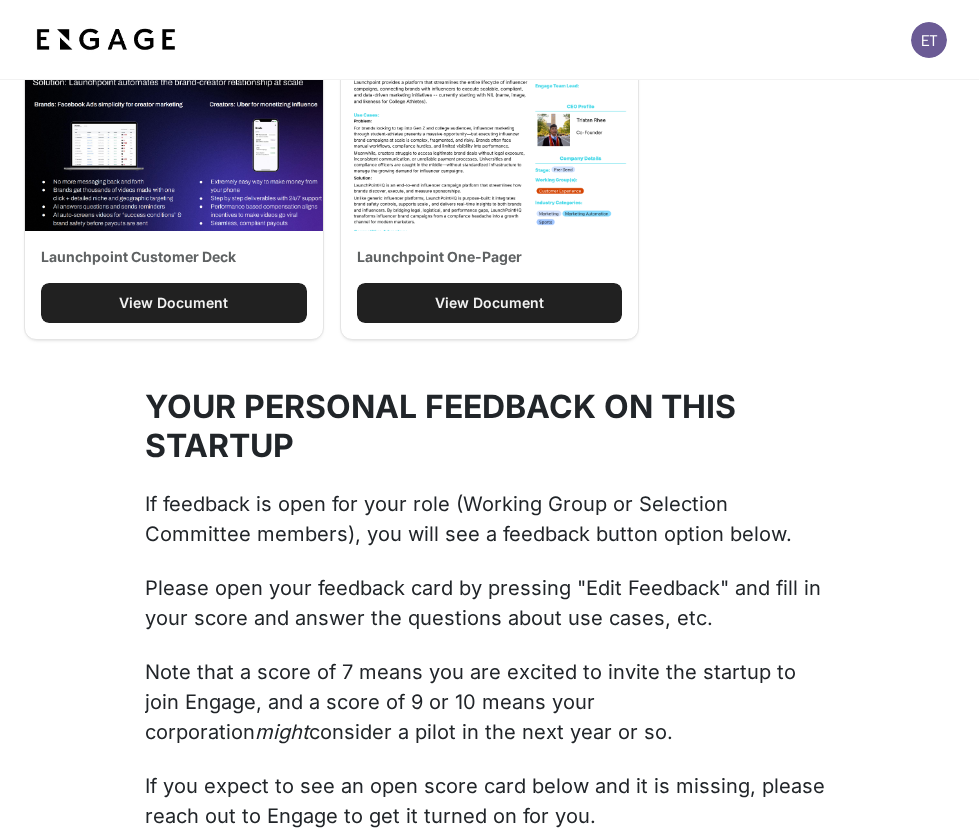 scroll, scrollTop: 2031, scrollLeft: 0, axis: vertical 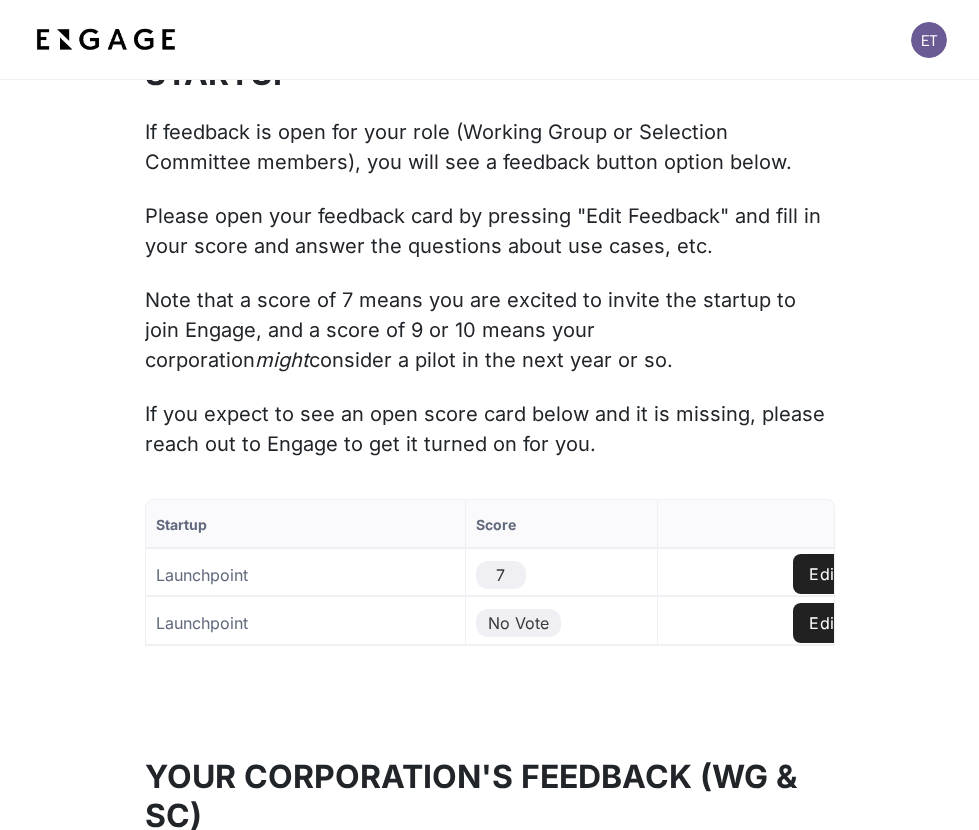click on "7" at bounding box center [561, 574] 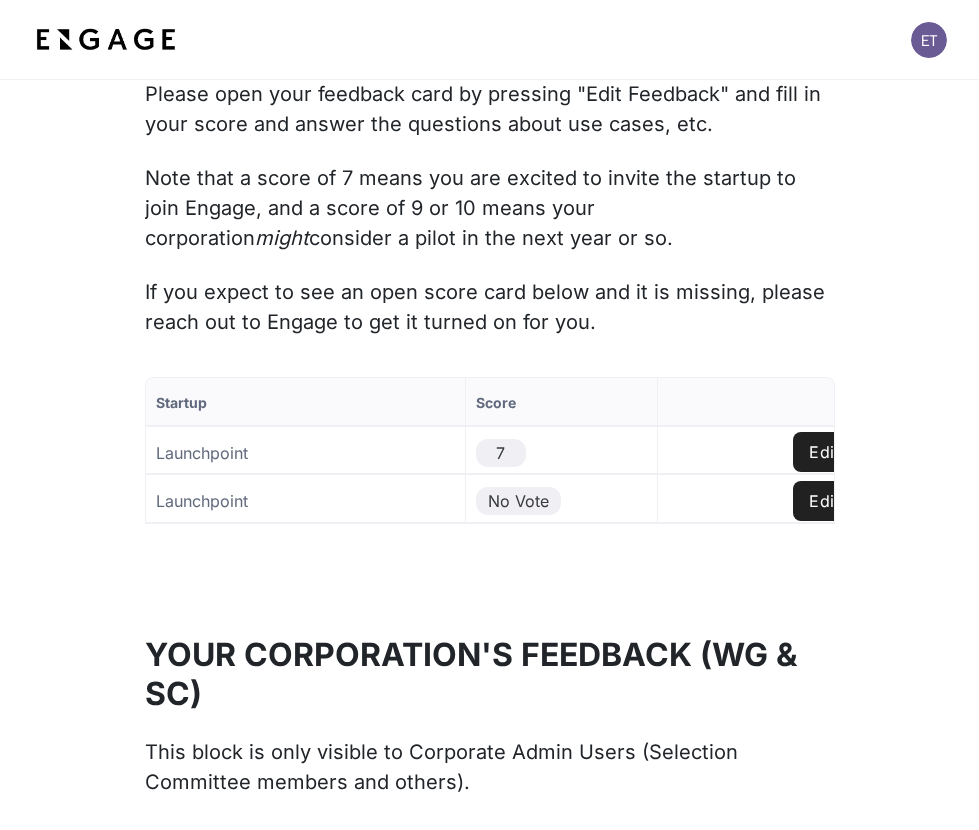 scroll, scrollTop: 2154, scrollLeft: 0, axis: vertical 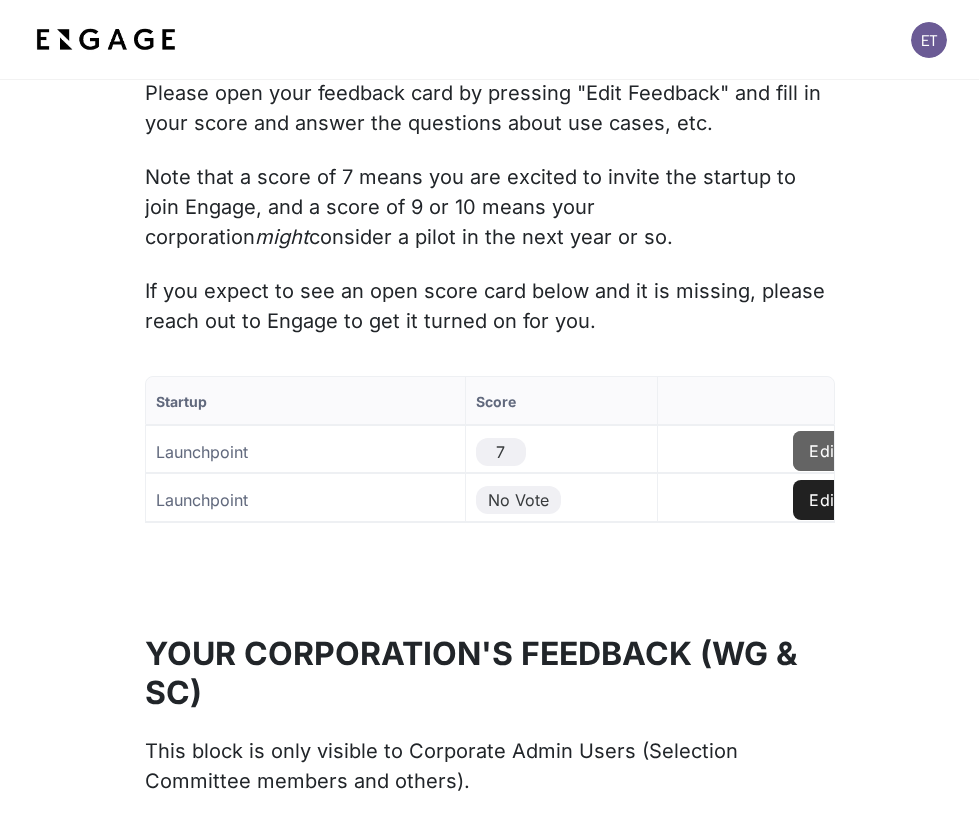 click on "Edit Feedback" at bounding box center [865, 451] 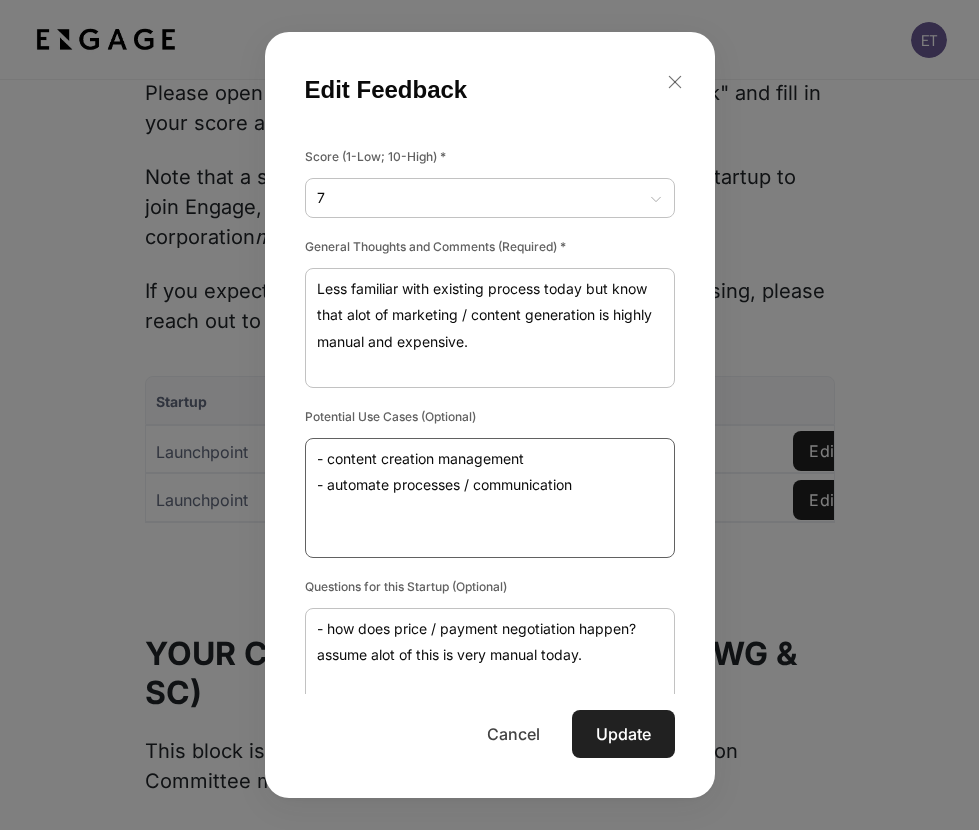 scroll, scrollTop: 103, scrollLeft: 0, axis: vertical 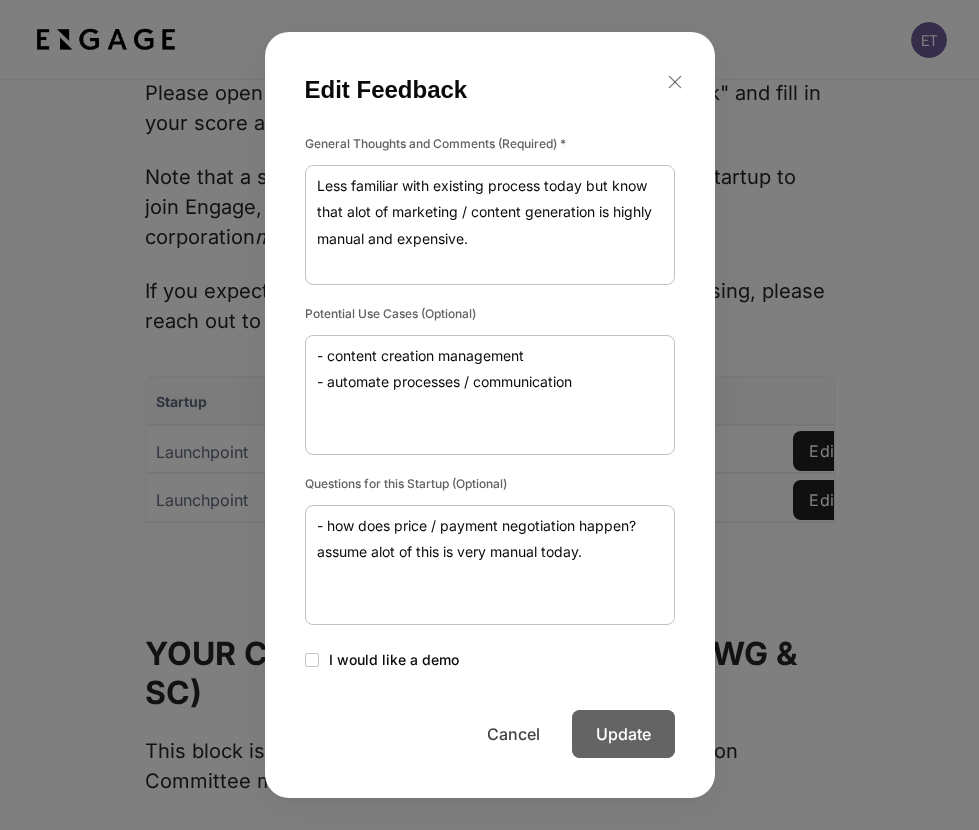click on "Update" at bounding box center (623, 734) 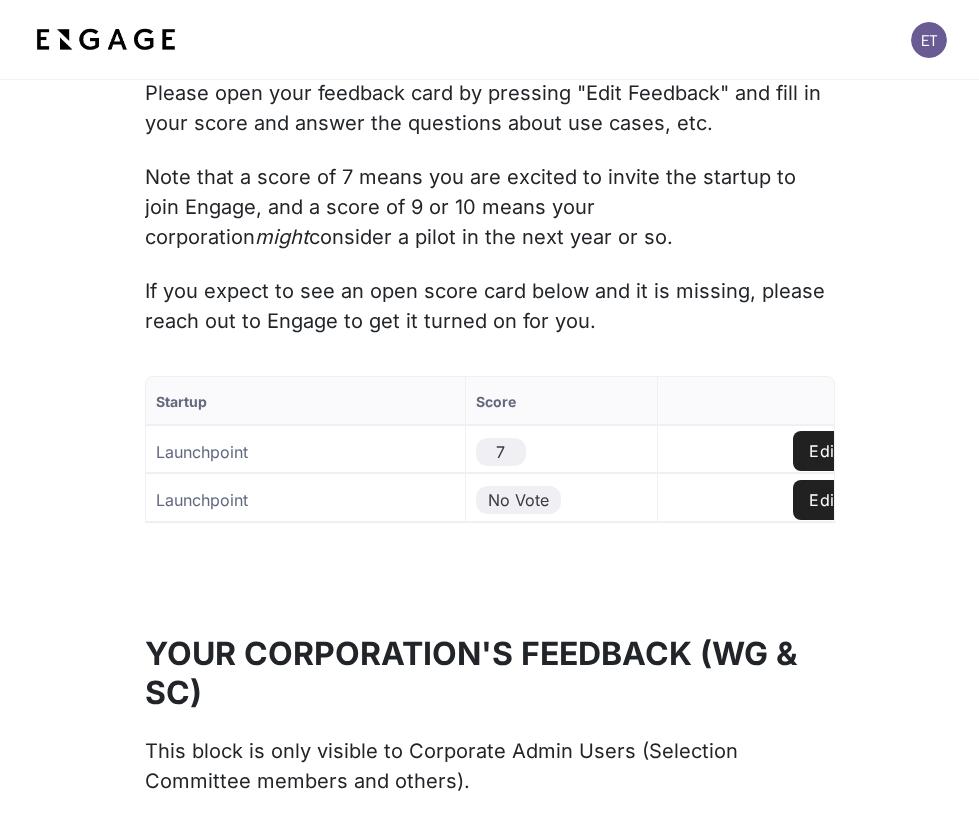 click at bounding box center (545, 39) 